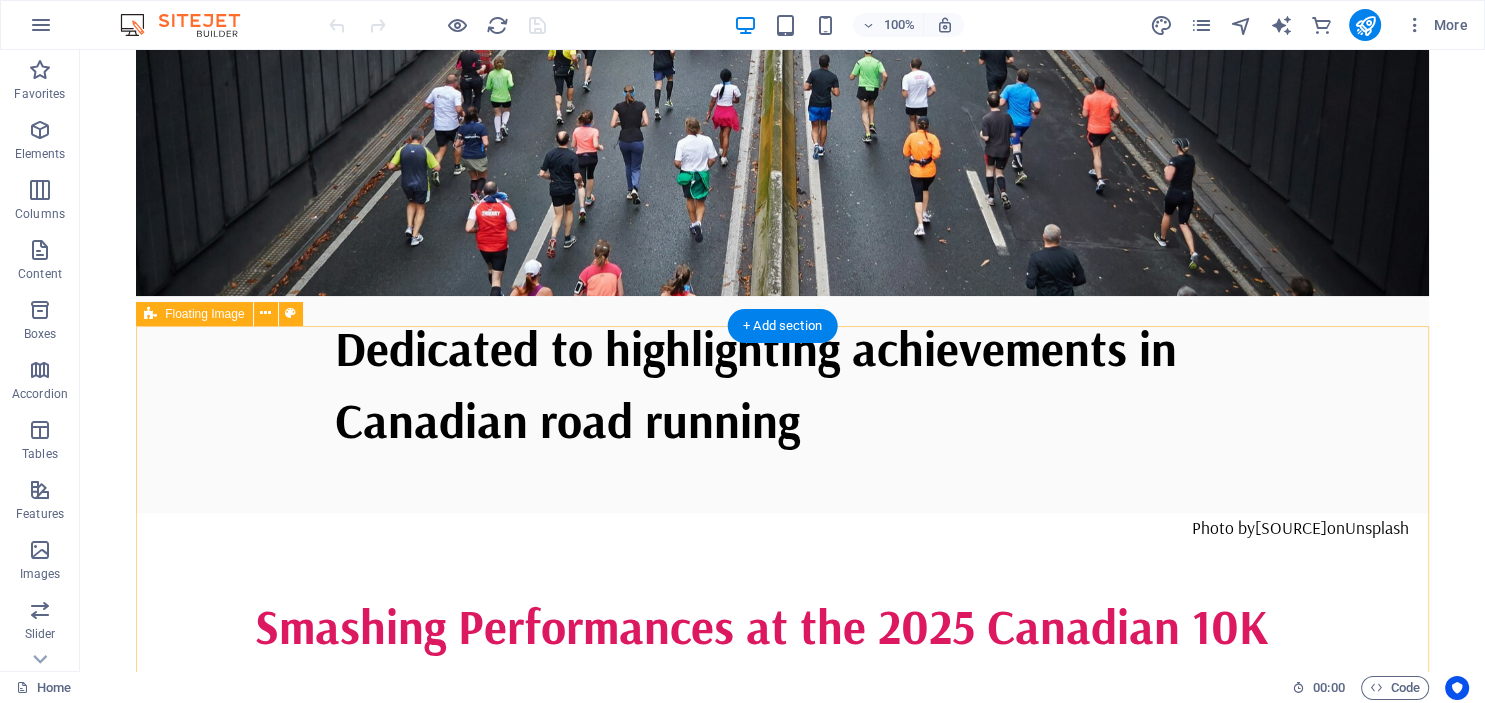 scroll, scrollTop: 711, scrollLeft: 0, axis: vertical 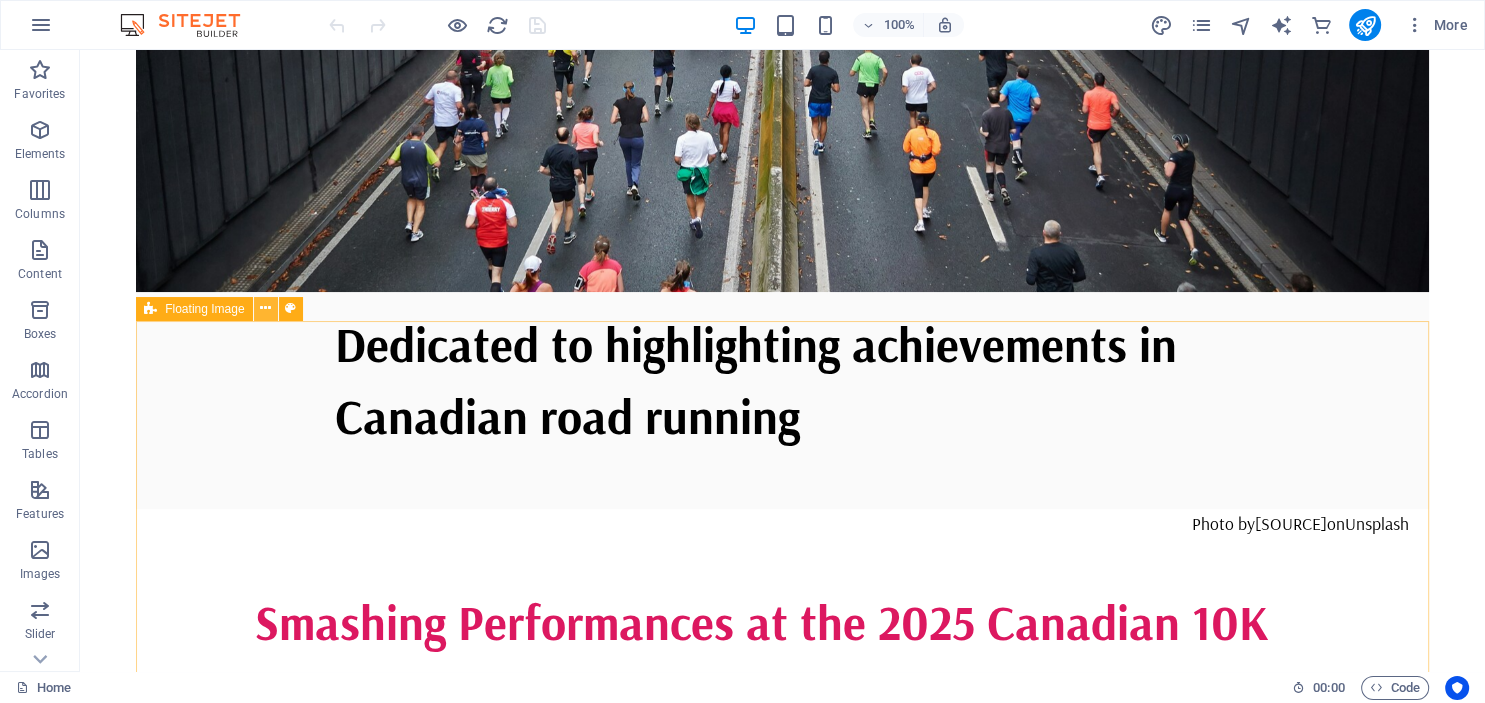 click at bounding box center (265, 308) 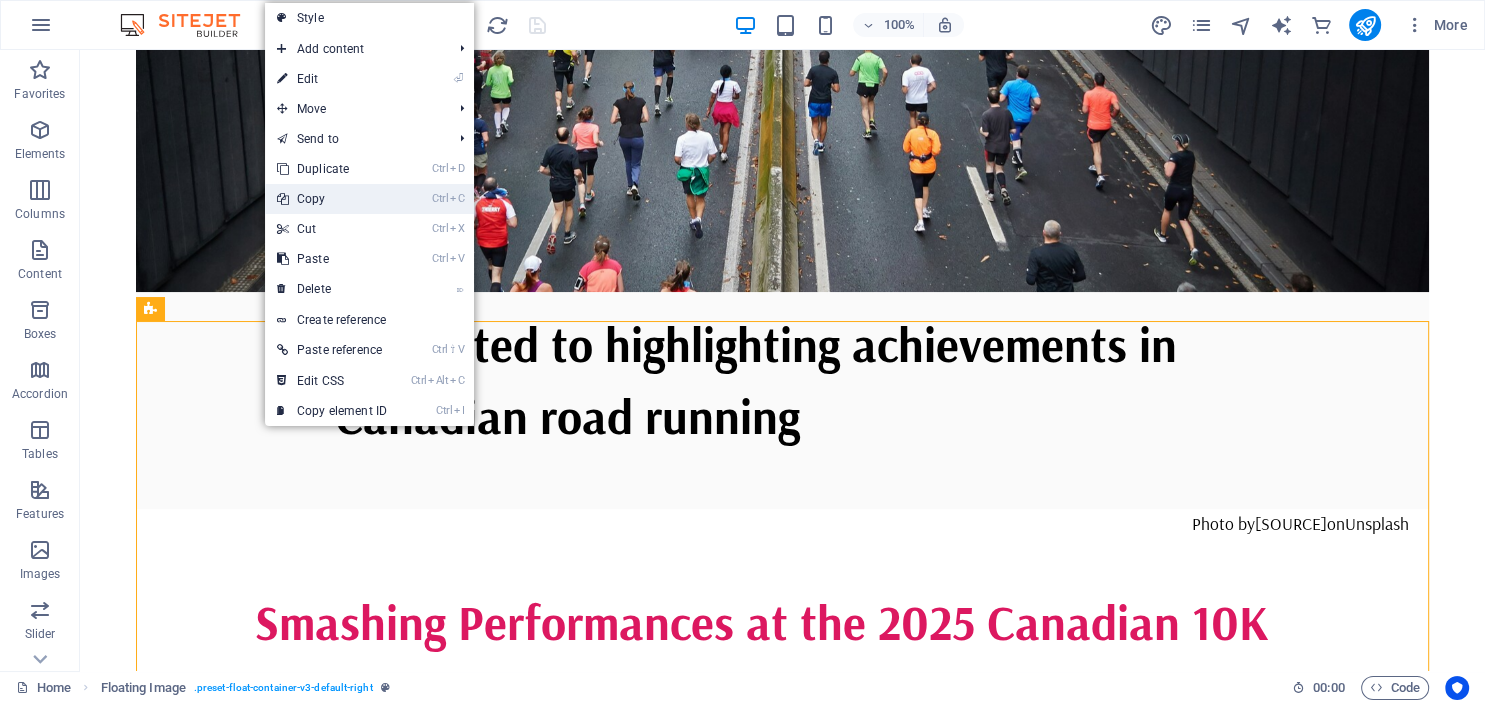 click on "Ctrl C  Copy" at bounding box center (332, 199) 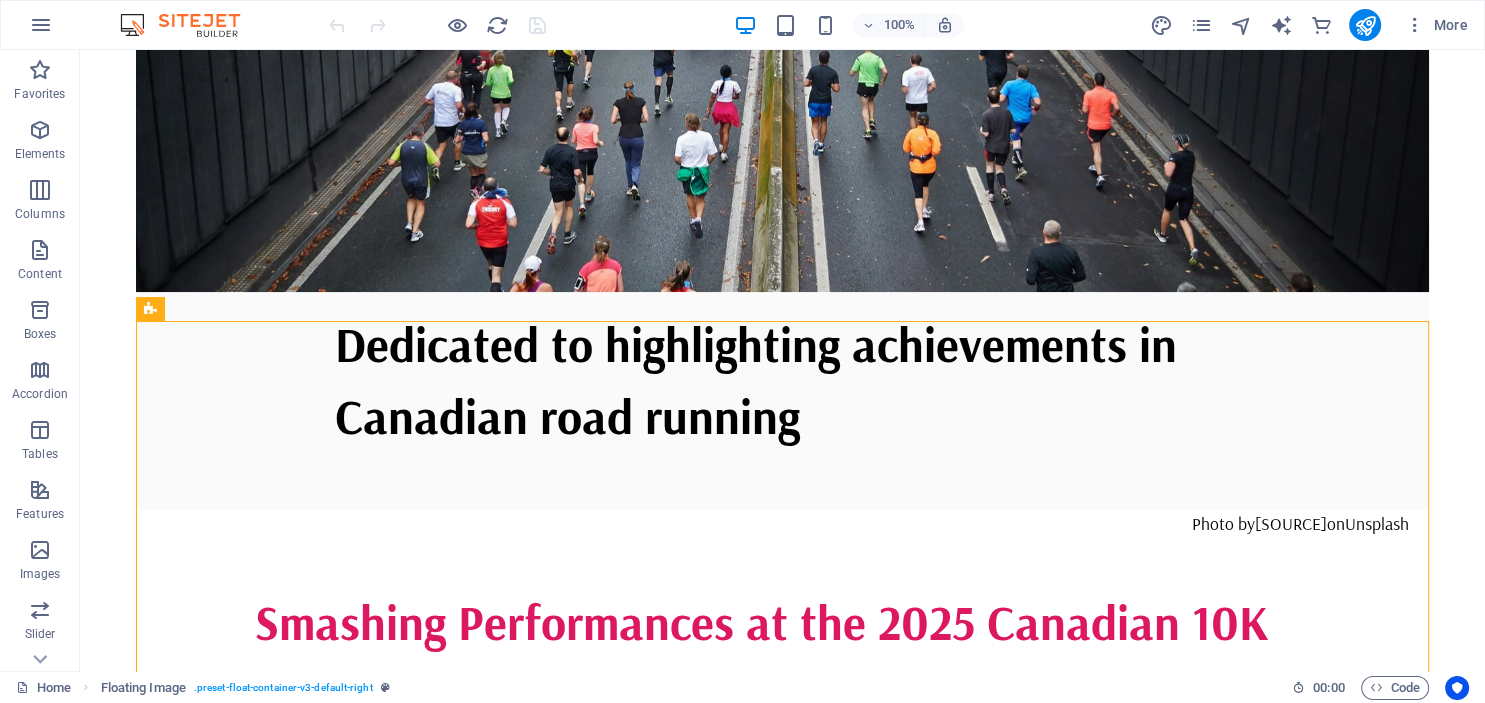 click on "More" at bounding box center [1312, 25] 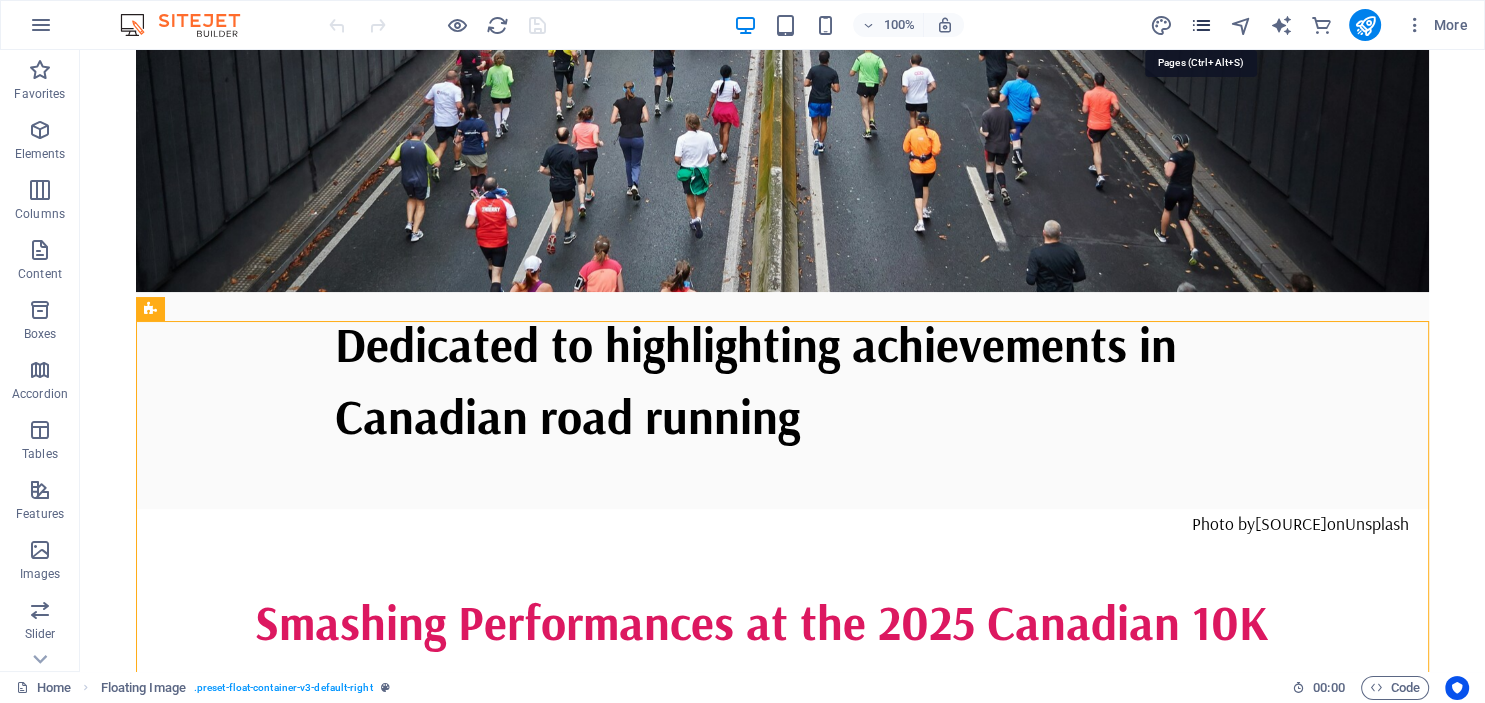 click at bounding box center (1200, 25) 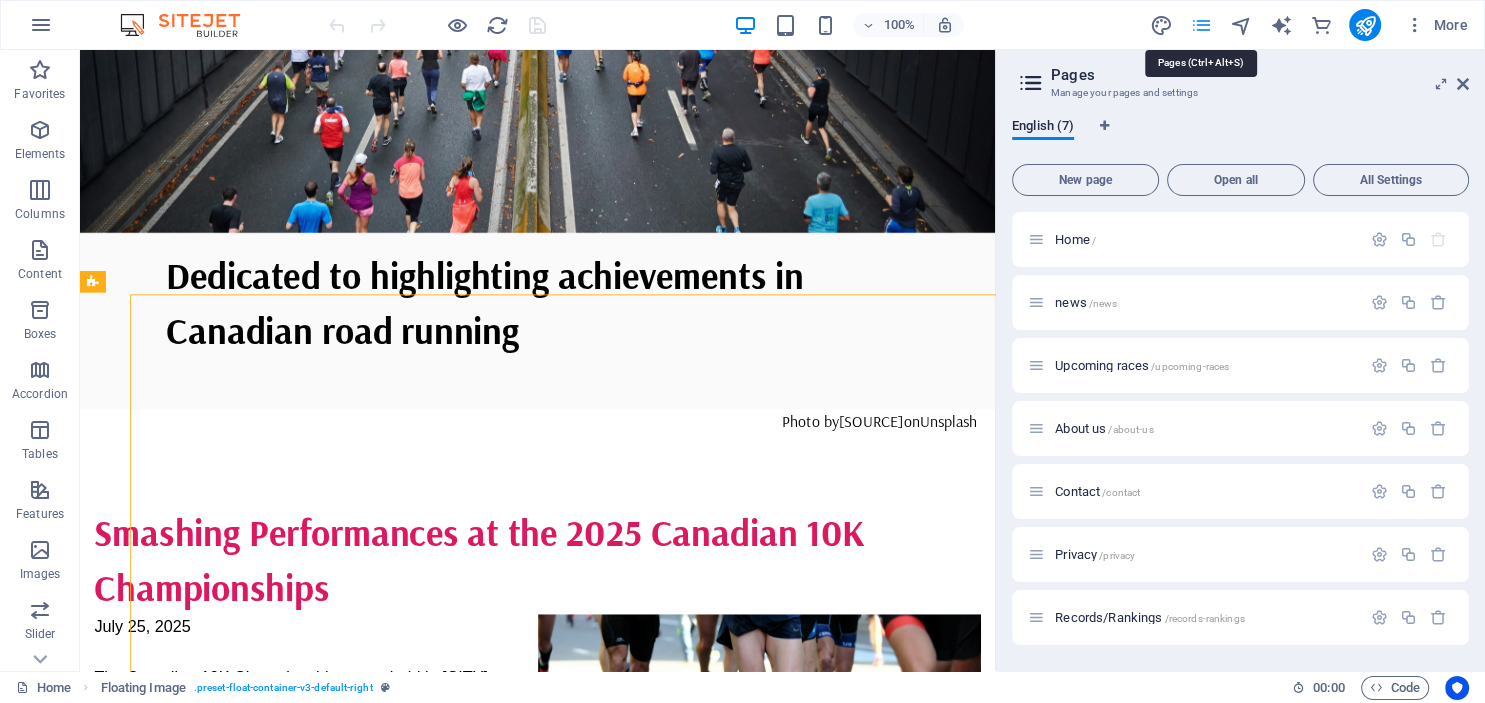scroll, scrollTop: 710, scrollLeft: 0, axis: vertical 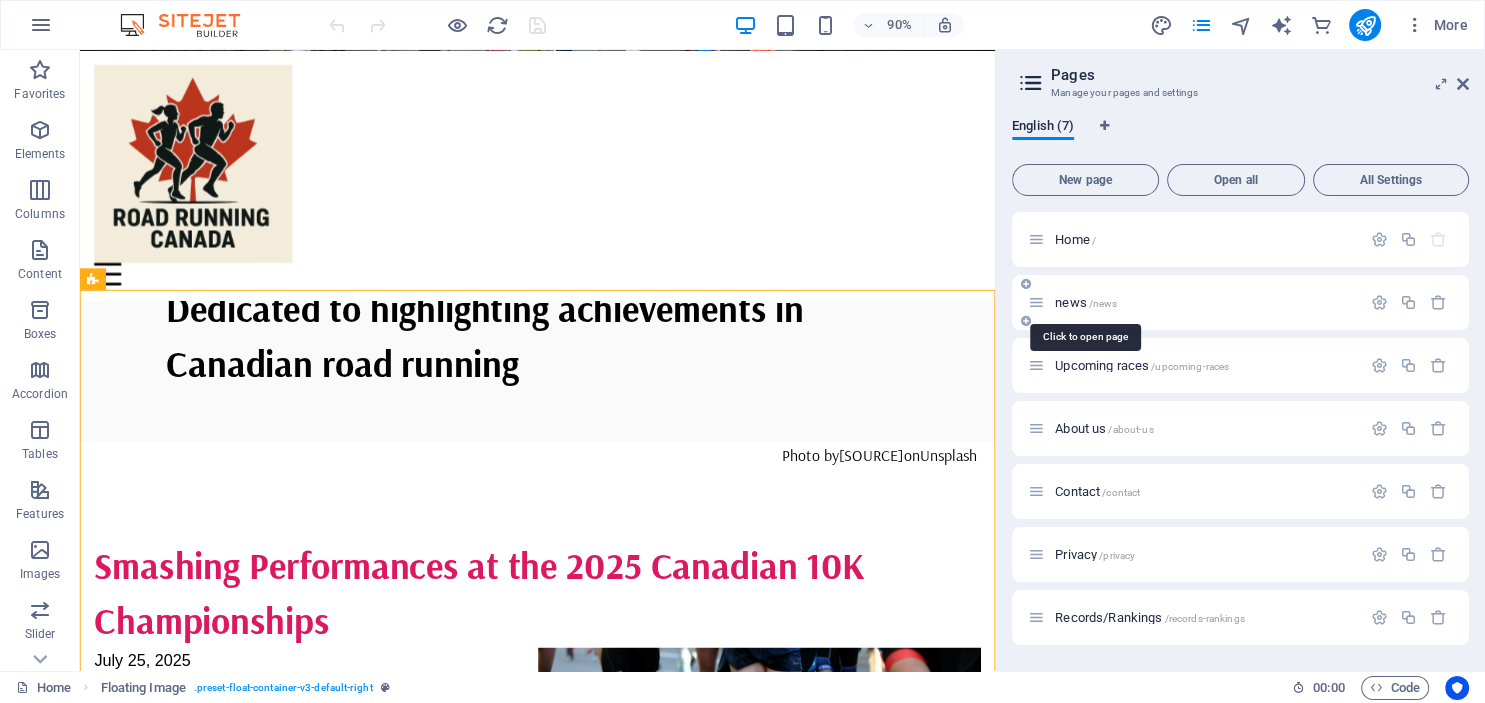 click on "news /news" at bounding box center (1086, 302) 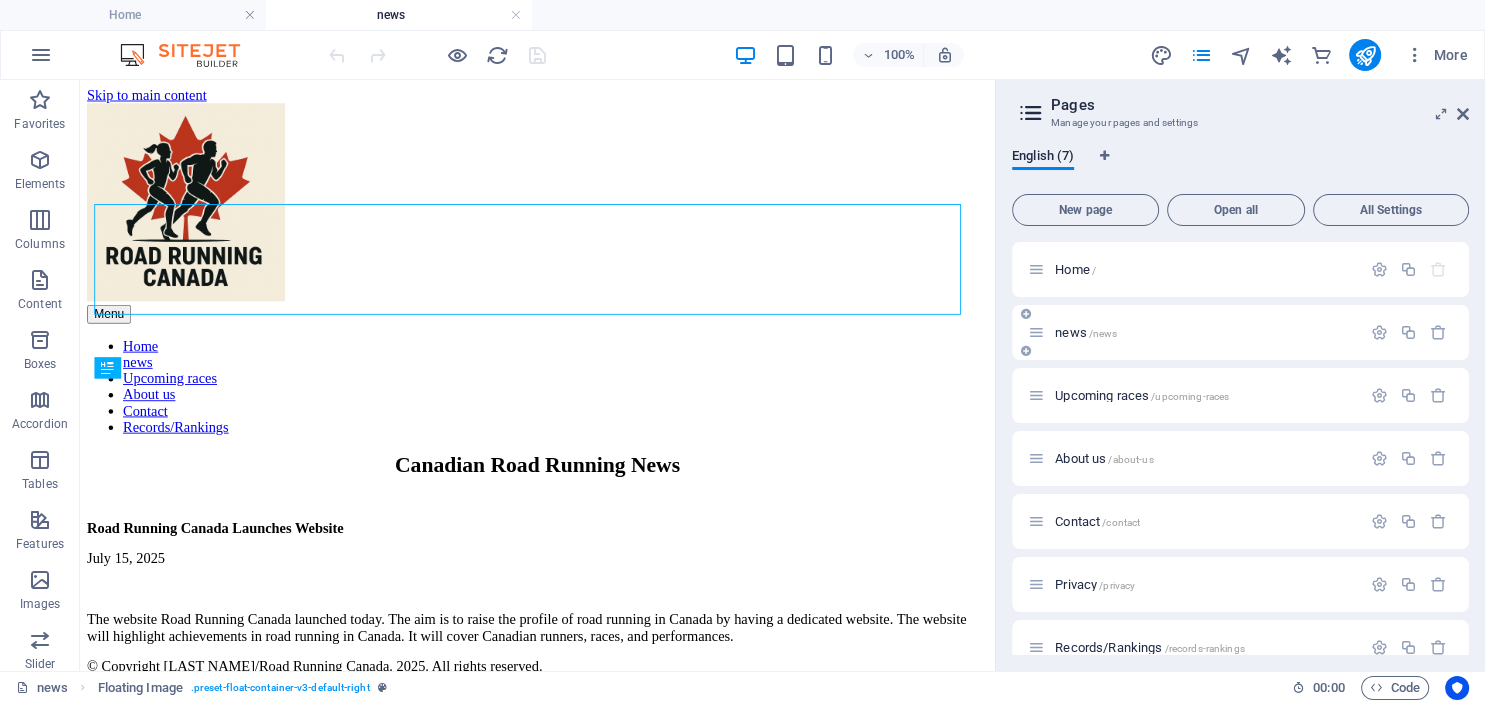 scroll, scrollTop: 0, scrollLeft: 0, axis: both 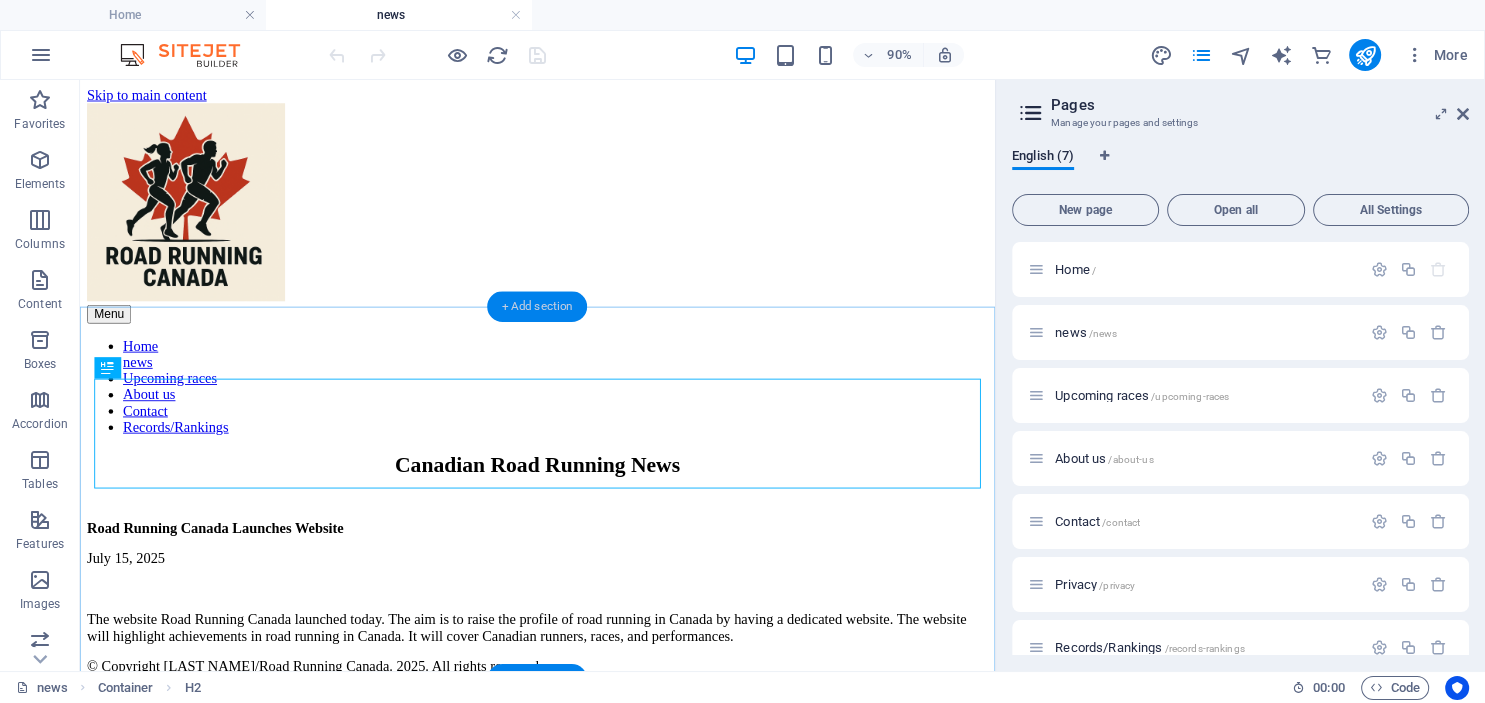 click on "+ Add section" at bounding box center (538, 307) 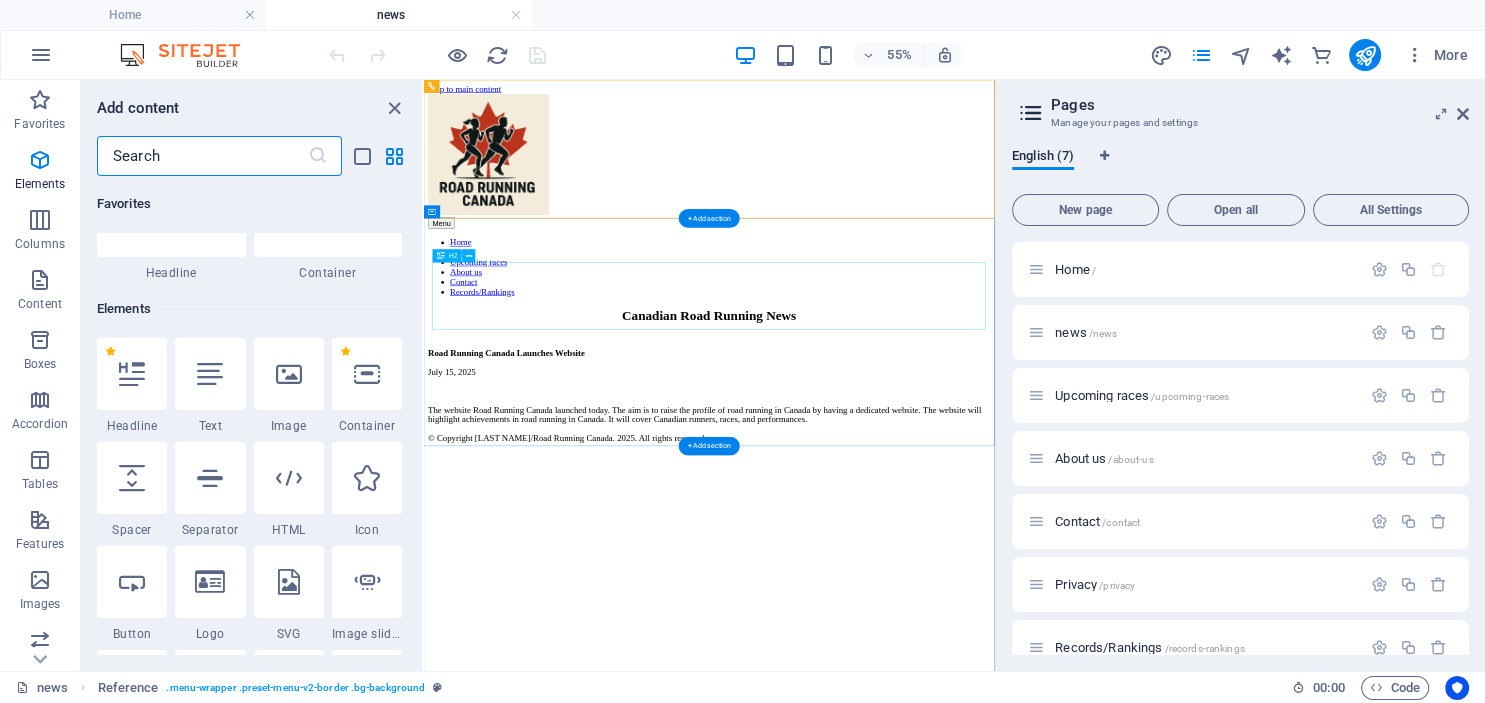 scroll, scrollTop: 3499, scrollLeft: 0, axis: vertical 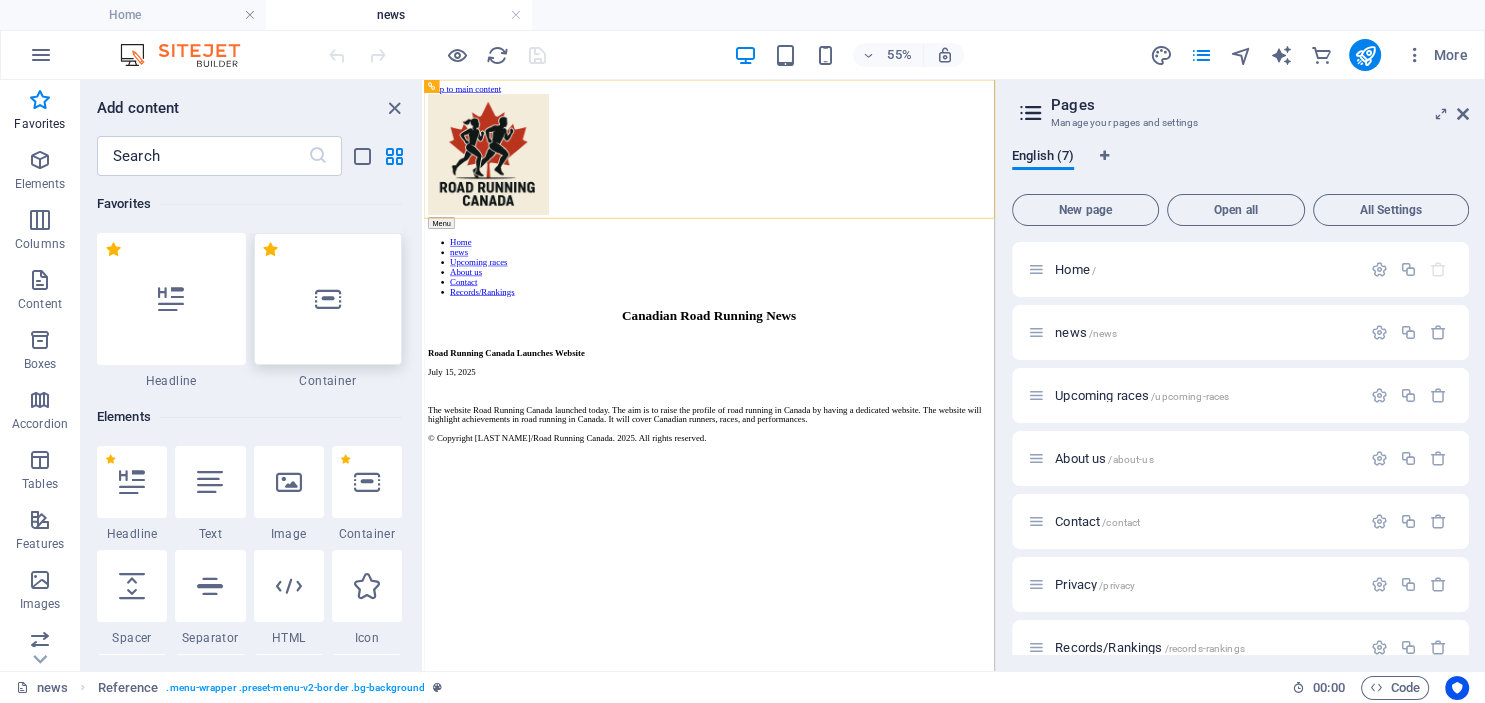 click at bounding box center [328, 299] 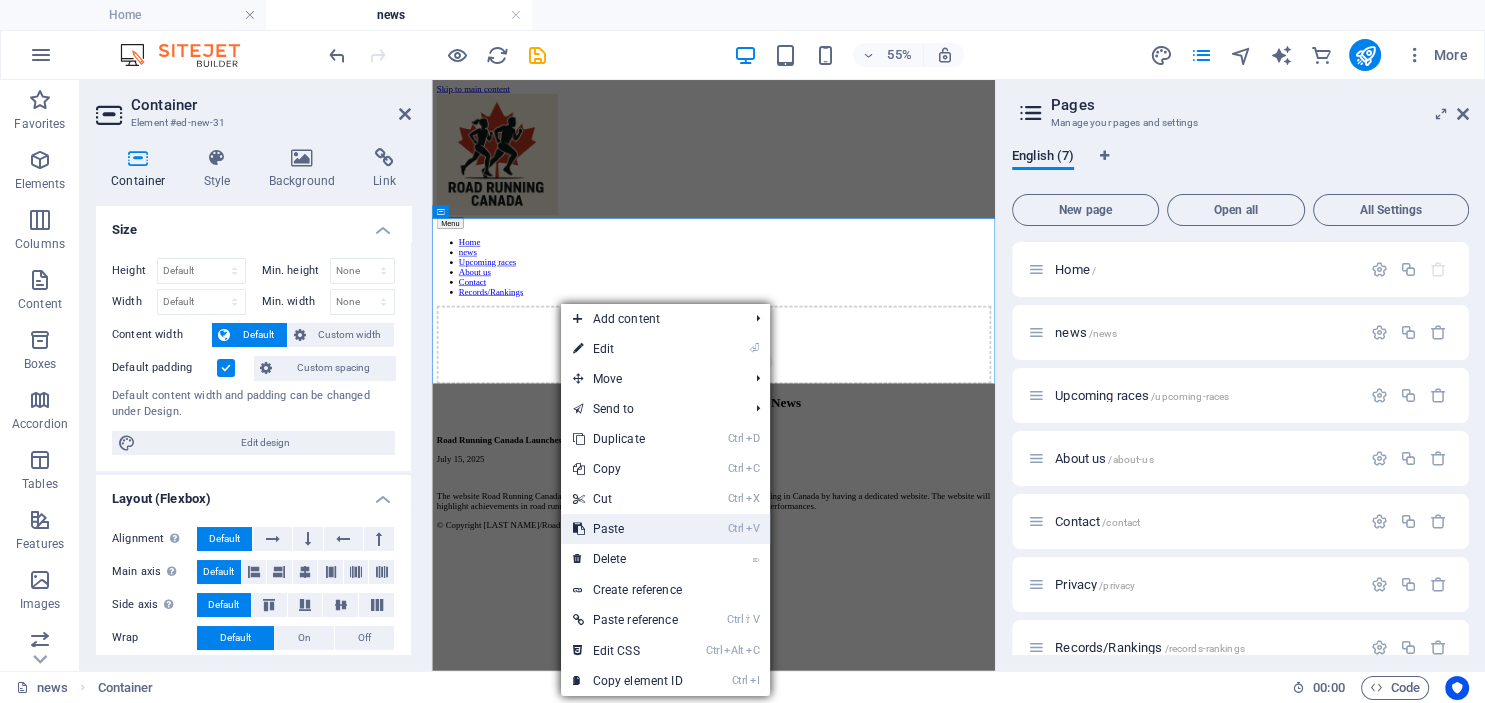 click on "Ctrl V  Paste" at bounding box center (628, 529) 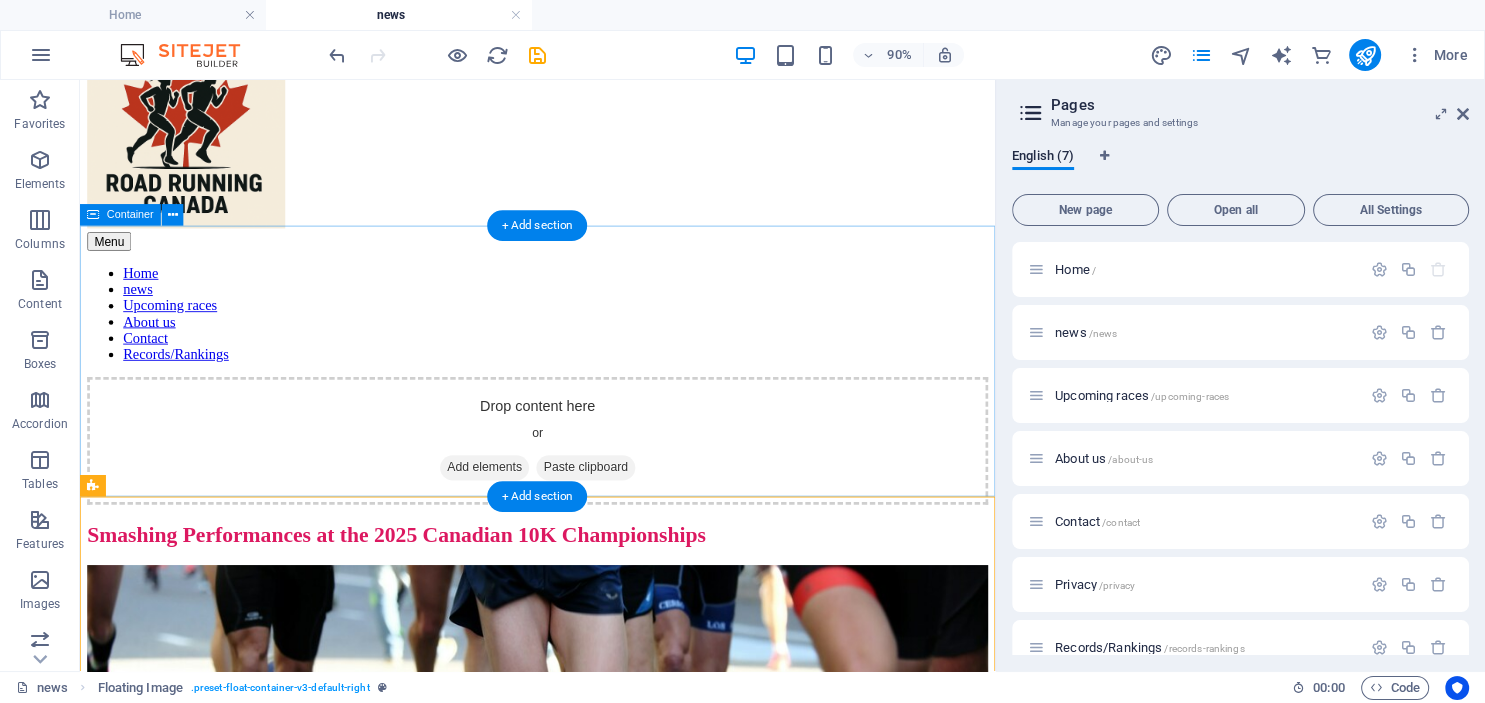 scroll, scrollTop: 59, scrollLeft: 0, axis: vertical 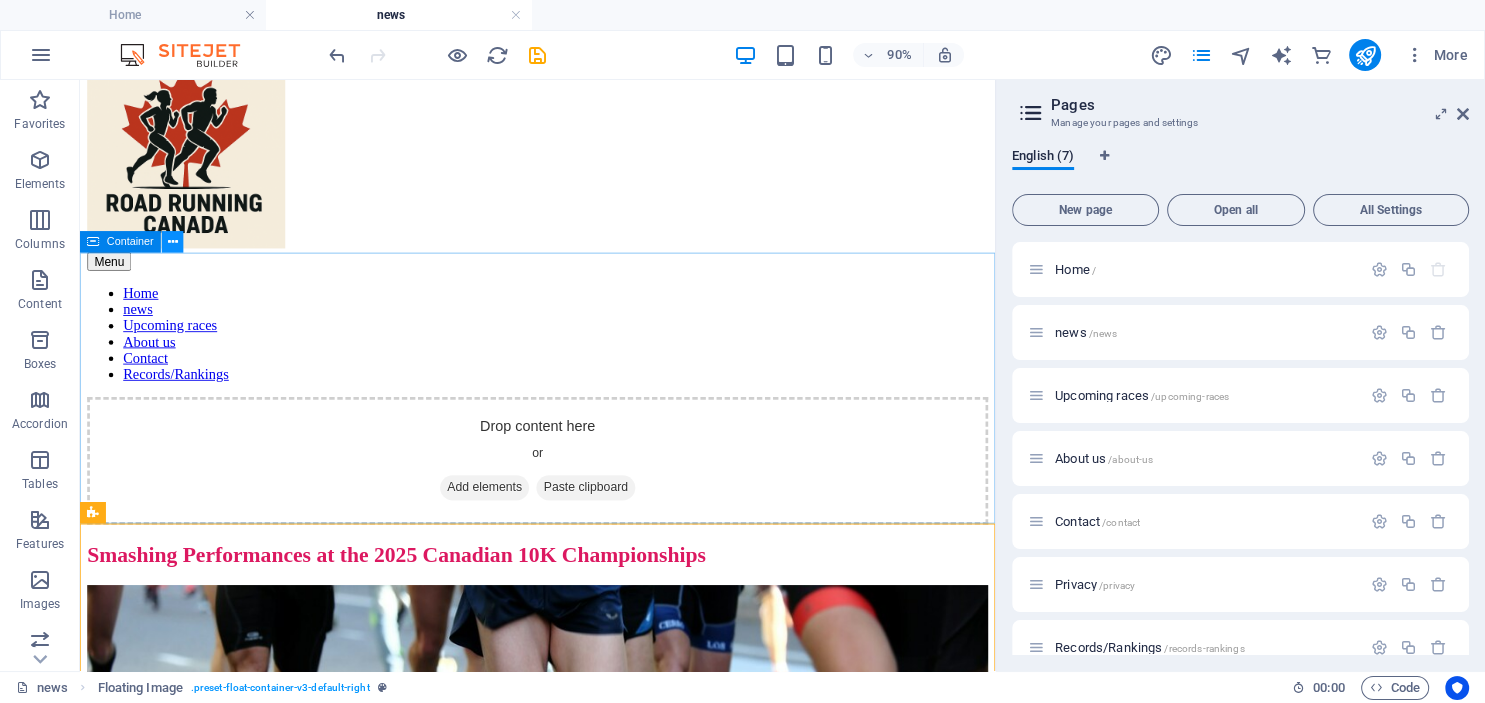 click at bounding box center [173, 242] 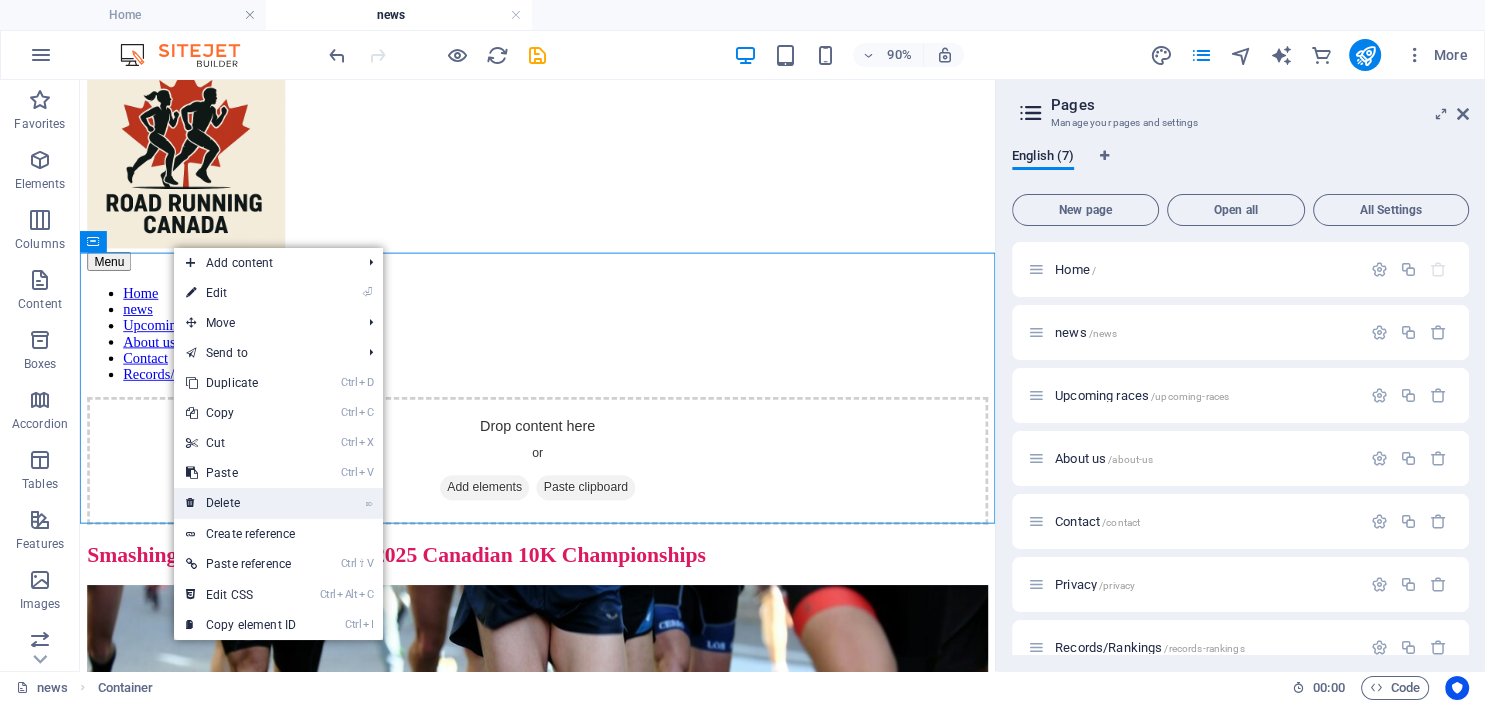 click on "⌦  Delete" at bounding box center (241, 503) 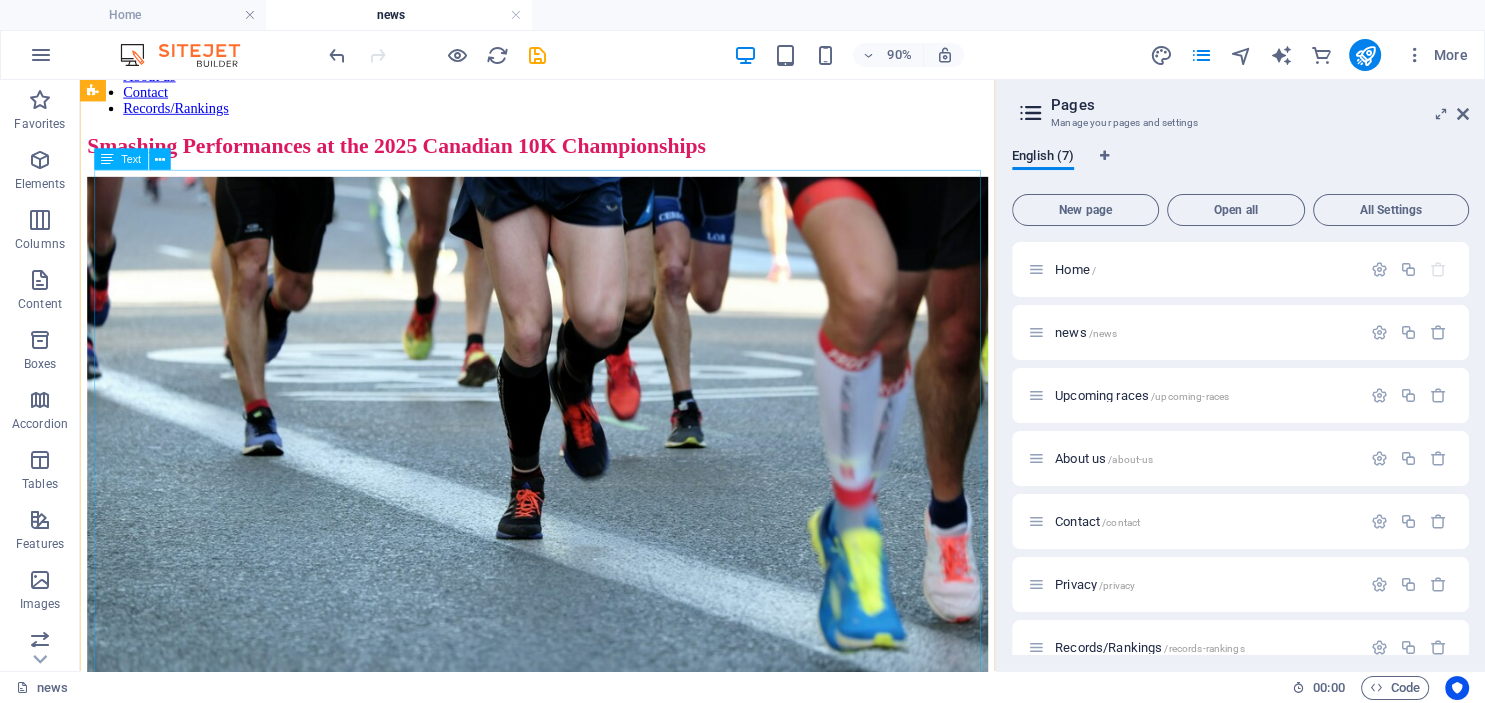 scroll, scrollTop: 0, scrollLeft: 0, axis: both 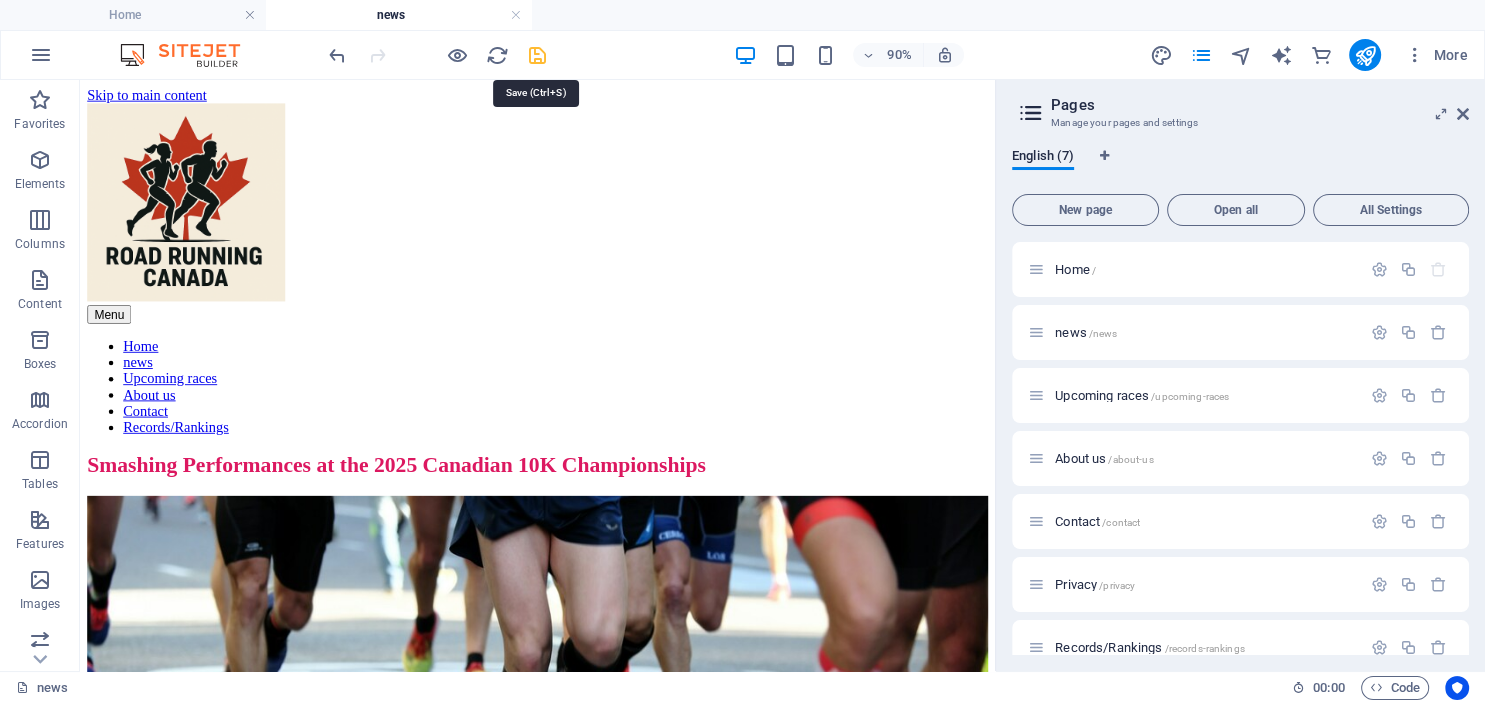 click at bounding box center (537, 55) 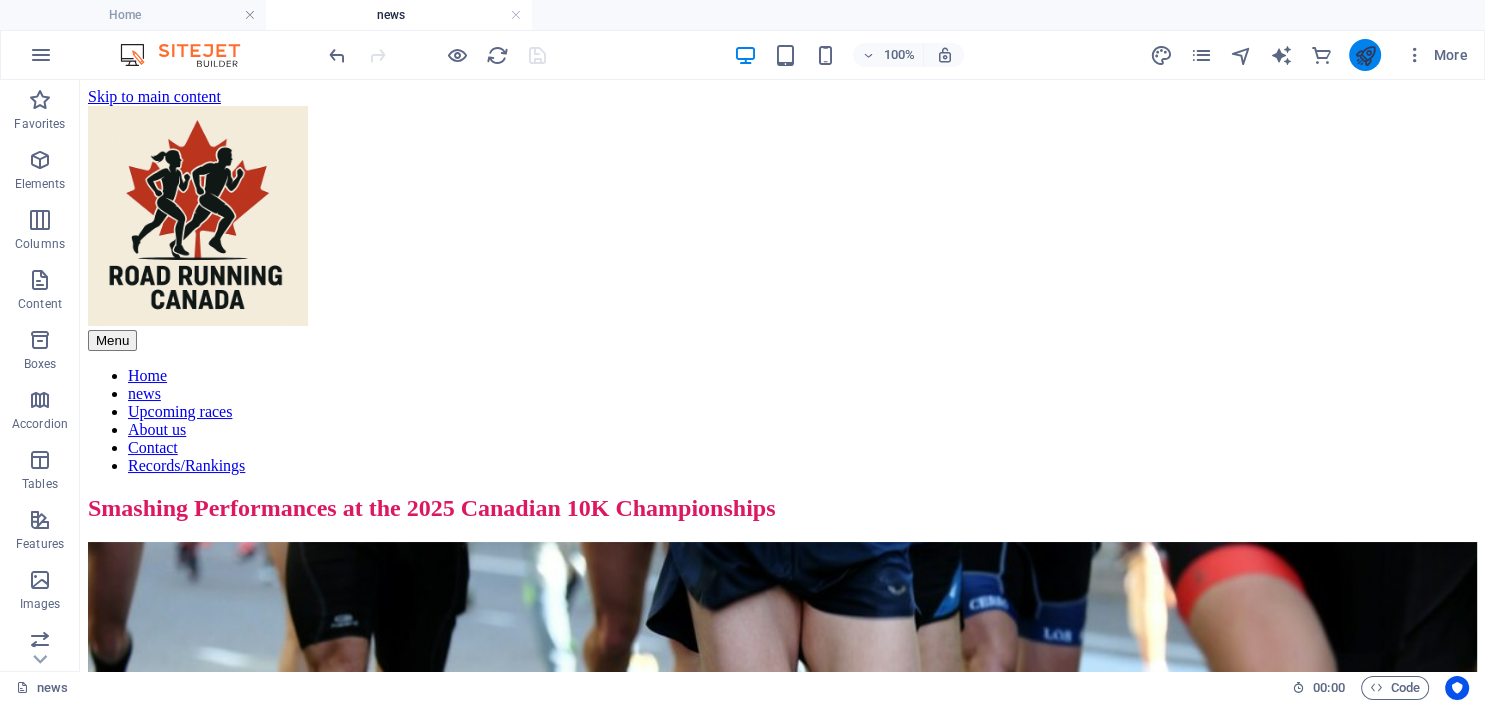 click at bounding box center [1365, 55] 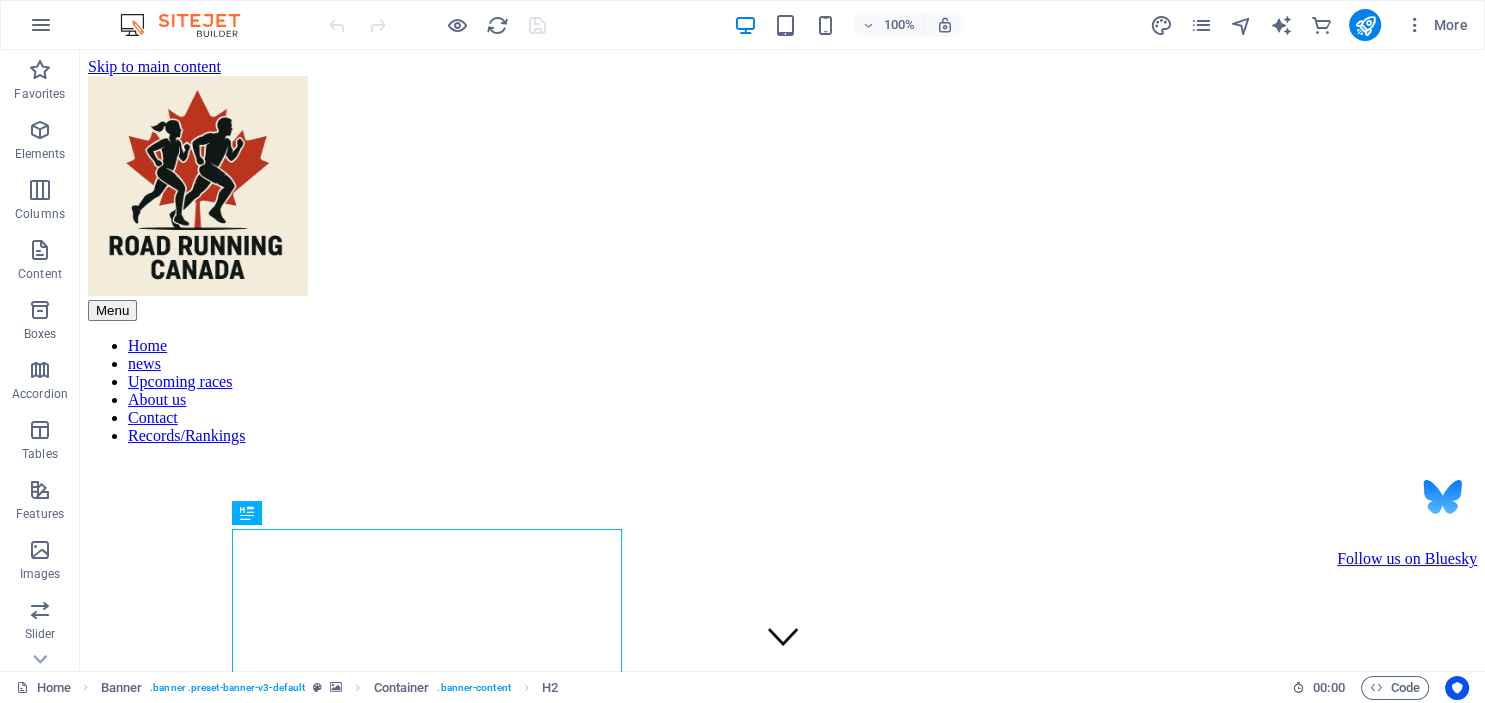 scroll, scrollTop: 0, scrollLeft: 0, axis: both 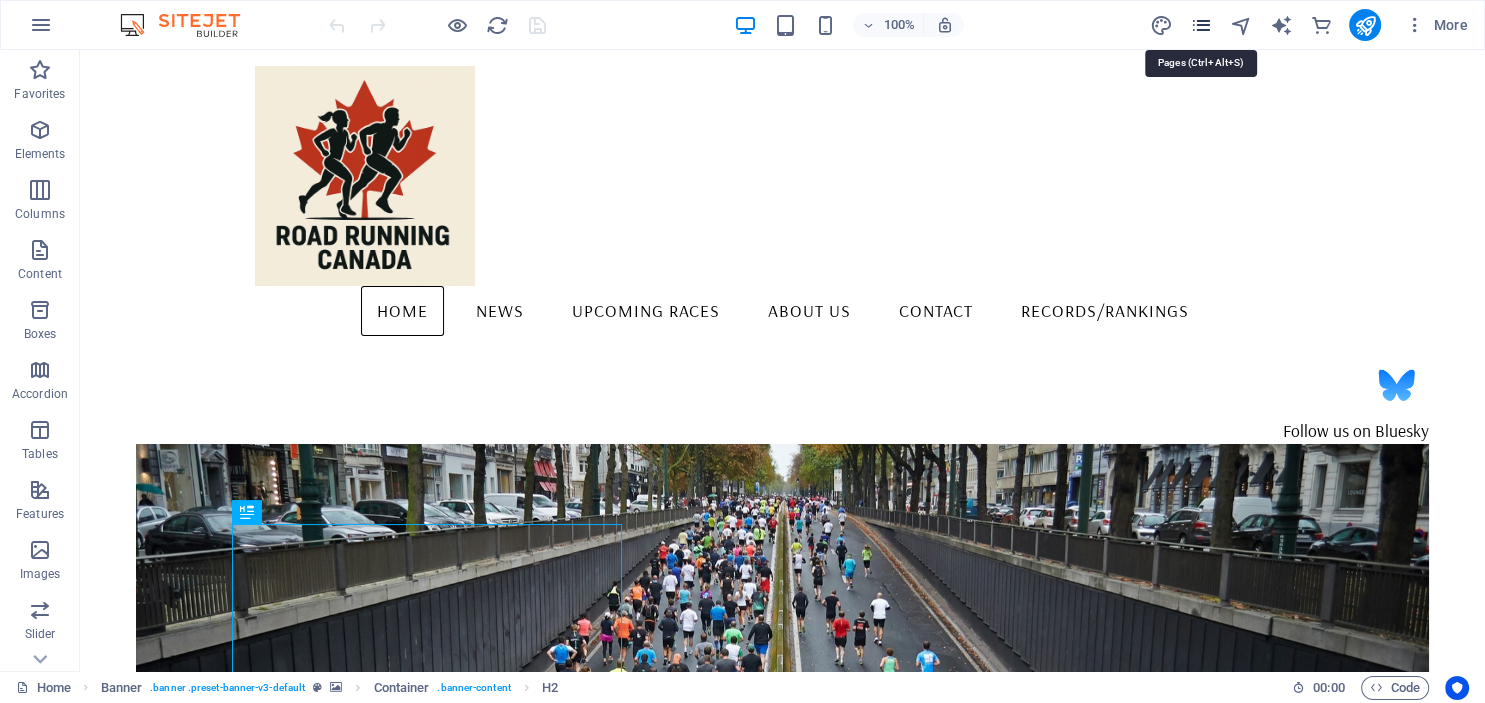 click at bounding box center (1200, 25) 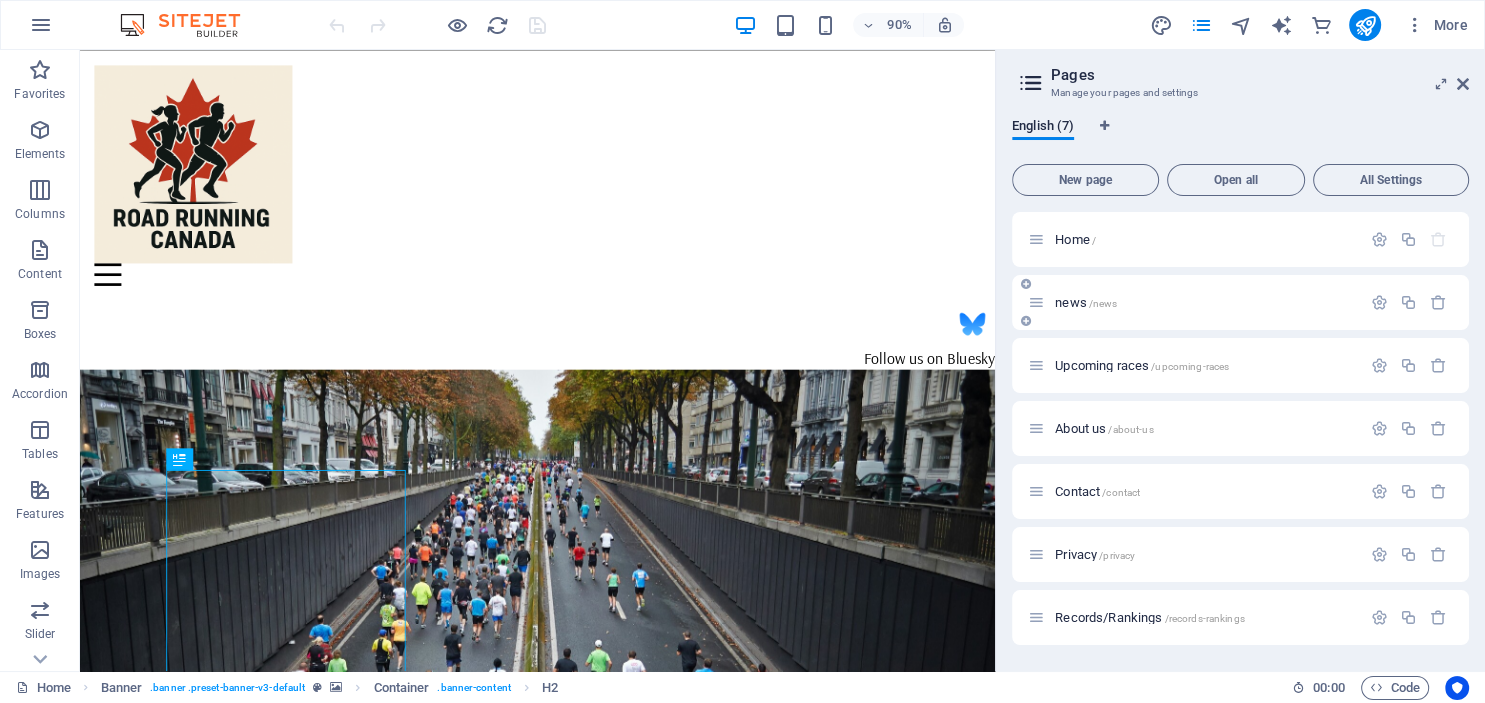 click on "news /news" at bounding box center [1194, 302] 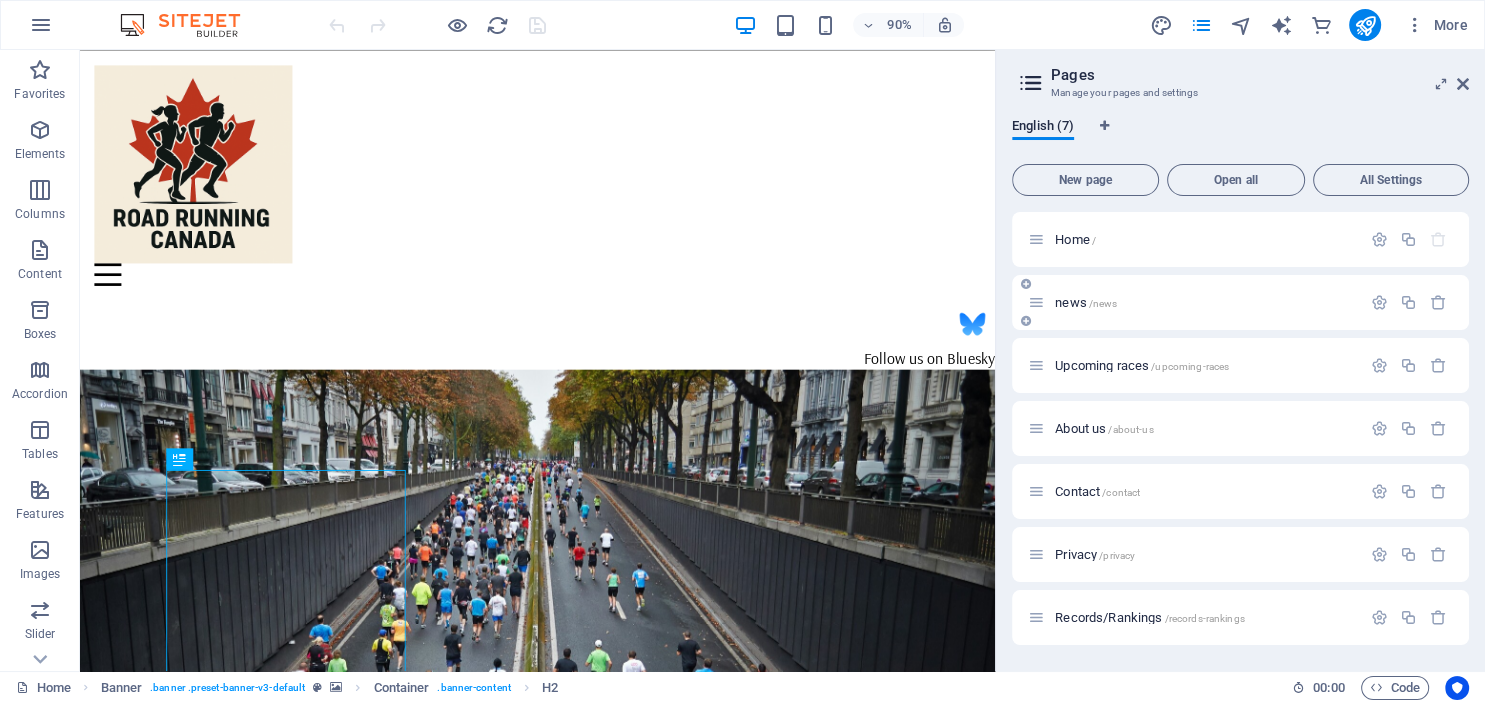 click on "news /news" at bounding box center (1086, 302) 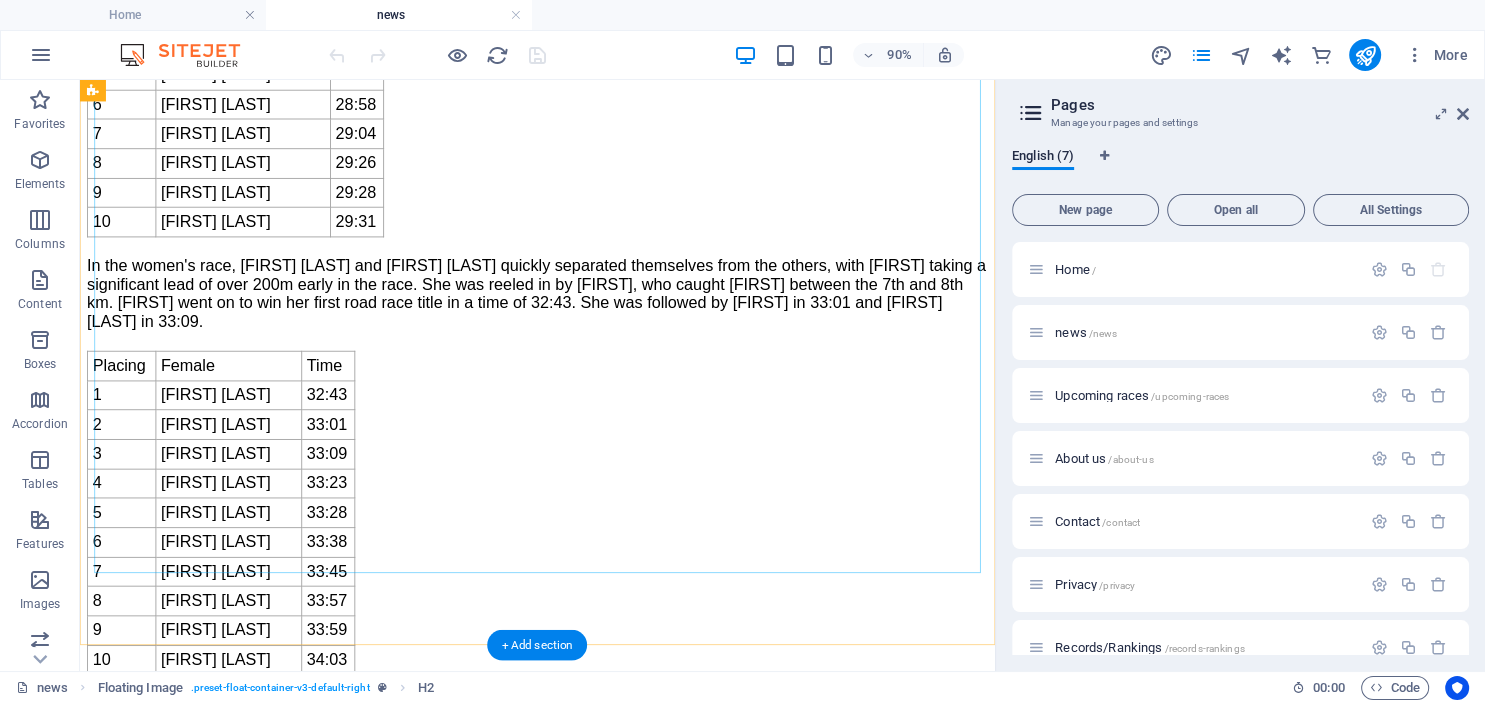 scroll, scrollTop: 2003, scrollLeft: 0, axis: vertical 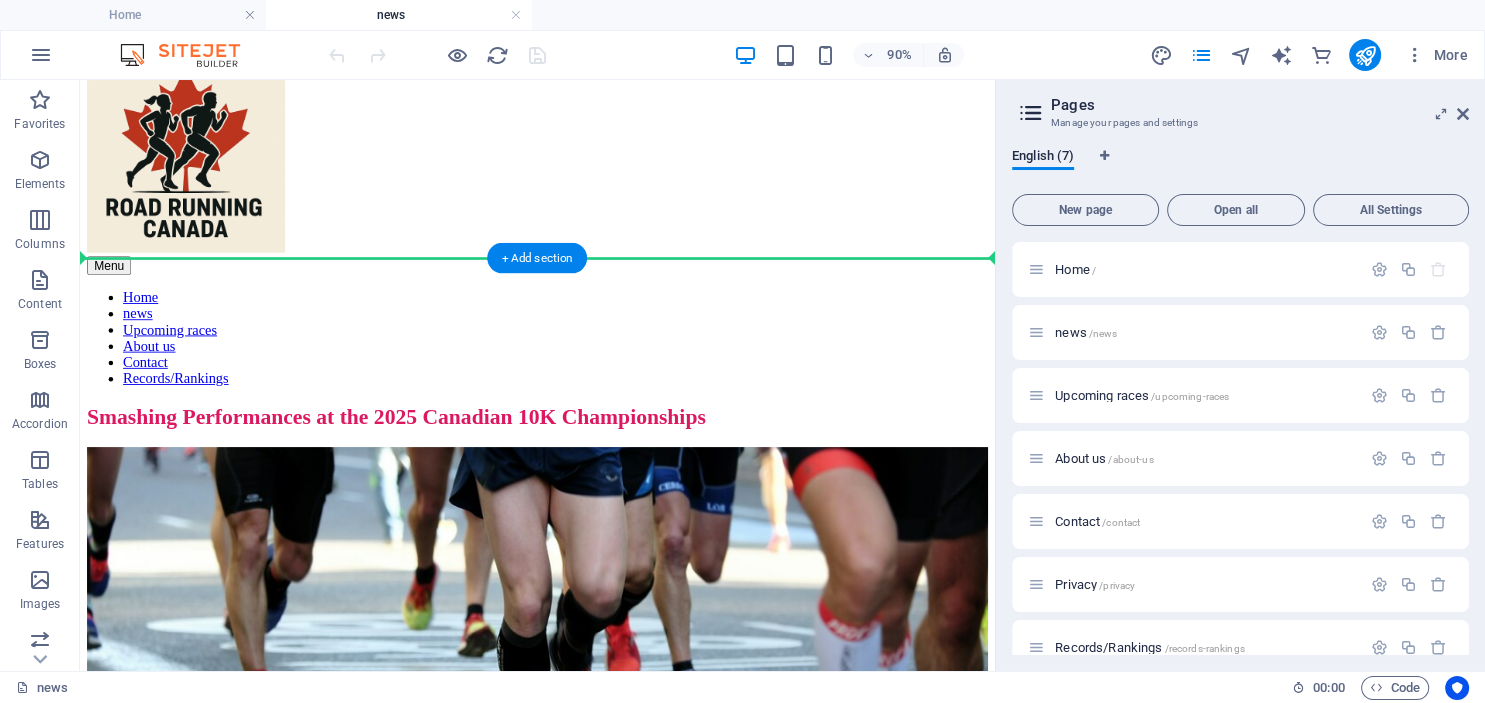 drag, startPoint x: 338, startPoint y: 349, endPoint x: 308, endPoint y: 316, distance: 44.598206 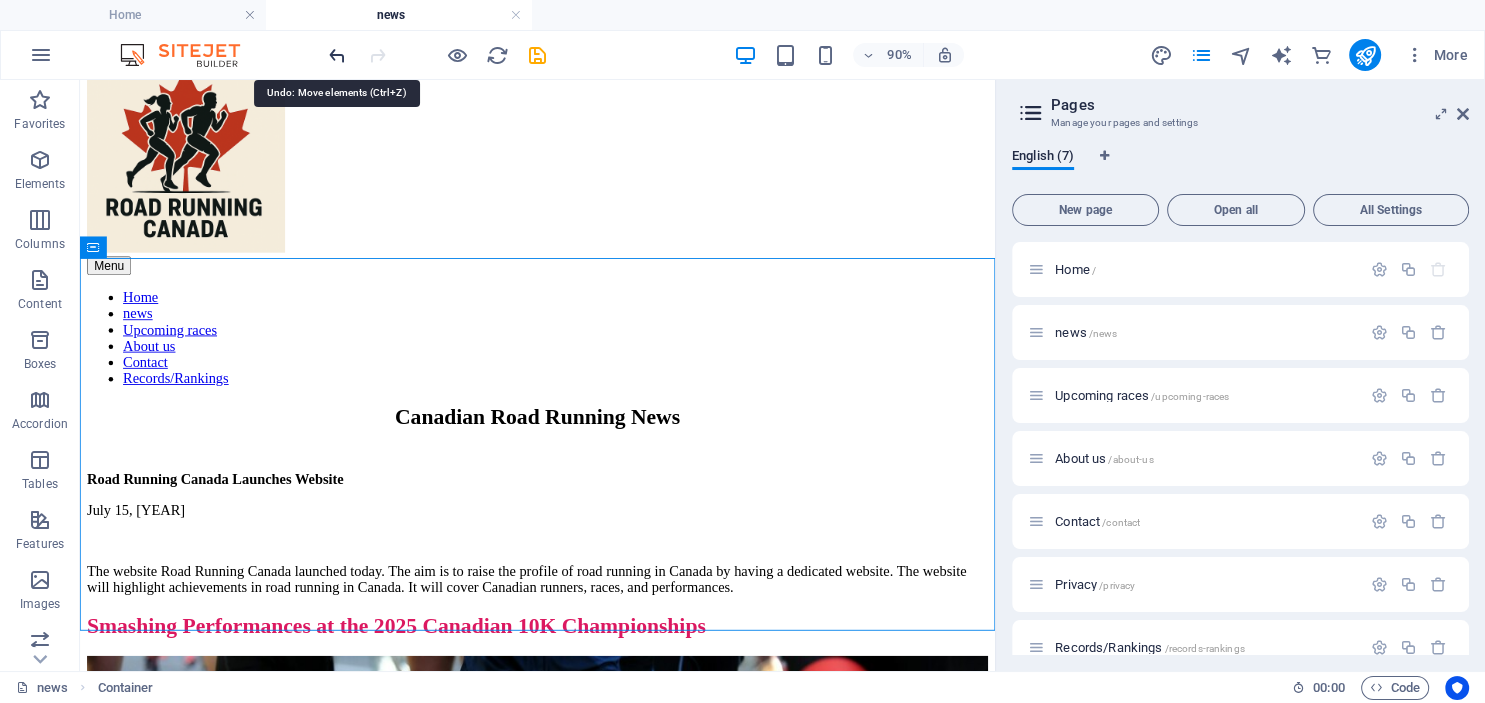click at bounding box center [337, 55] 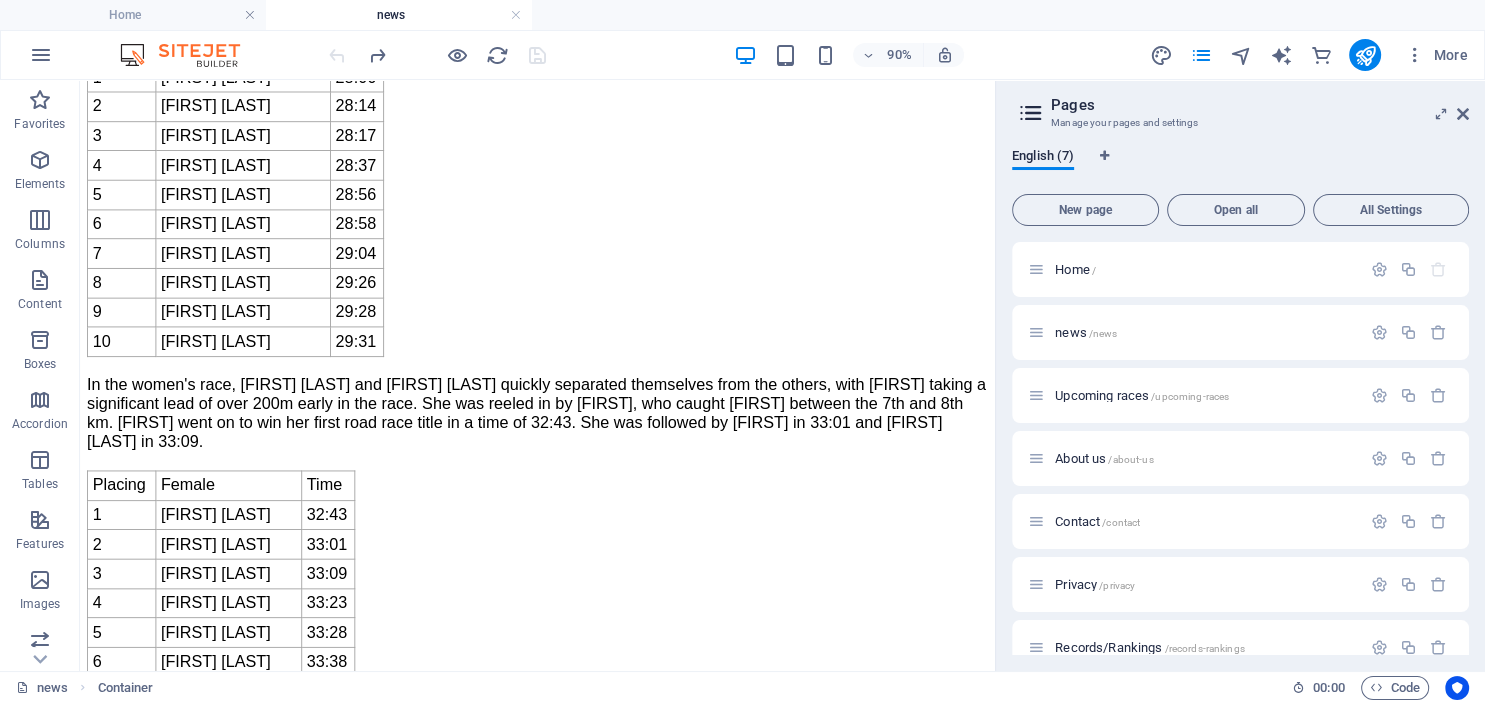 scroll, scrollTop: 2003, scrollLeft: 0, axis: vertical 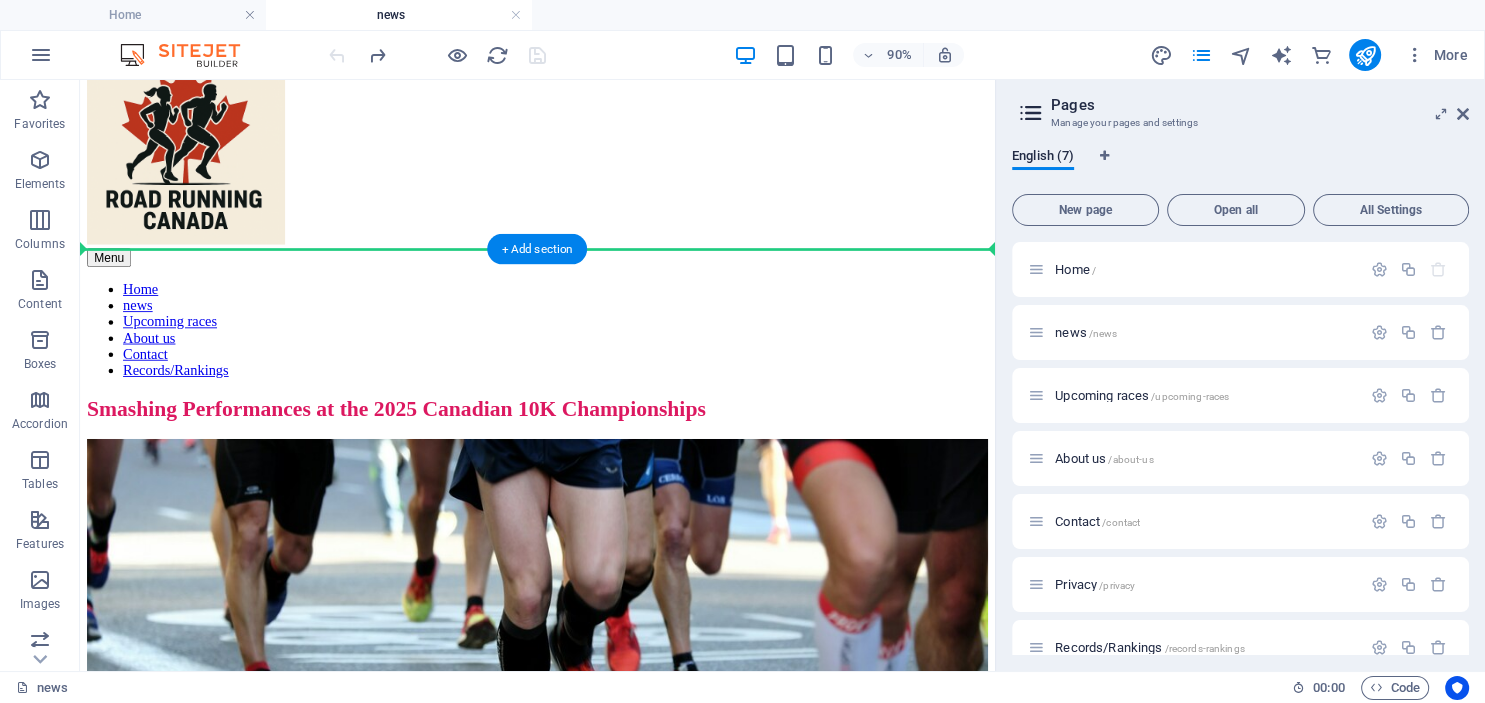 drag, startPoint x: 290, startPoint y: 407, endPoint x: 302, endPoint y: 309, distance: 98.731964 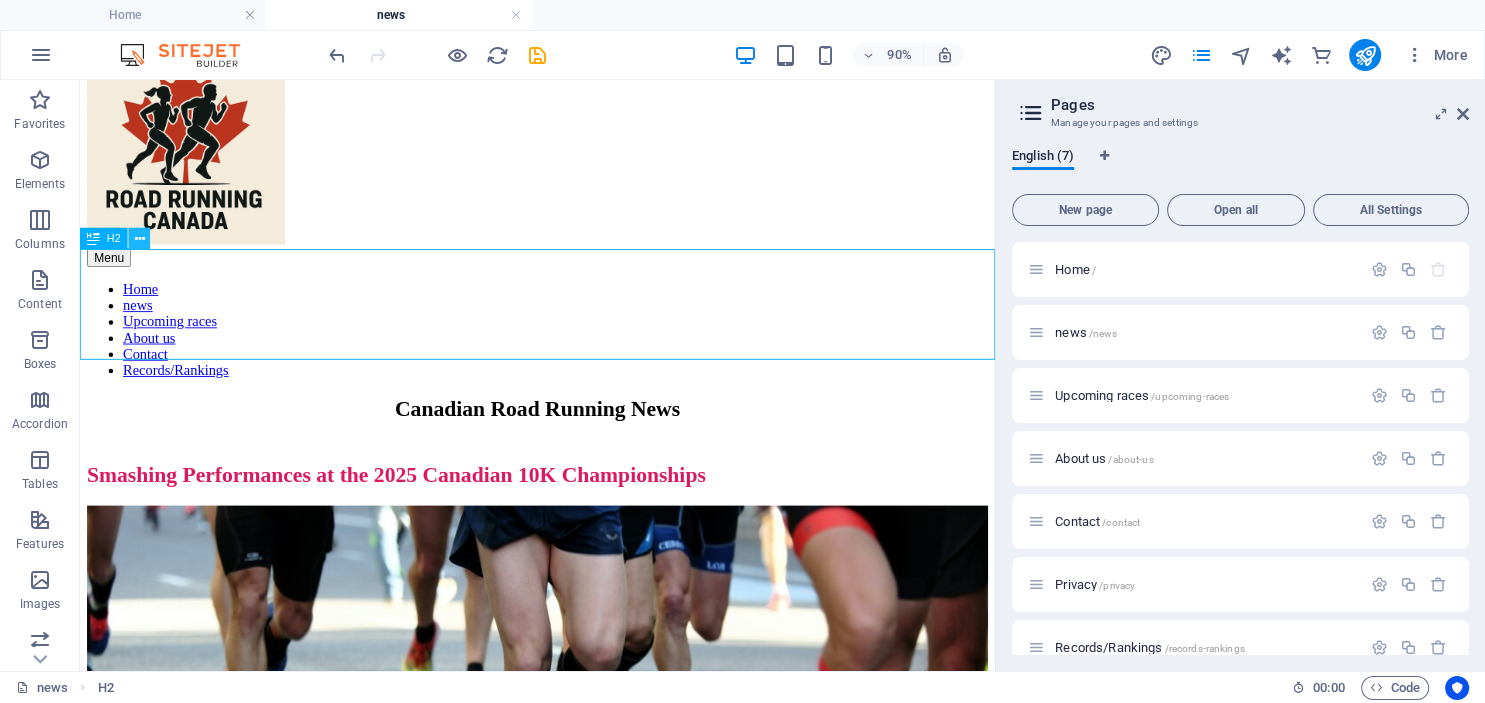 click at bounding box center (140, 238) 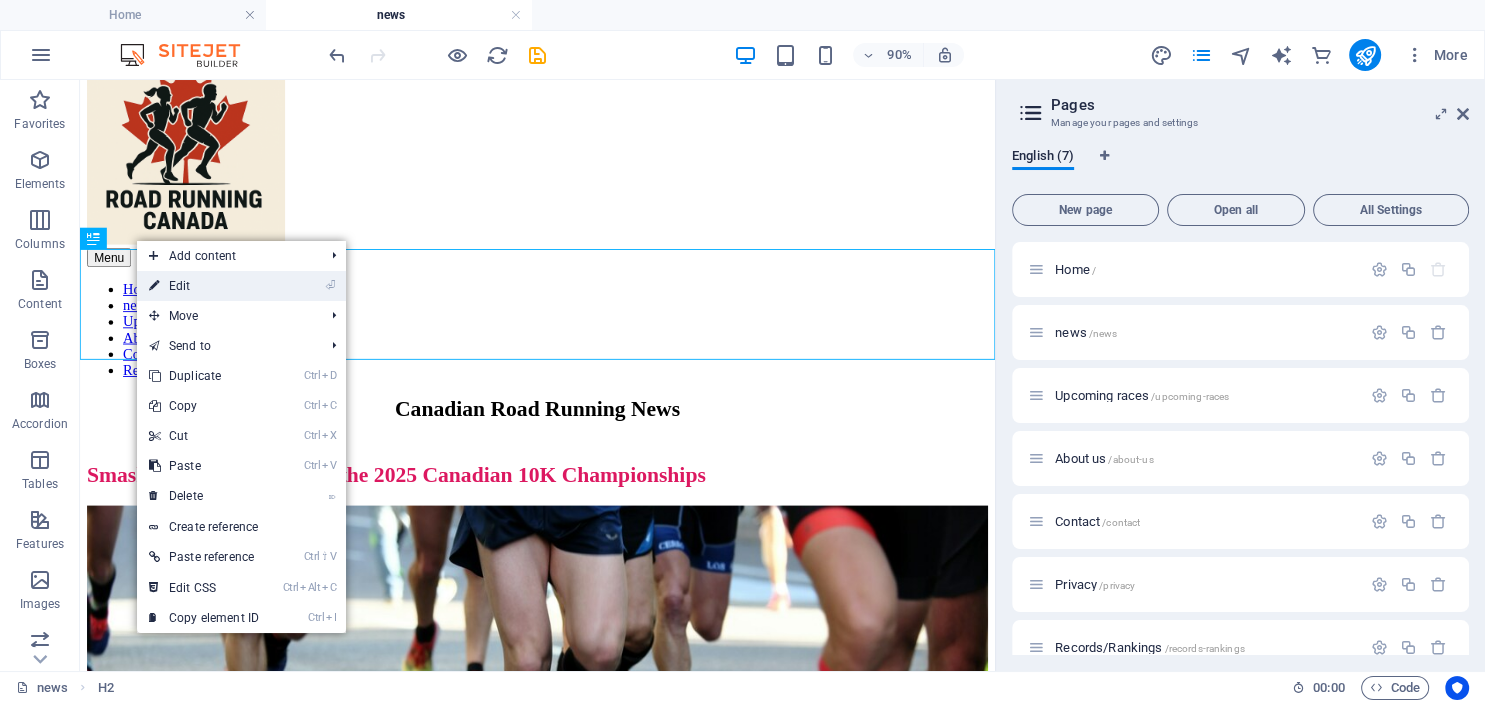 click on "⏎  Edit" at bounding box center [204, 286] 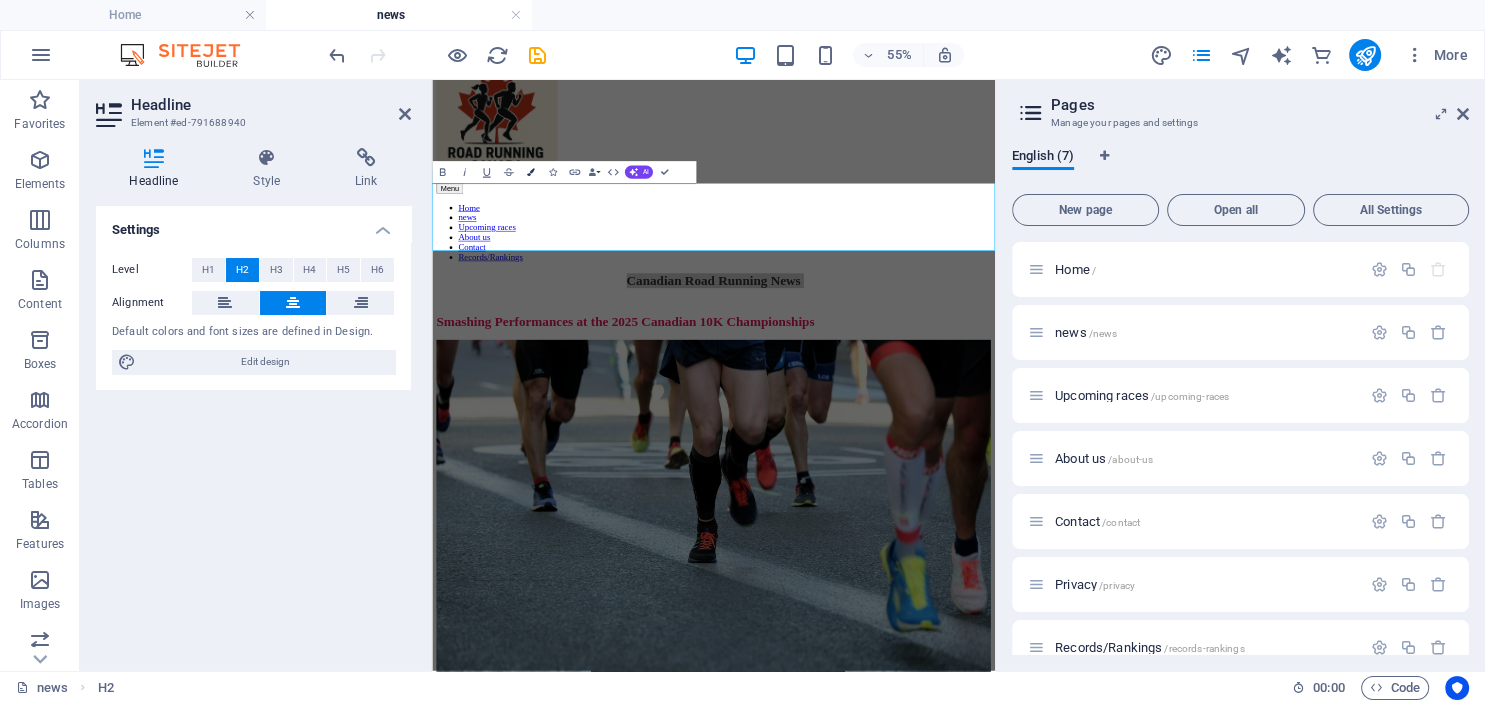 click at bounding box center (531, 173) 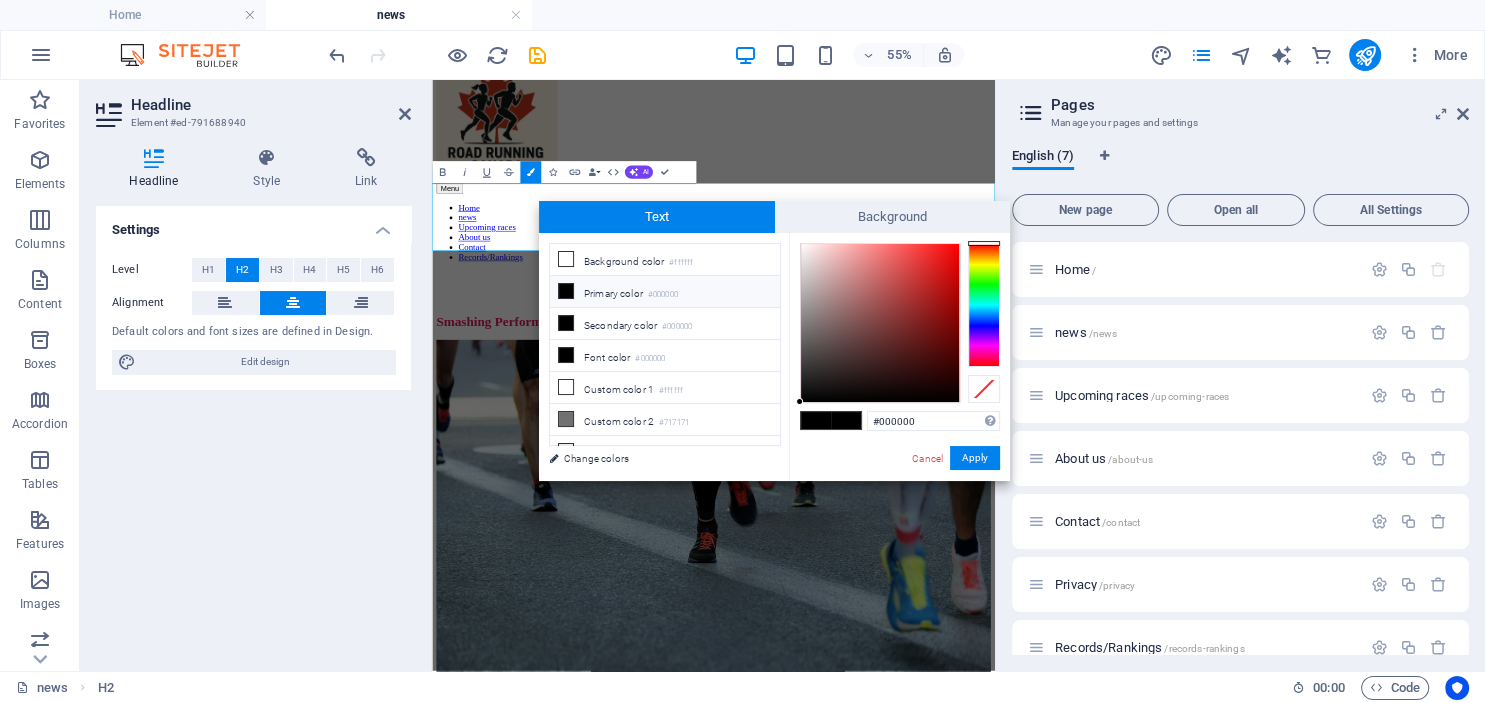 type on "#e01717" 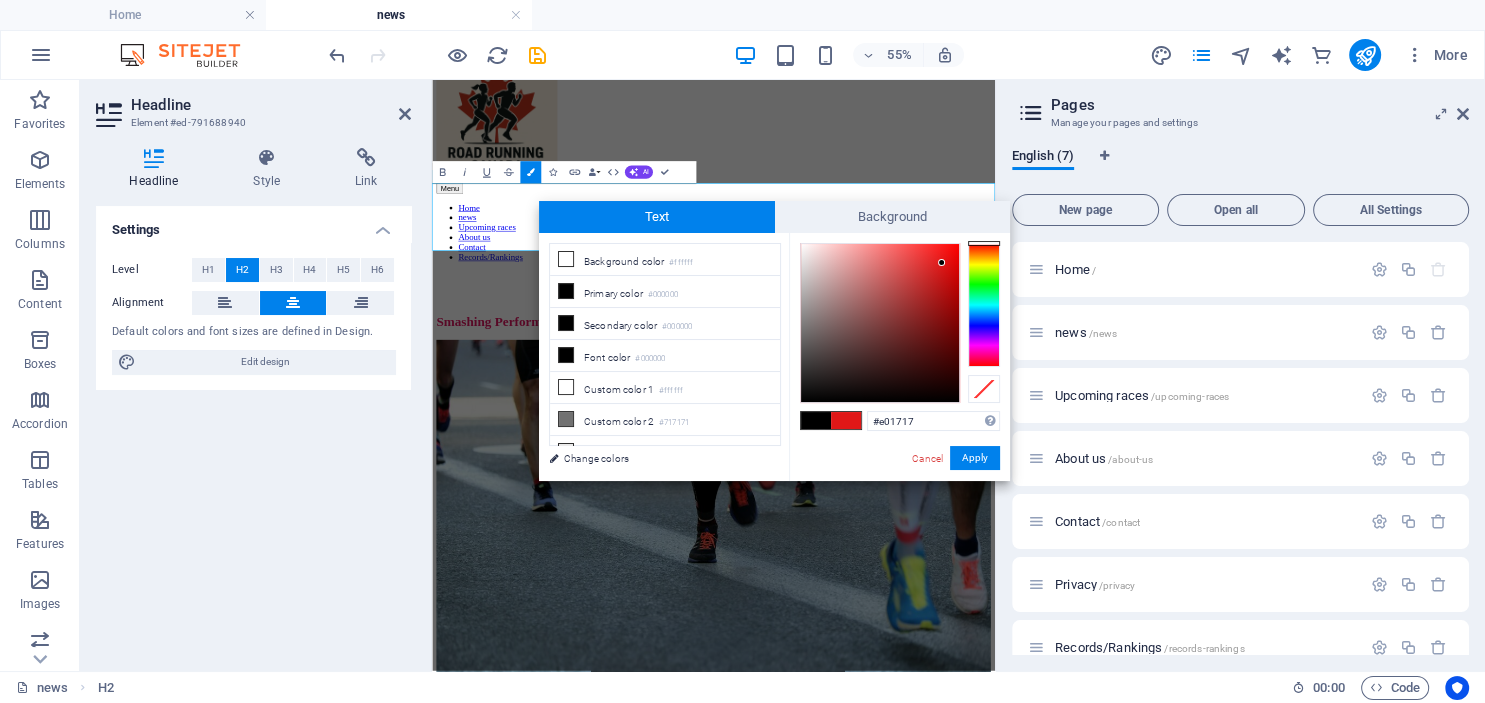 click at bounding box center (880, 323) 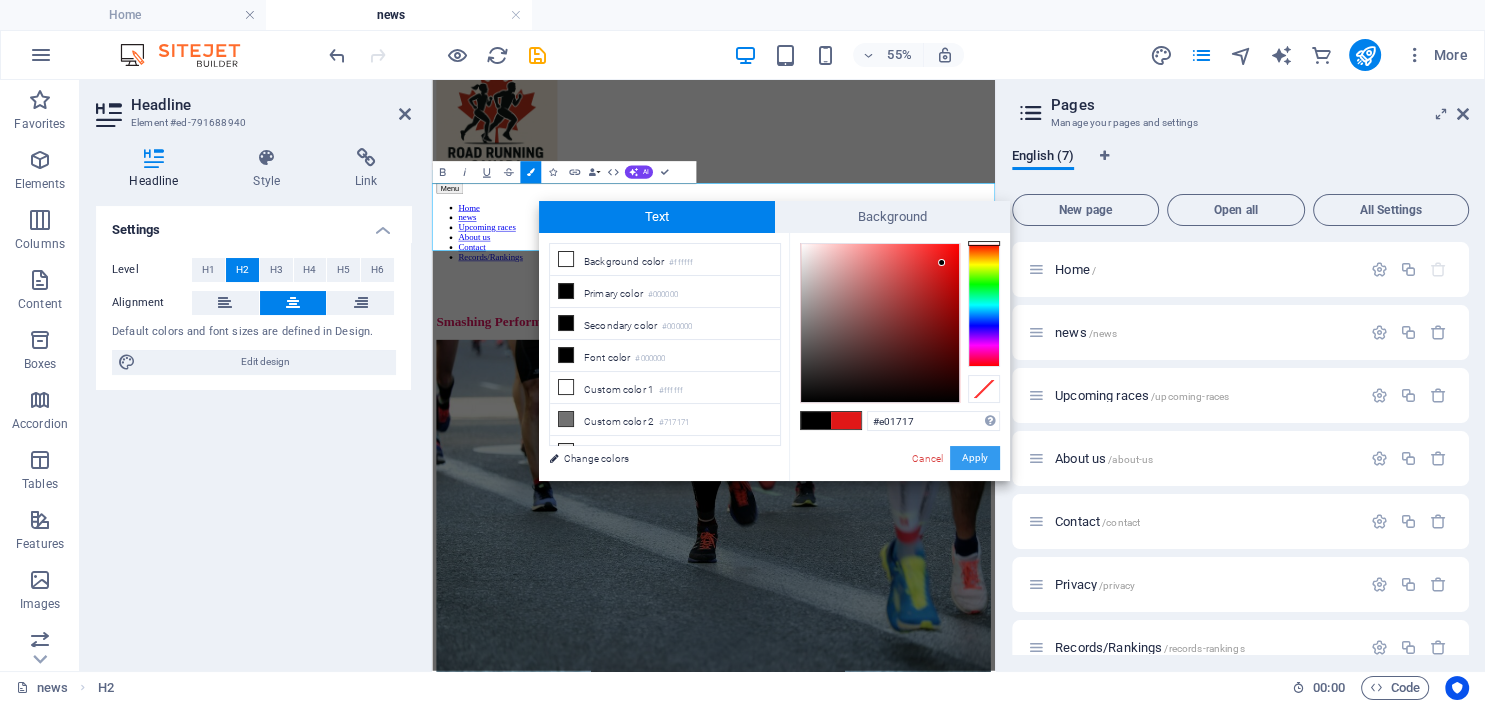 click on "Apply" at bounding box center (975, 458) 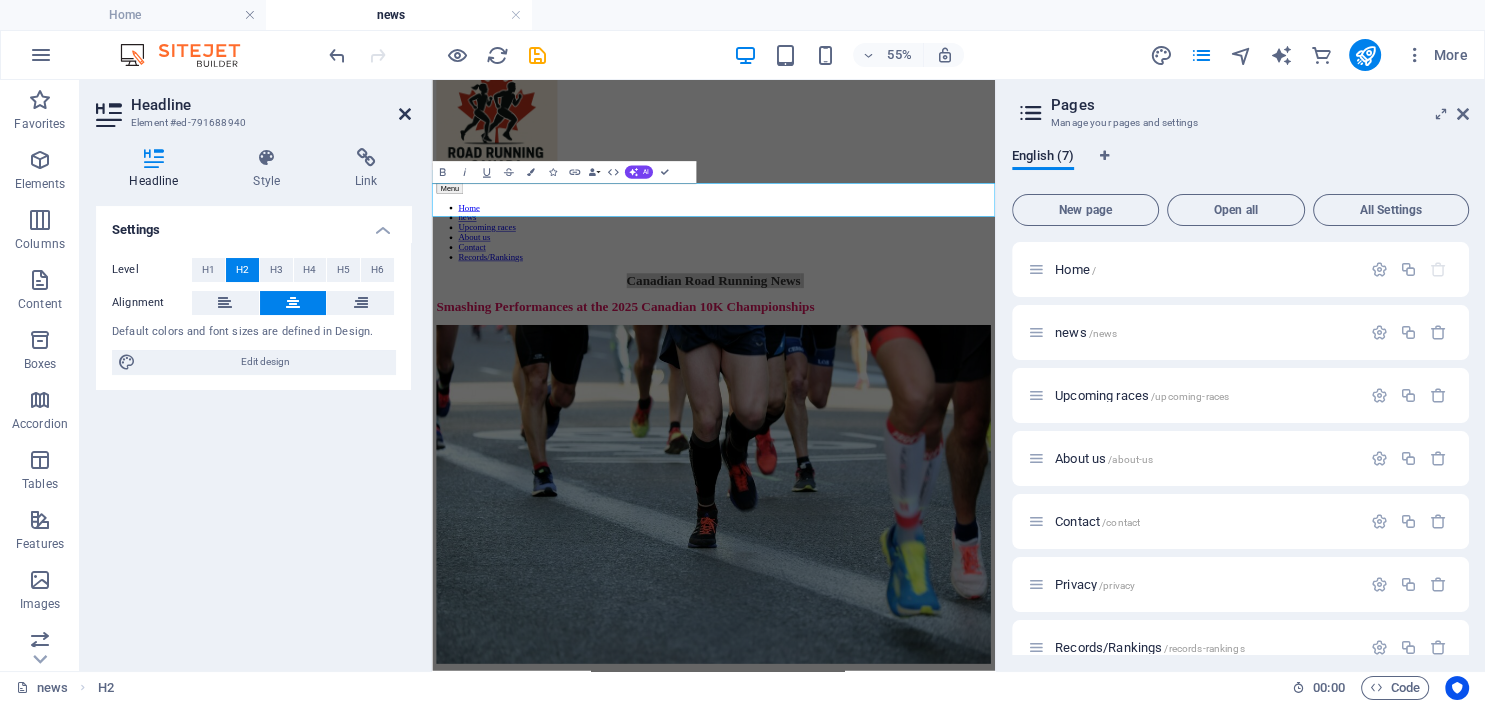 click at bounding box center (405, 114) 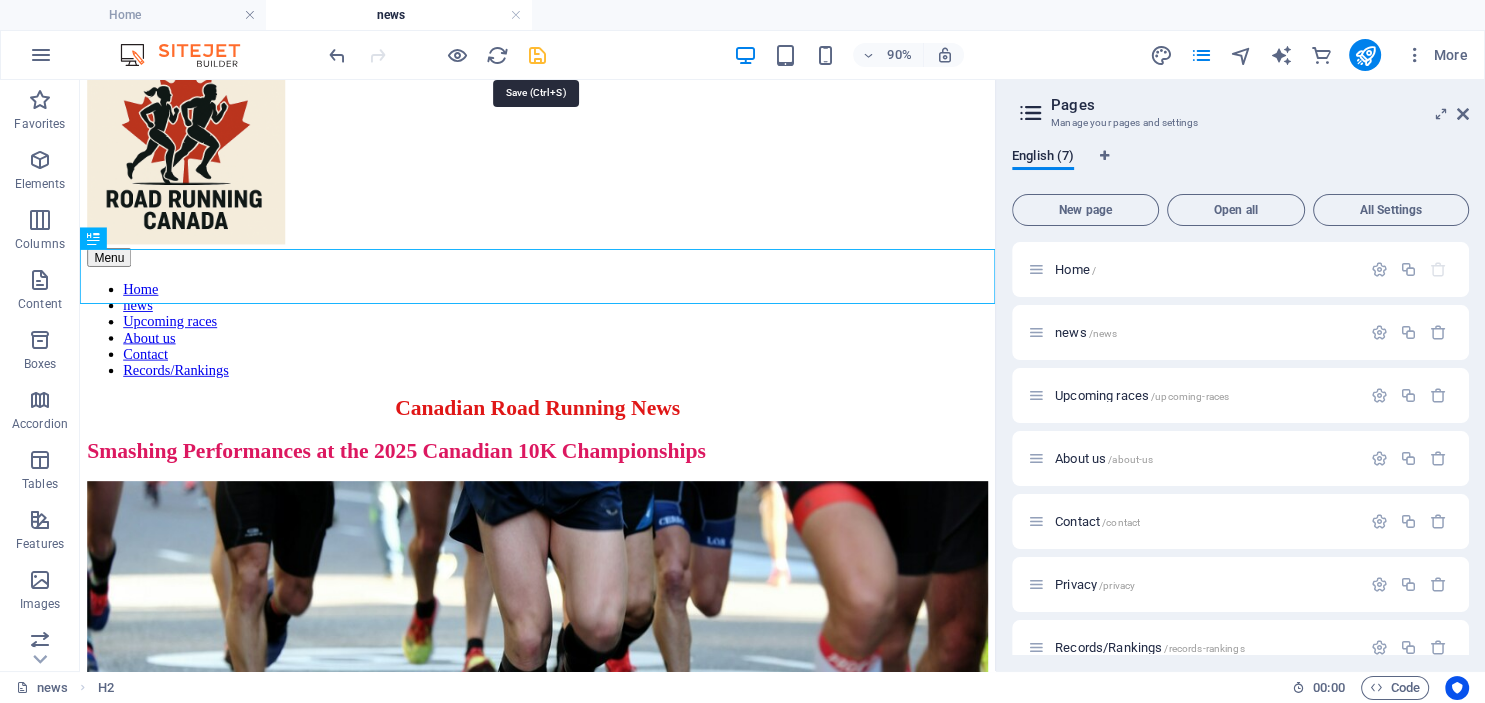click at bounding box center (537, 55) 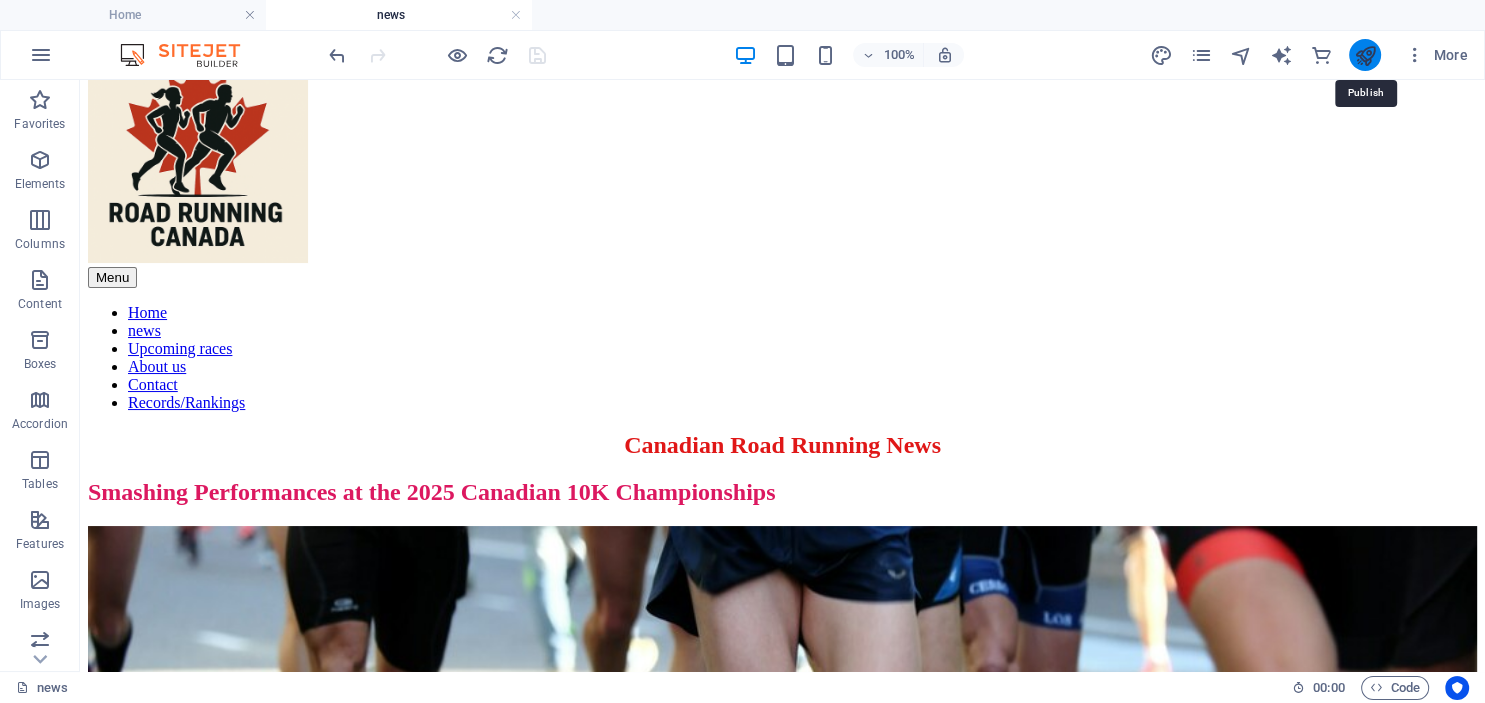 click at bounding box center [1364, 55] 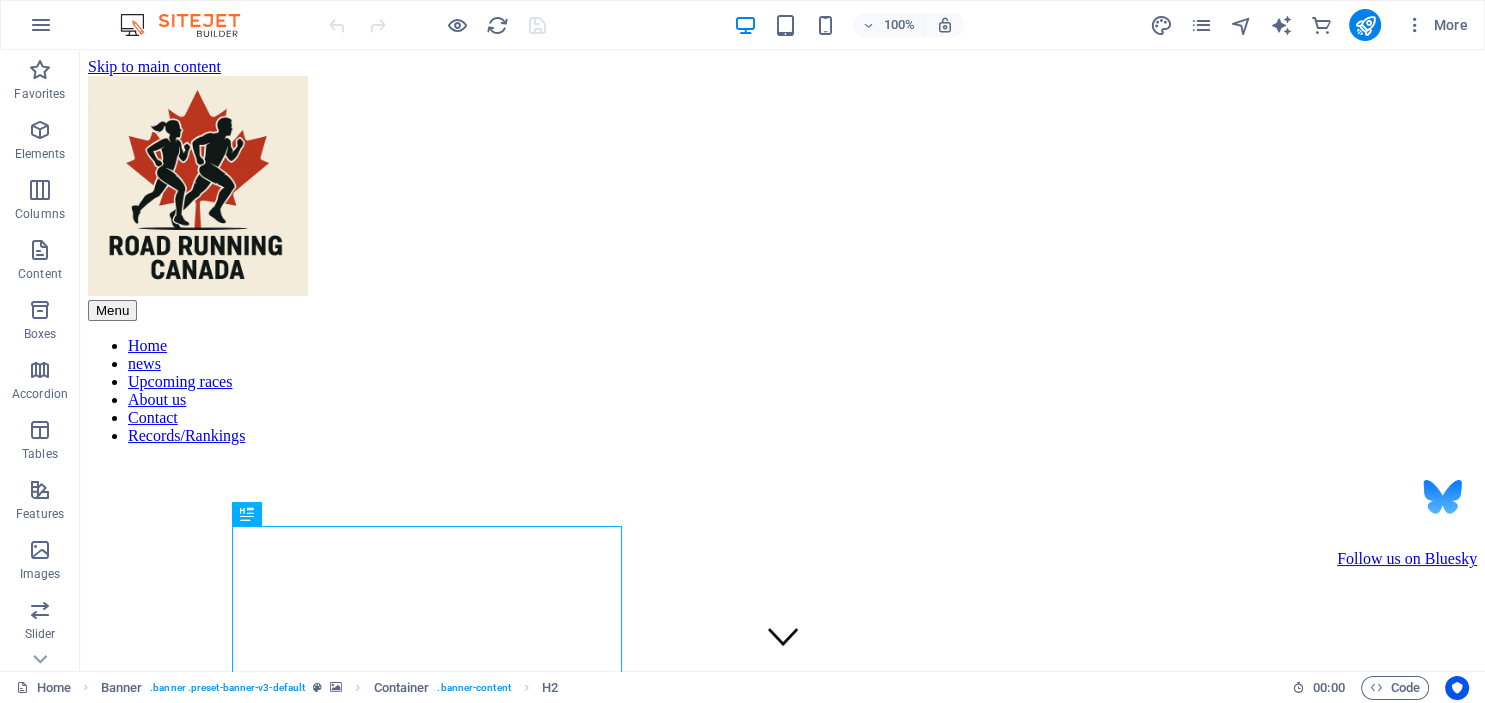scroll, scrollTop: 0, scrollLeft: 0, axis: both 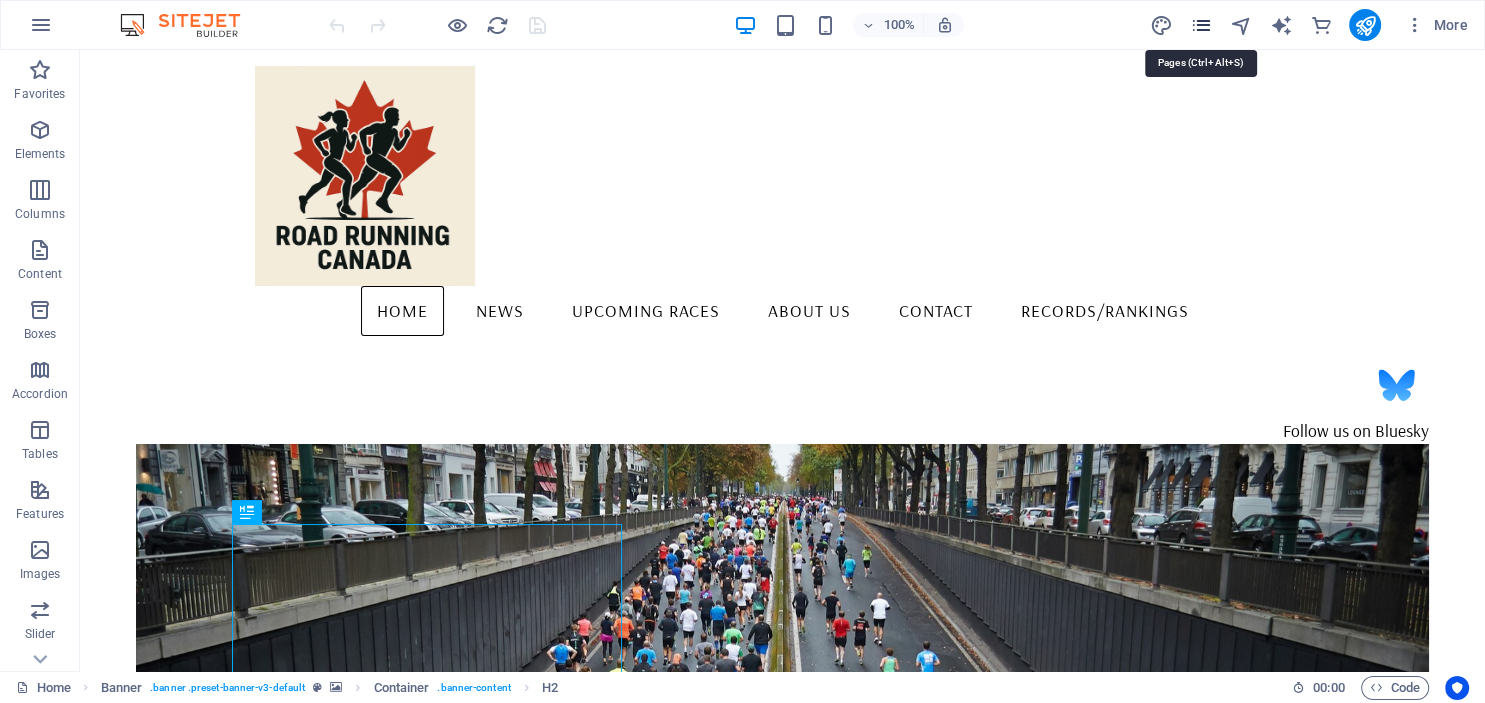 click at bounding box center (1200, 25) 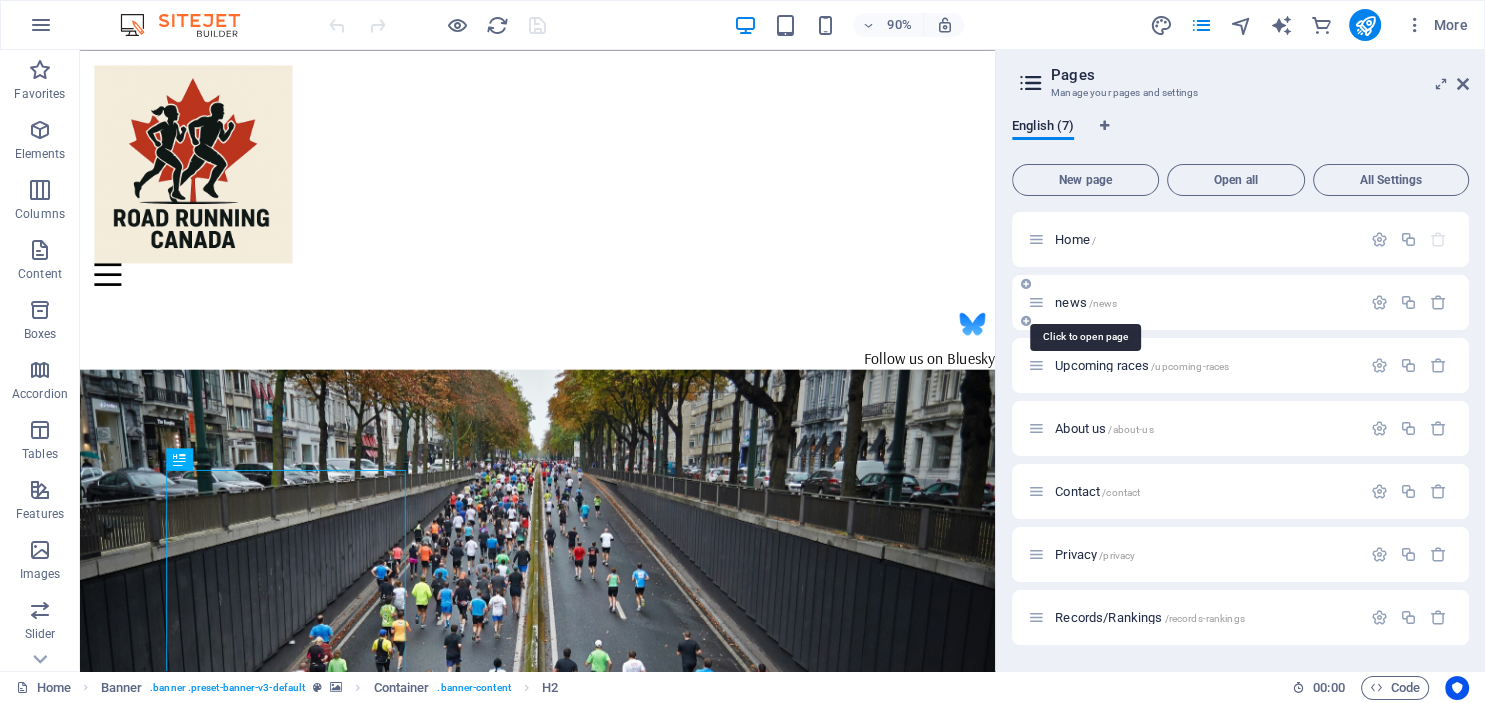 click on "news /news" at bounding box center [1086, 302] 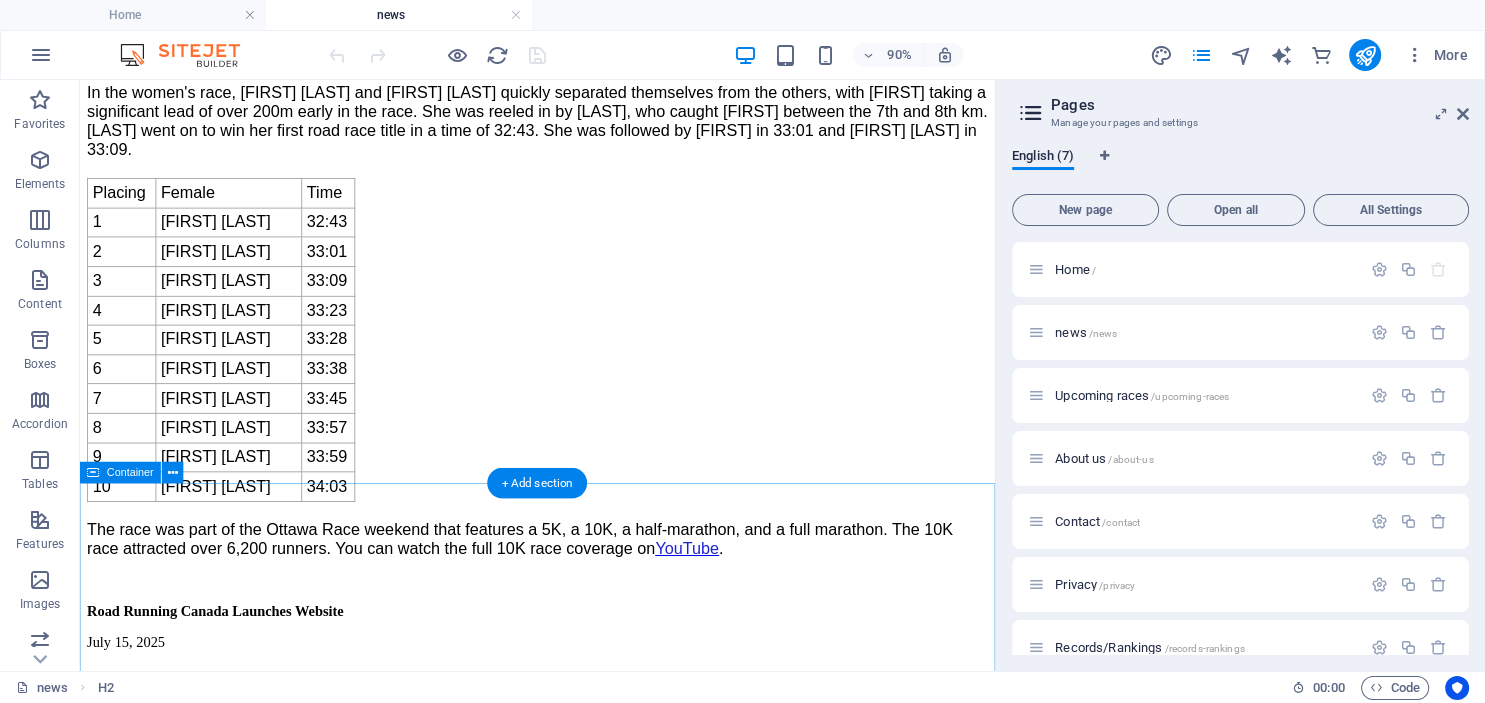 scroll, scrollTop: 1942, scrollLeft: 0, axis: vertical 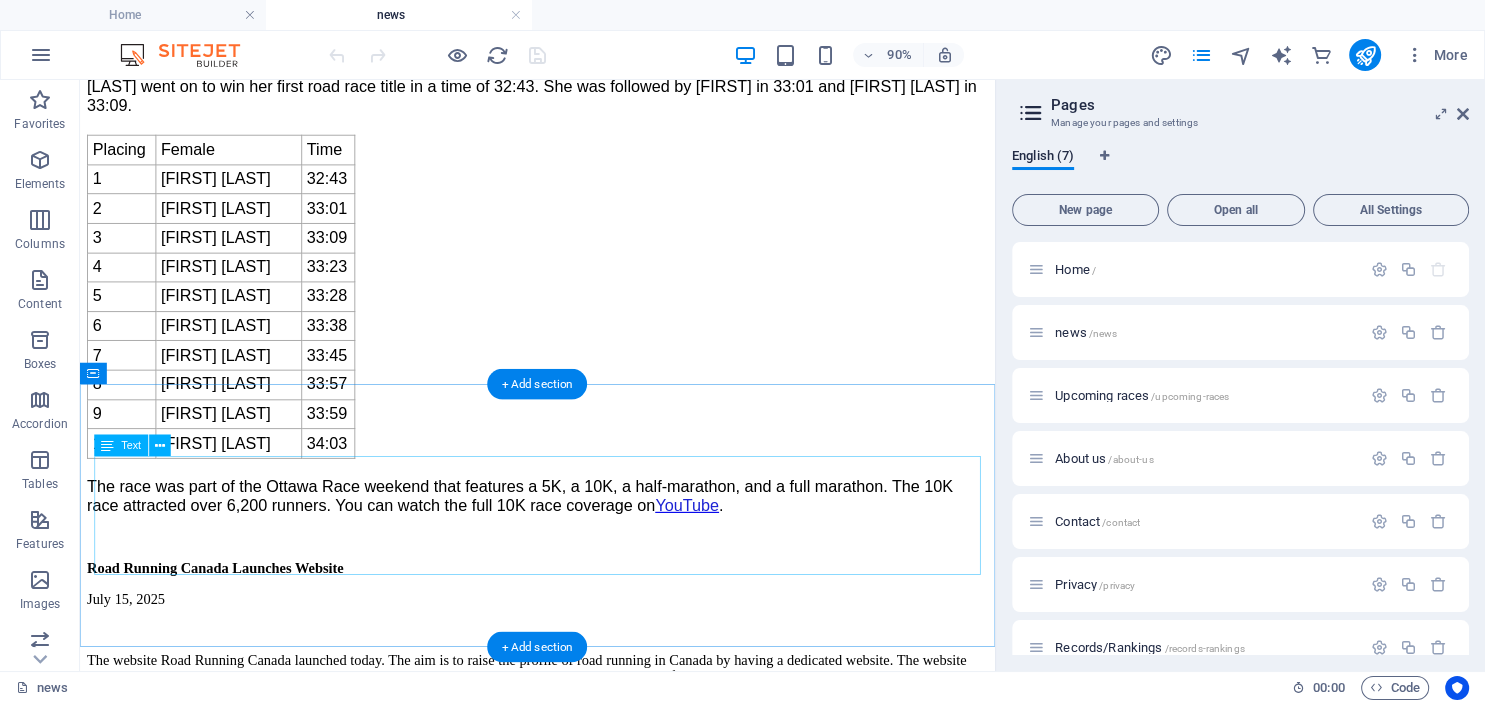 click on "Road Running Canada Launches Website July 15, 2025 The website Road Running Canada launched today. The aim is to raise the profile of road running in Canada by having a dedicated website. The website will highlight achievements in road running in Canada. It will cover Canadian runners, races, and performances." at bounding box center [588, 683] 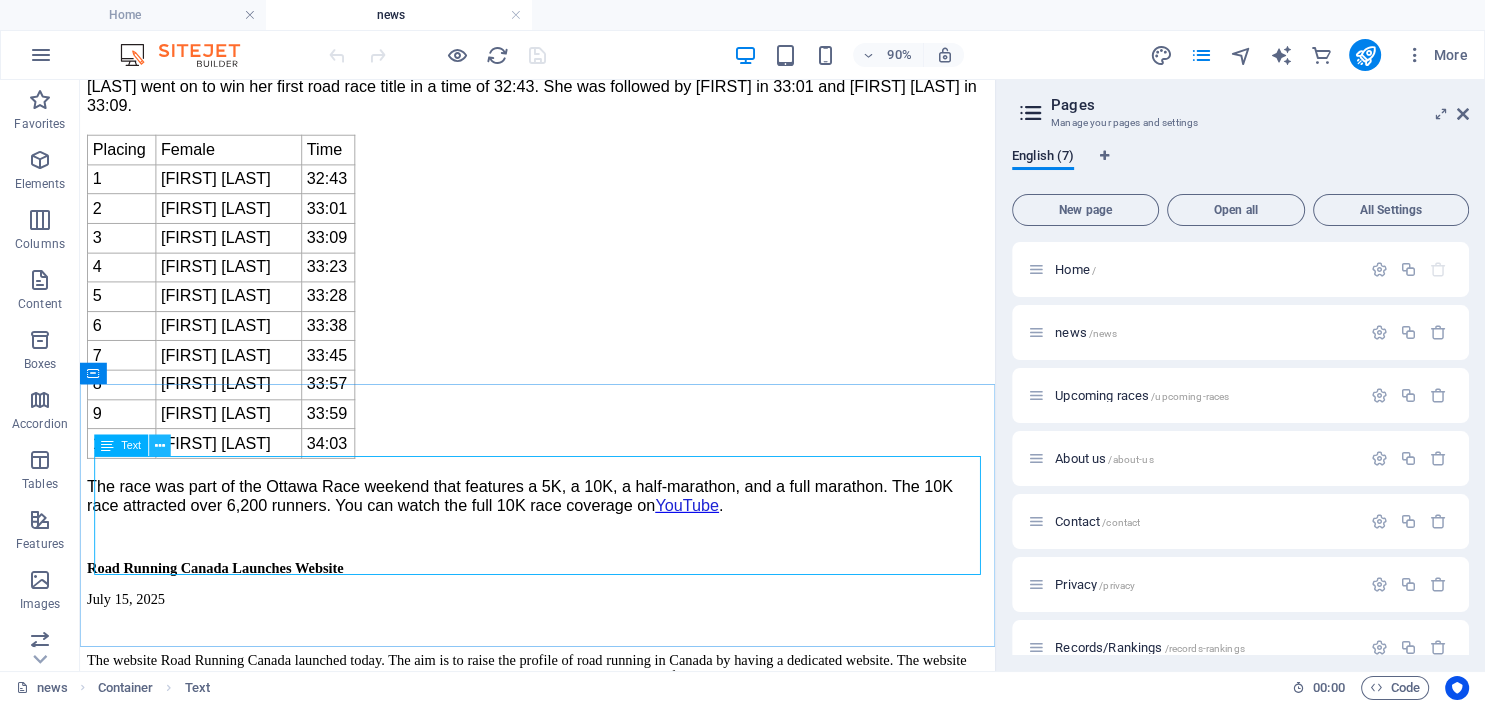 click at bounding box center [160, 445] 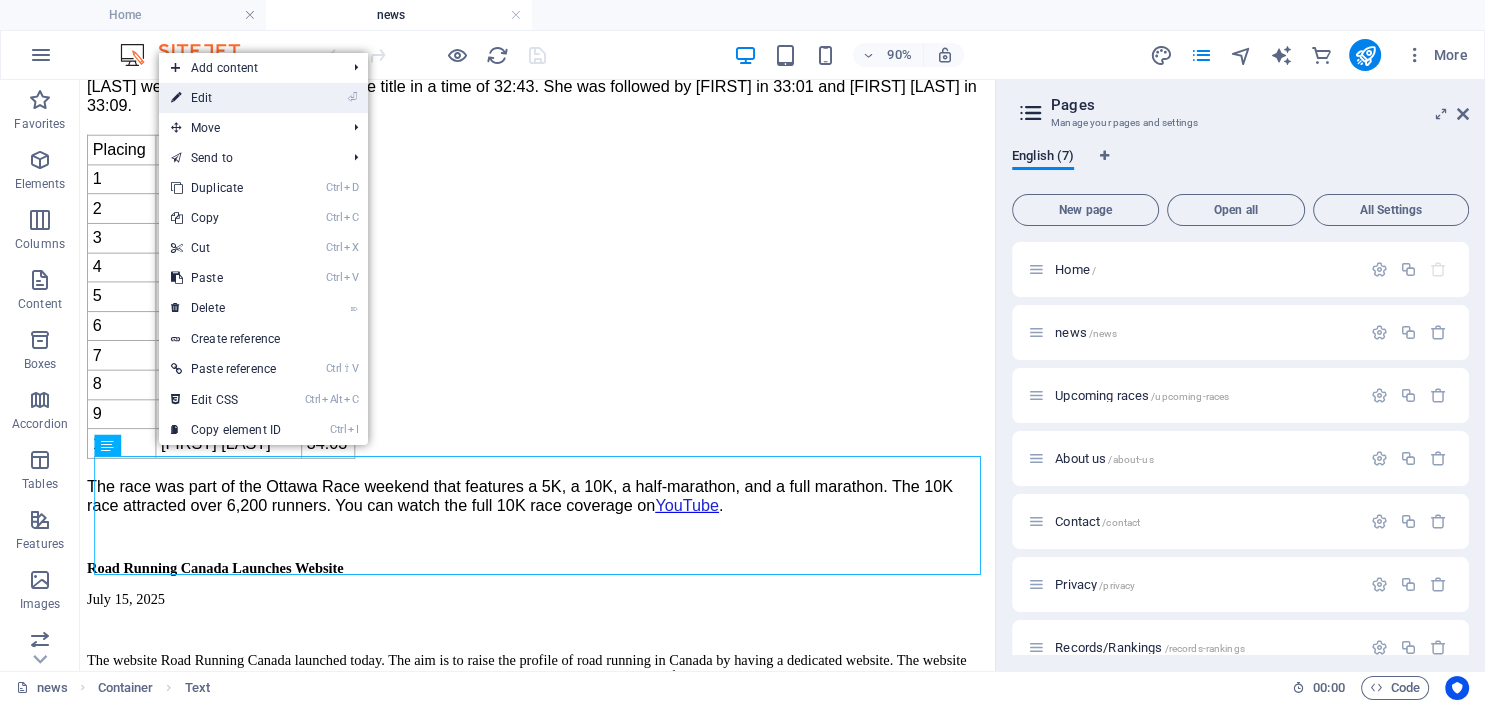 click on "⏎  Edit" at bounding box center [226, 98] 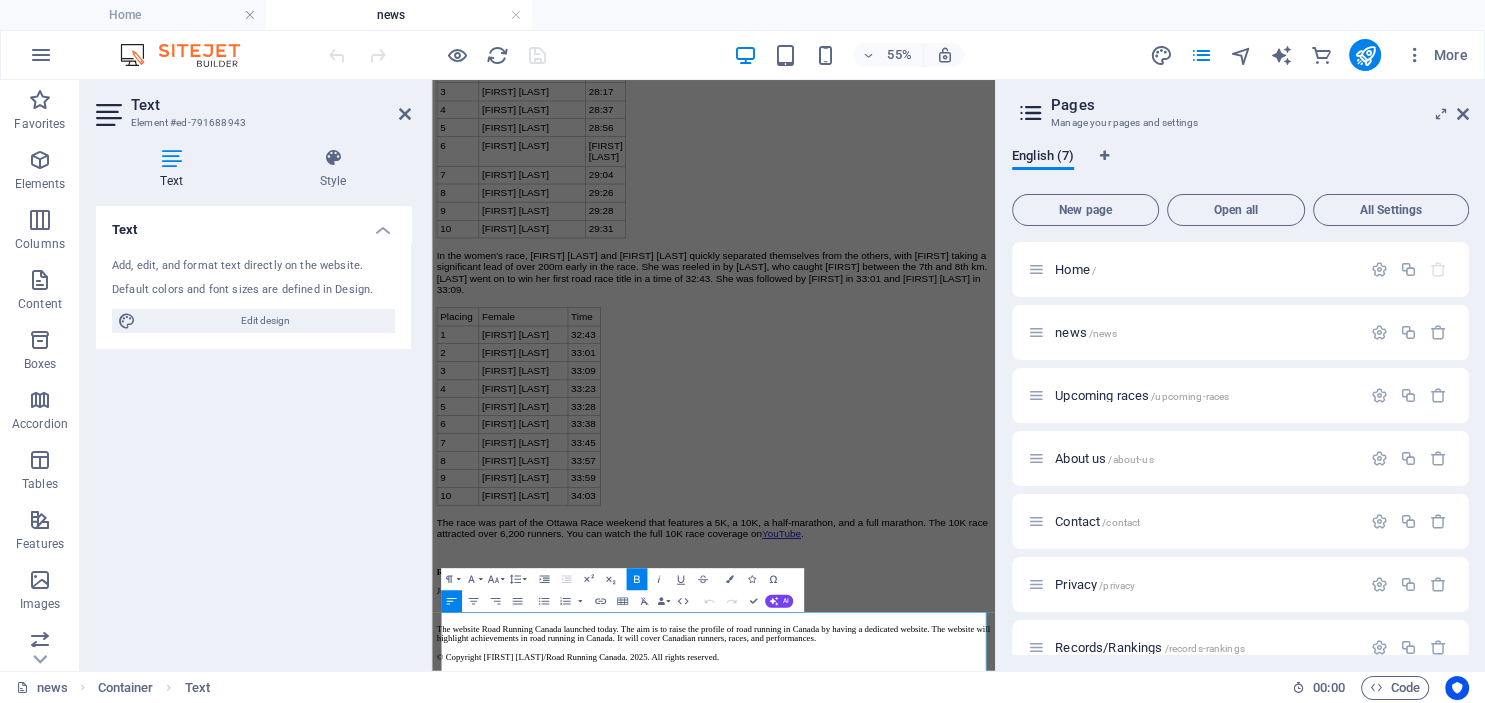 scroll, scrollTop: 1392, scrollLeft: 0, axis: vertical 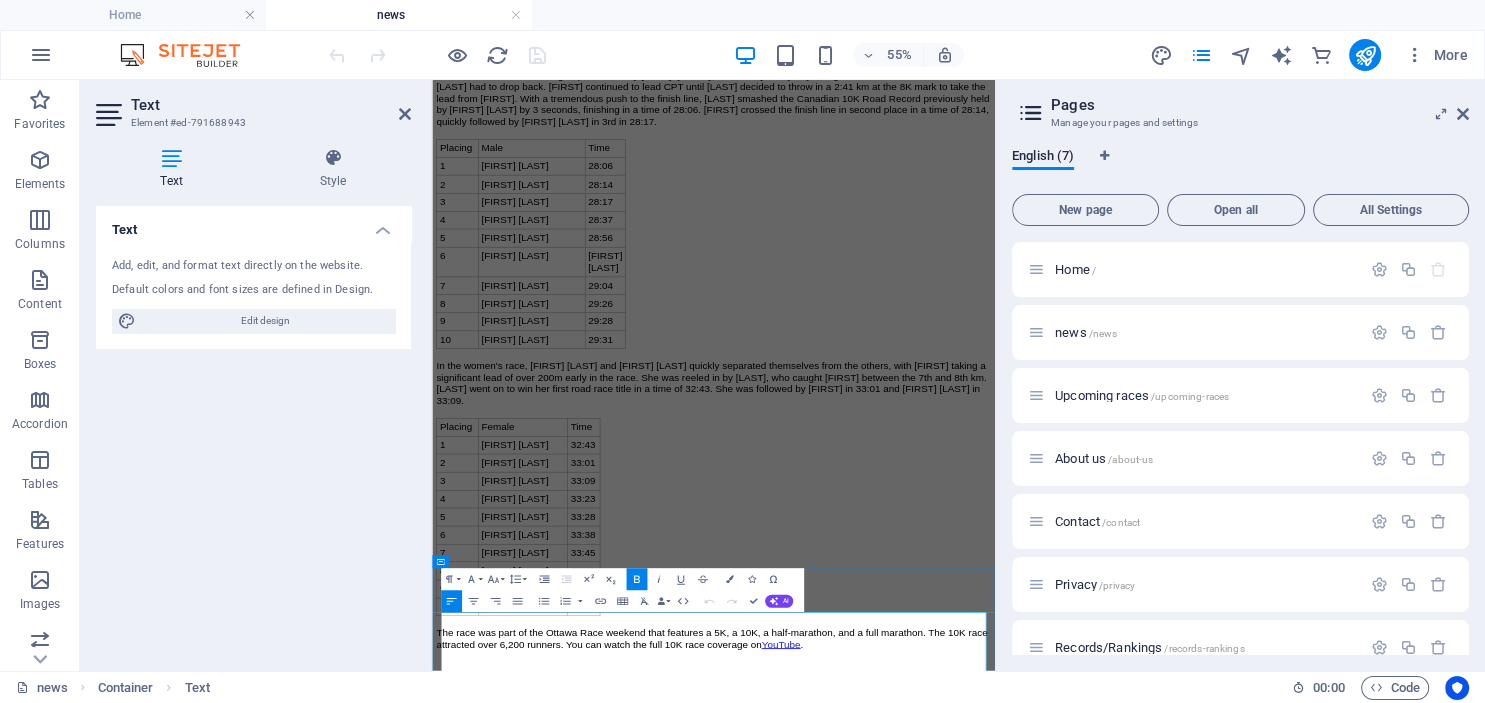 click on "Road Running Canada Launches Website" at bounding box center [944, 1177] 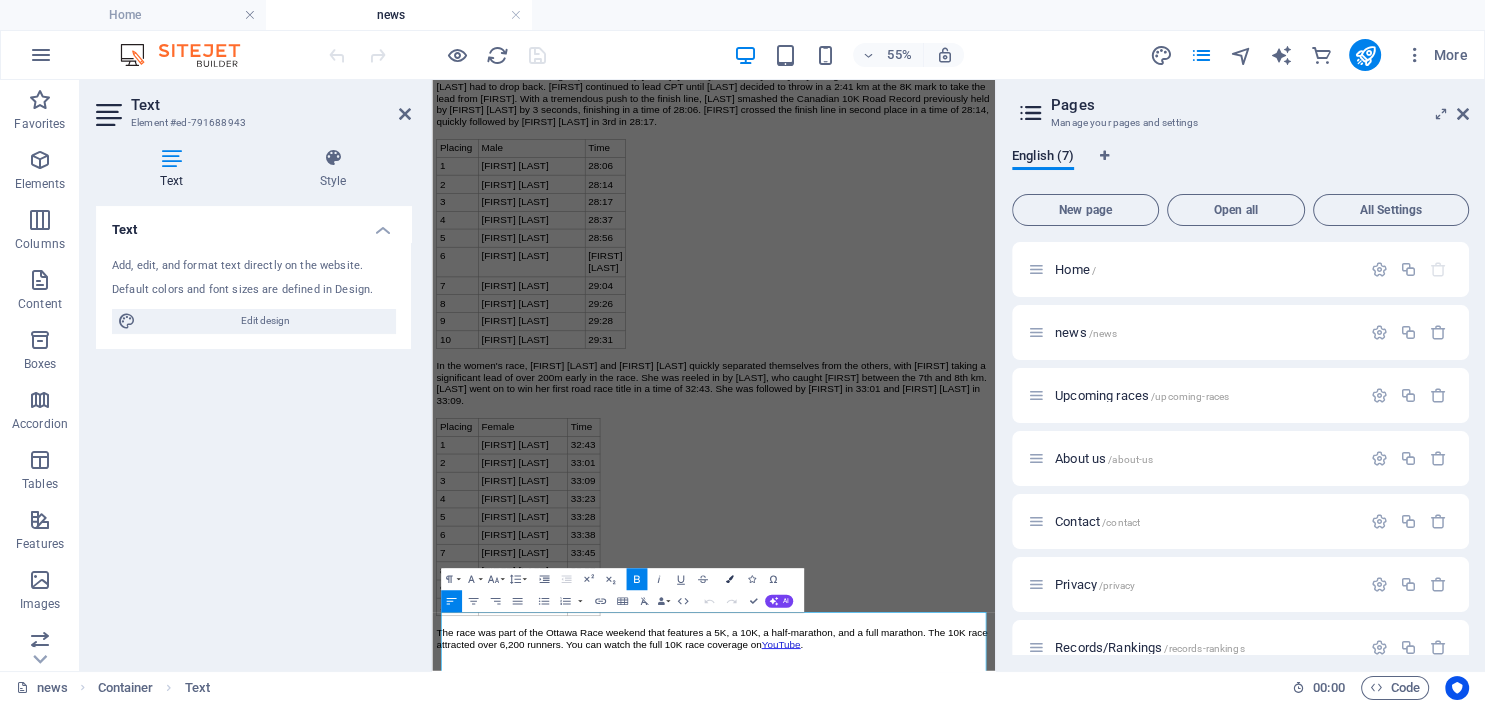 click at bounding box center [729, 580] 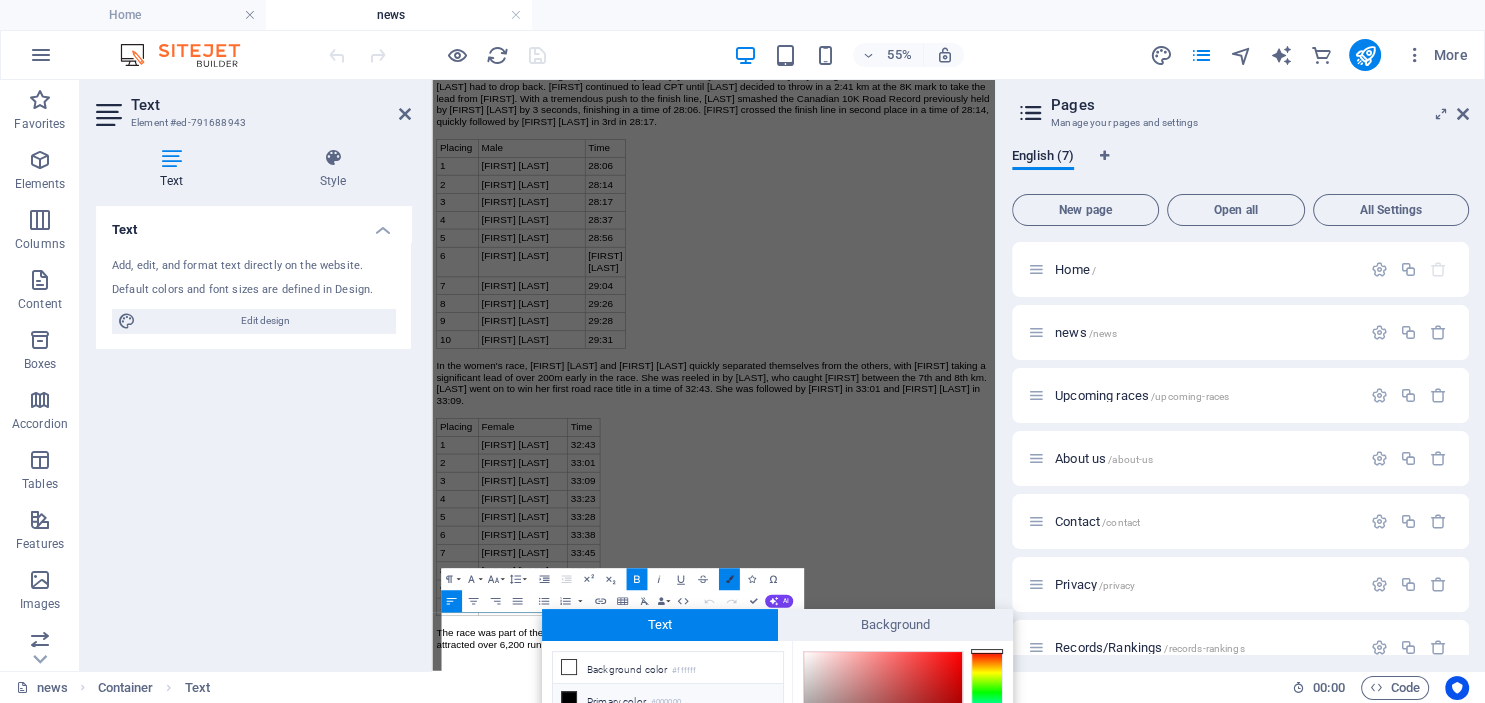 scroll, scrollTop: 185, scrollLeft: 0, axis: vertical 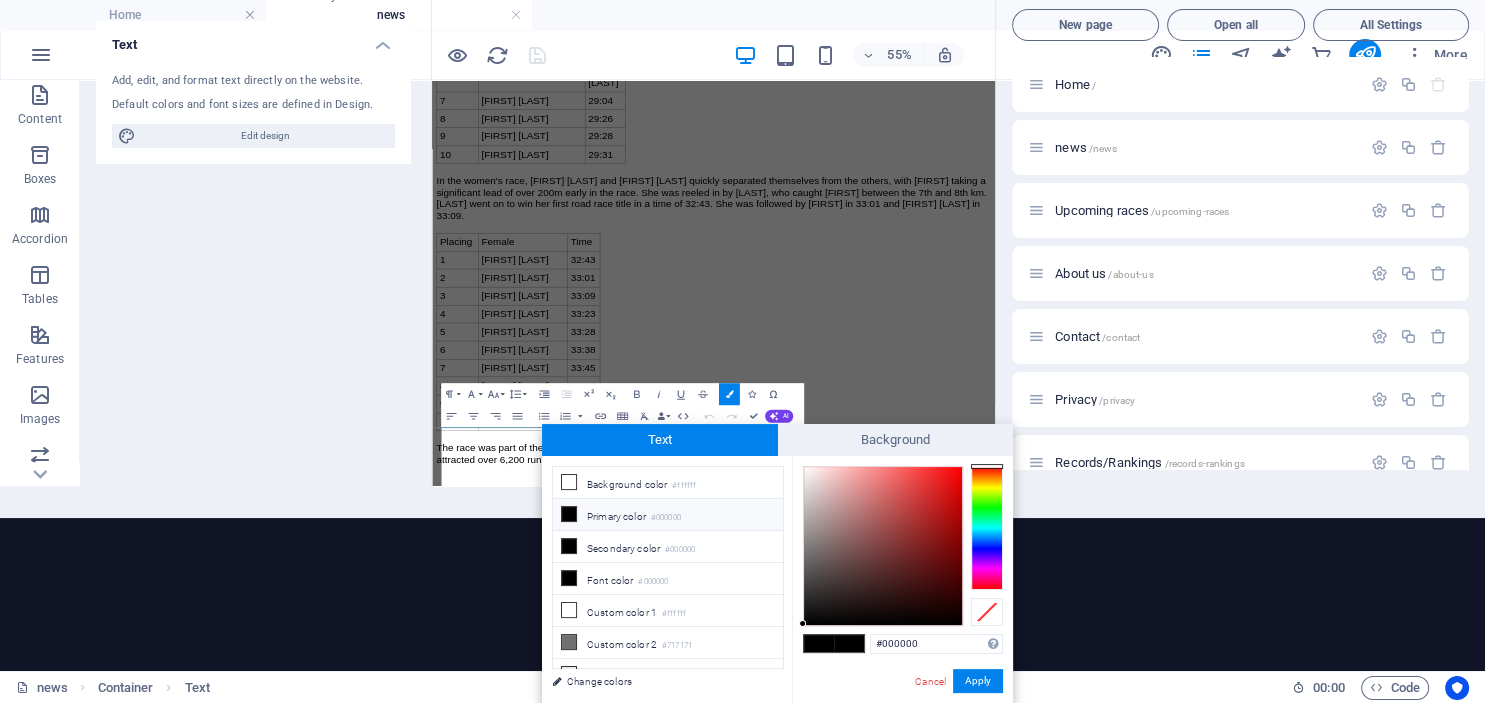 type on "#e01e1e" 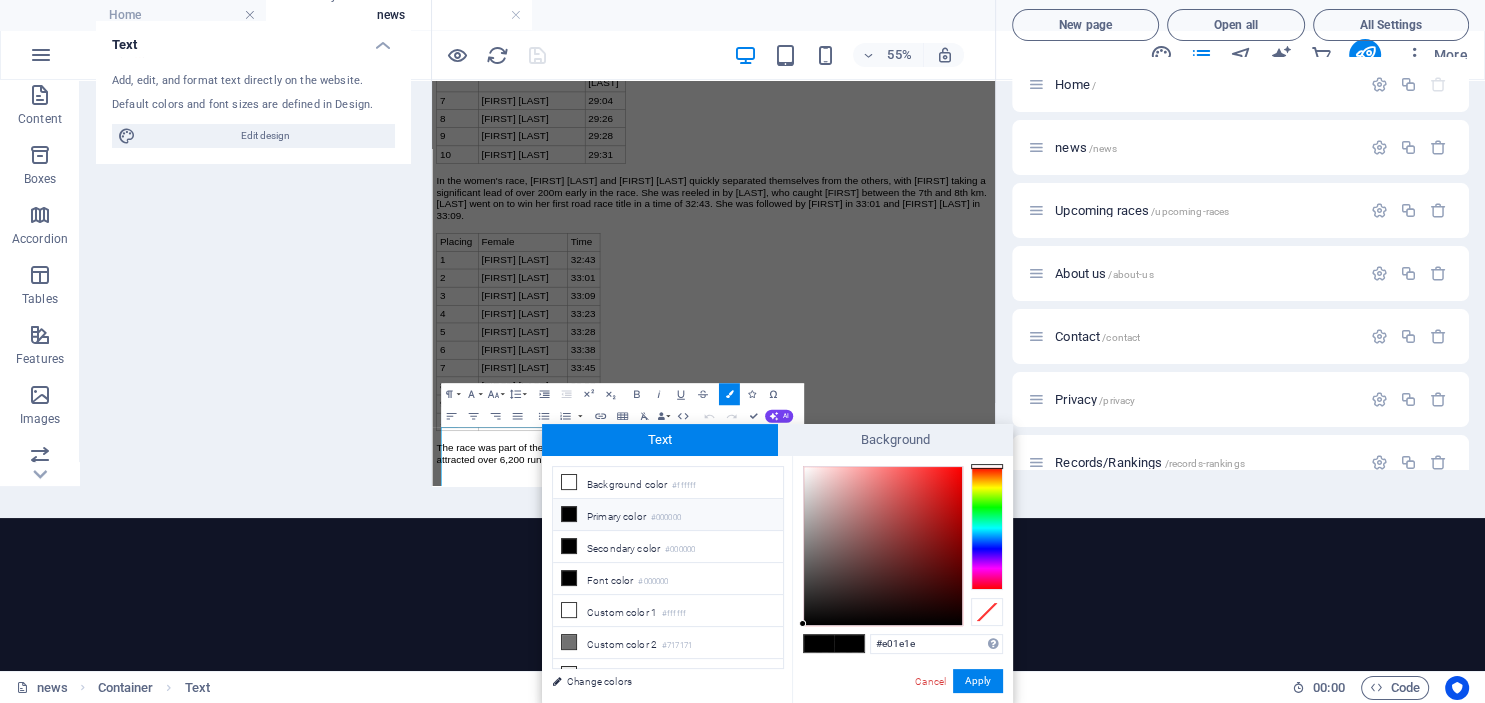 click at bounding box center [883, 546] 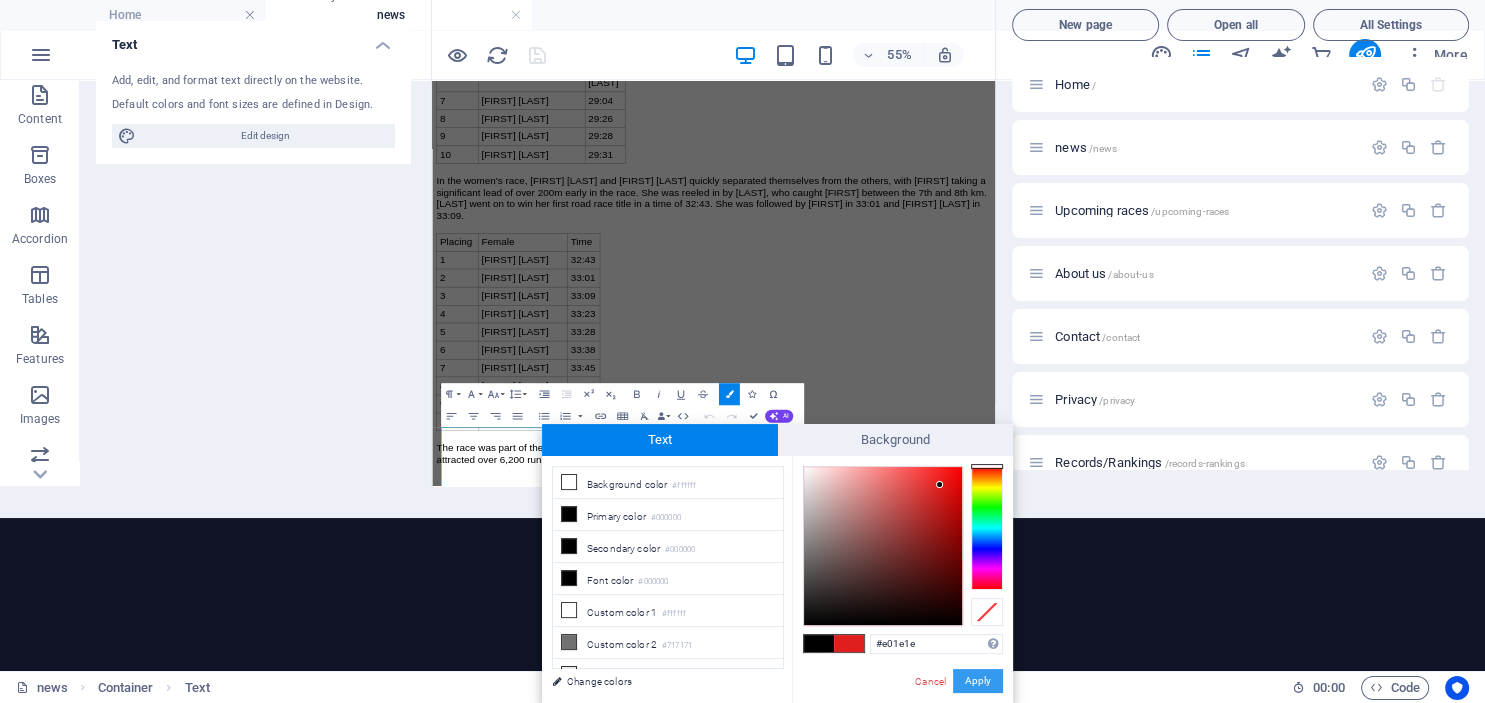 click on "Apply" at bounding box center [978, 681] 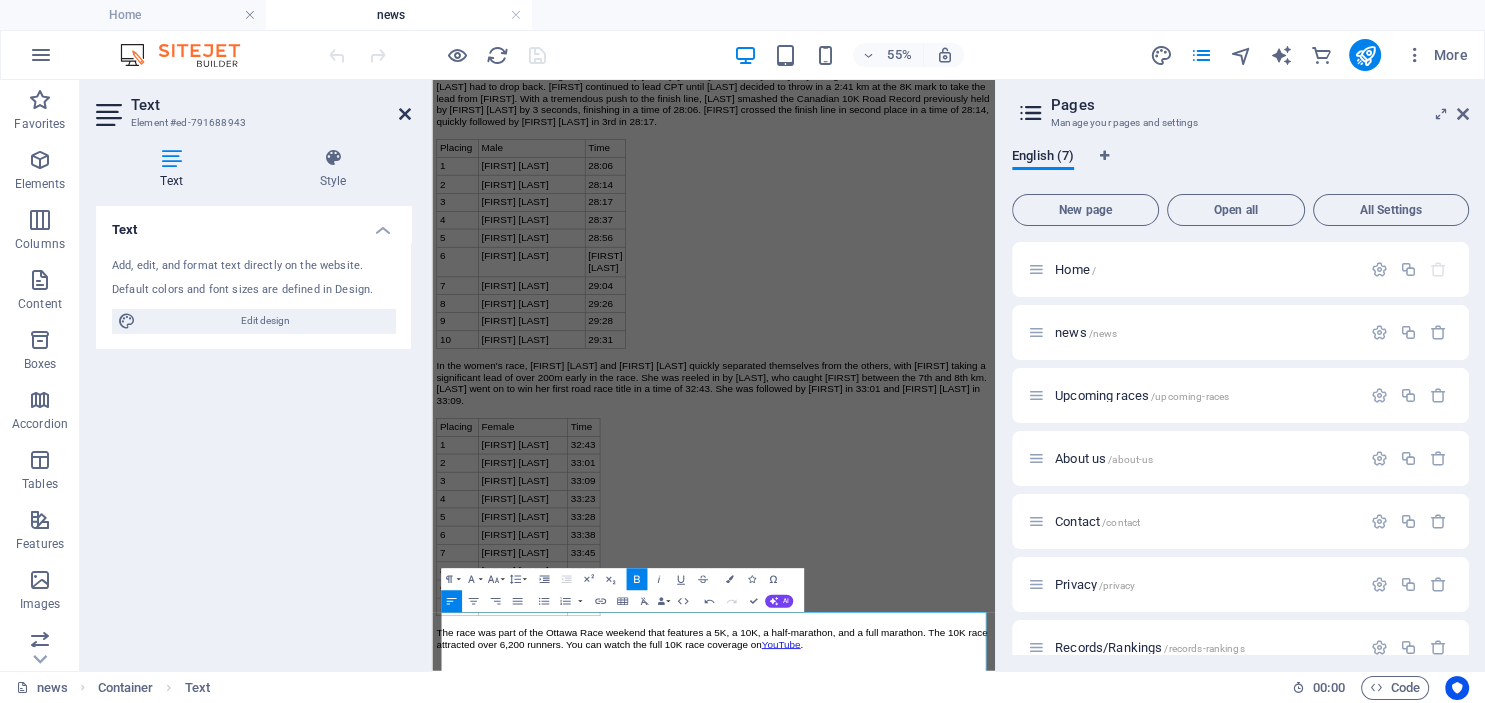 click at bounding box center [405, 114] 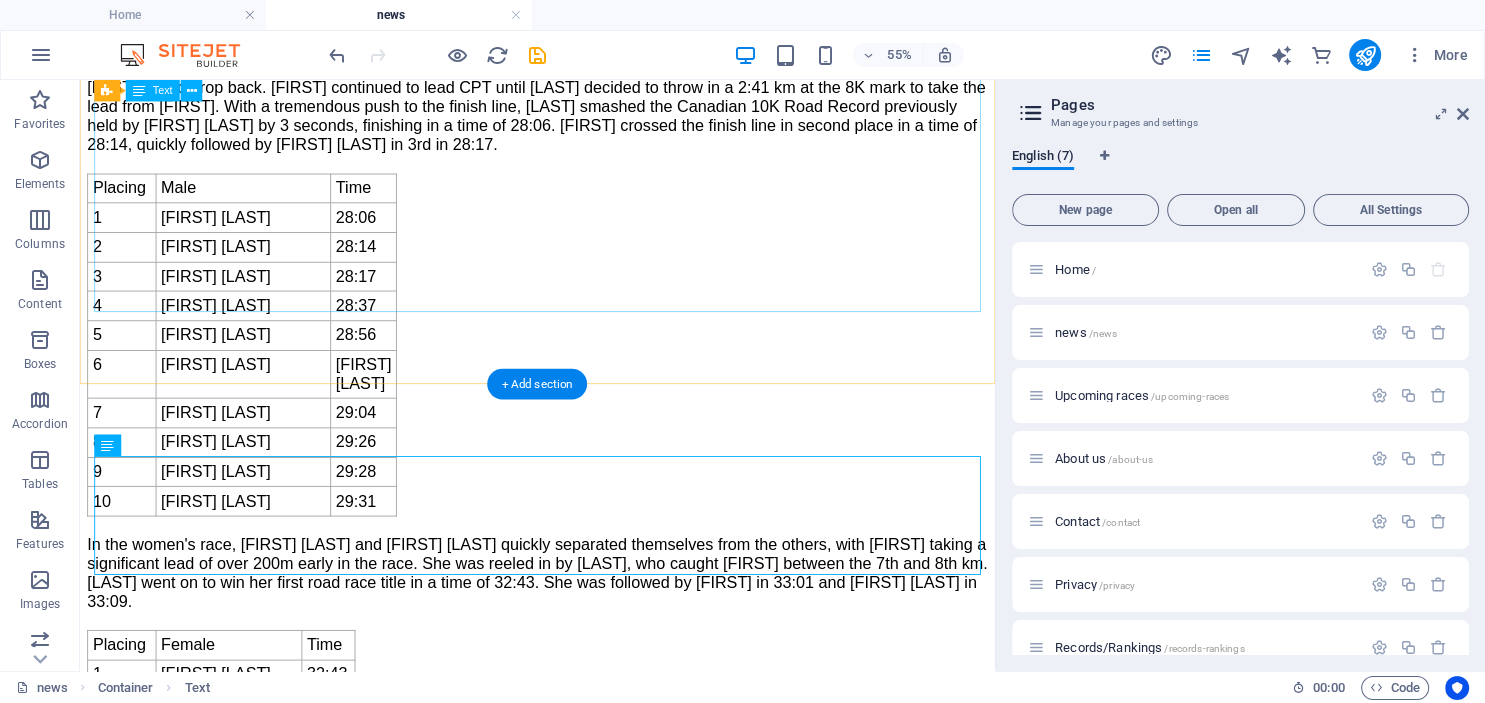 scroll, scrollTop: 1942, scrollLeft: 0, axis: vertical 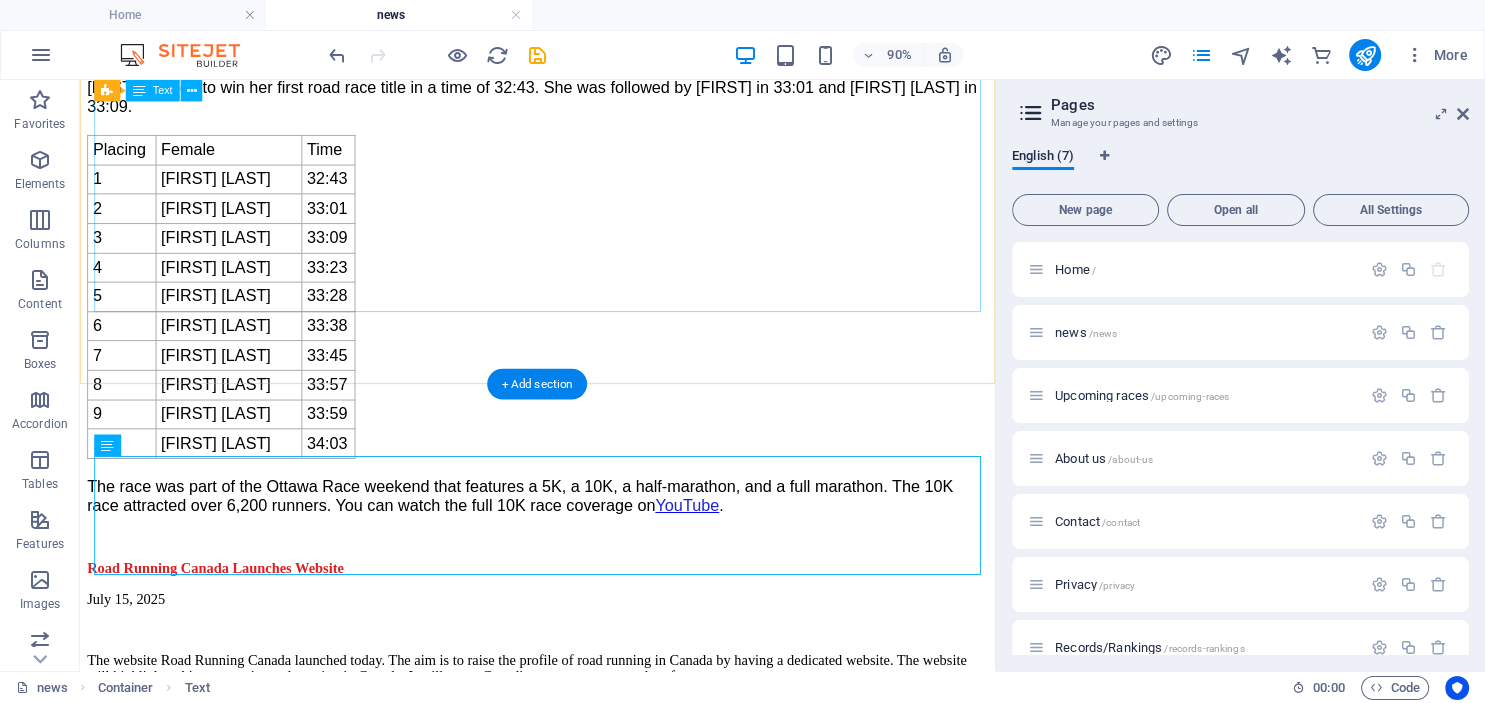 click on "July 25, 2025 The Canadian 10K Championships were held in Ottawa on May 24, 2025. The evening races held under
cloudy and relatively cool temperatures were comprised of a star-studded field
of female and male Canadian runners.
Placing
Male
Time
1
Charles
Philibert-Thiboutot
28:06
2
Cameron Levins
28:14
3
Andrew Alexander
28:17
4
Max Turek
28:37
5
Thomas Broatch
28:56
6
Thomas Nobbs
28:58
7
Jeremy Coughler
29:04
8
Lee Wesselius
29:26
9
Matt Talbot
29:28
10
Alex Cyr
29:31
Placing
Female
Time
1" at bounding box center [588, -45] 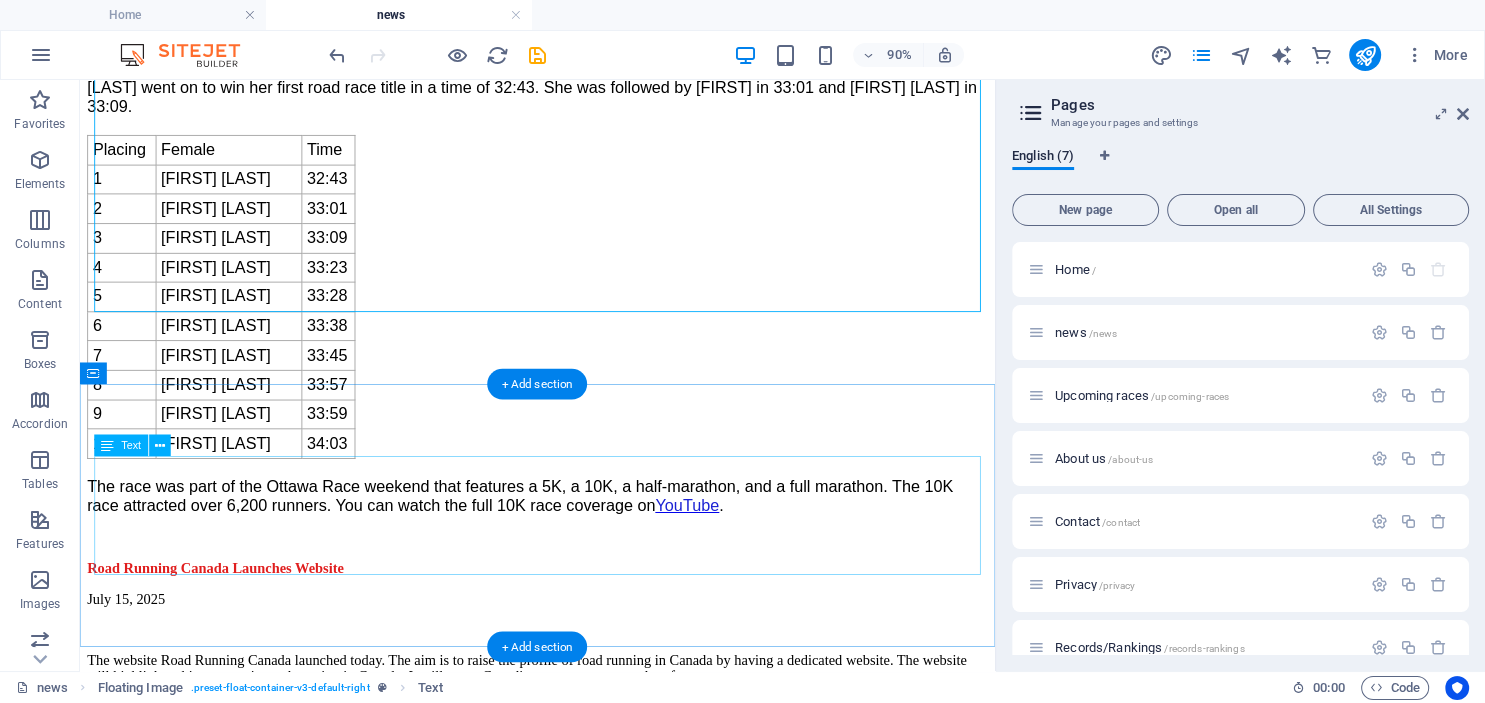 click on "Road Running Canada Launches Website July 15, 2025 The website Road Running Canada launched today. The aim is to raise the profile of road running in Canada by having a dedicated website. The website will highlight achievements in road running in Canada. It will cover Canadian runners, races, and performances." at bounding box center (588, 683) 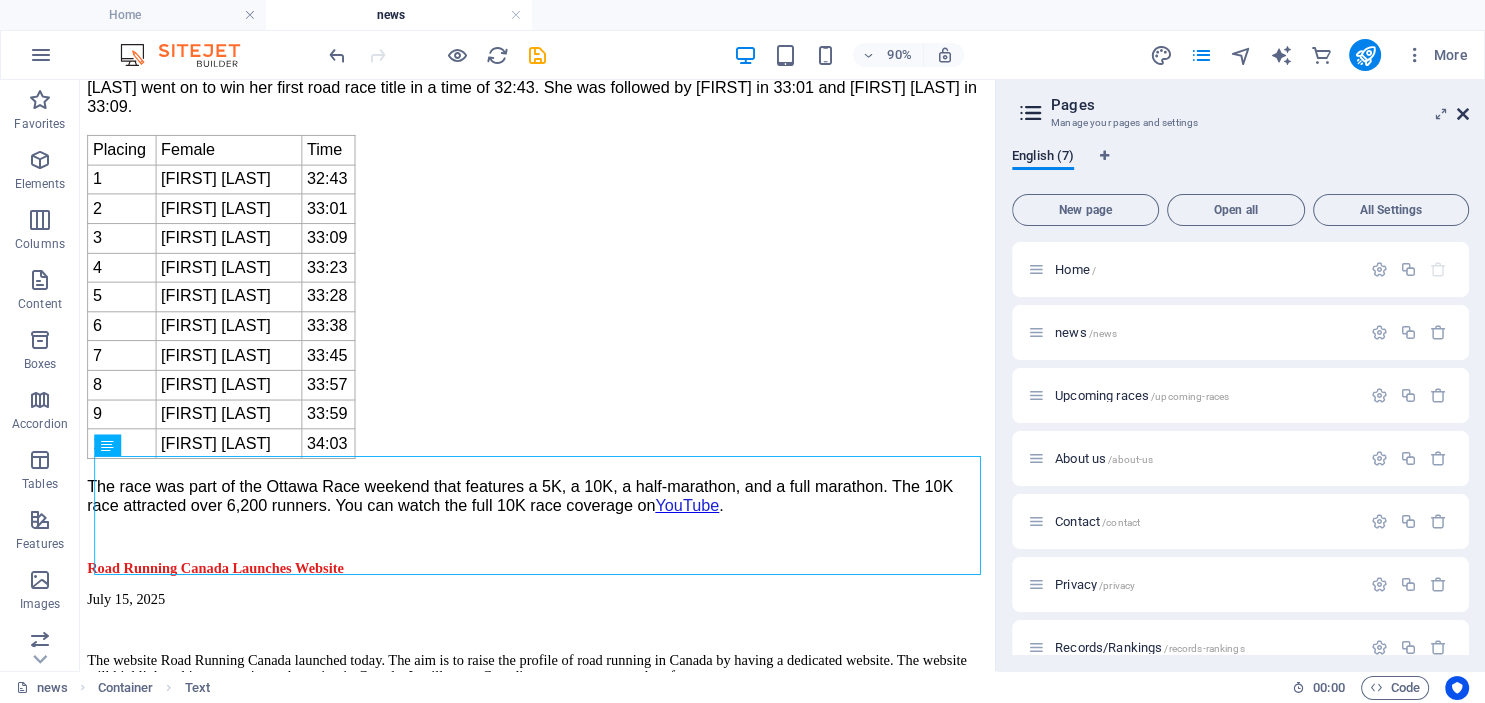 click at bounding box center (1463, 114) 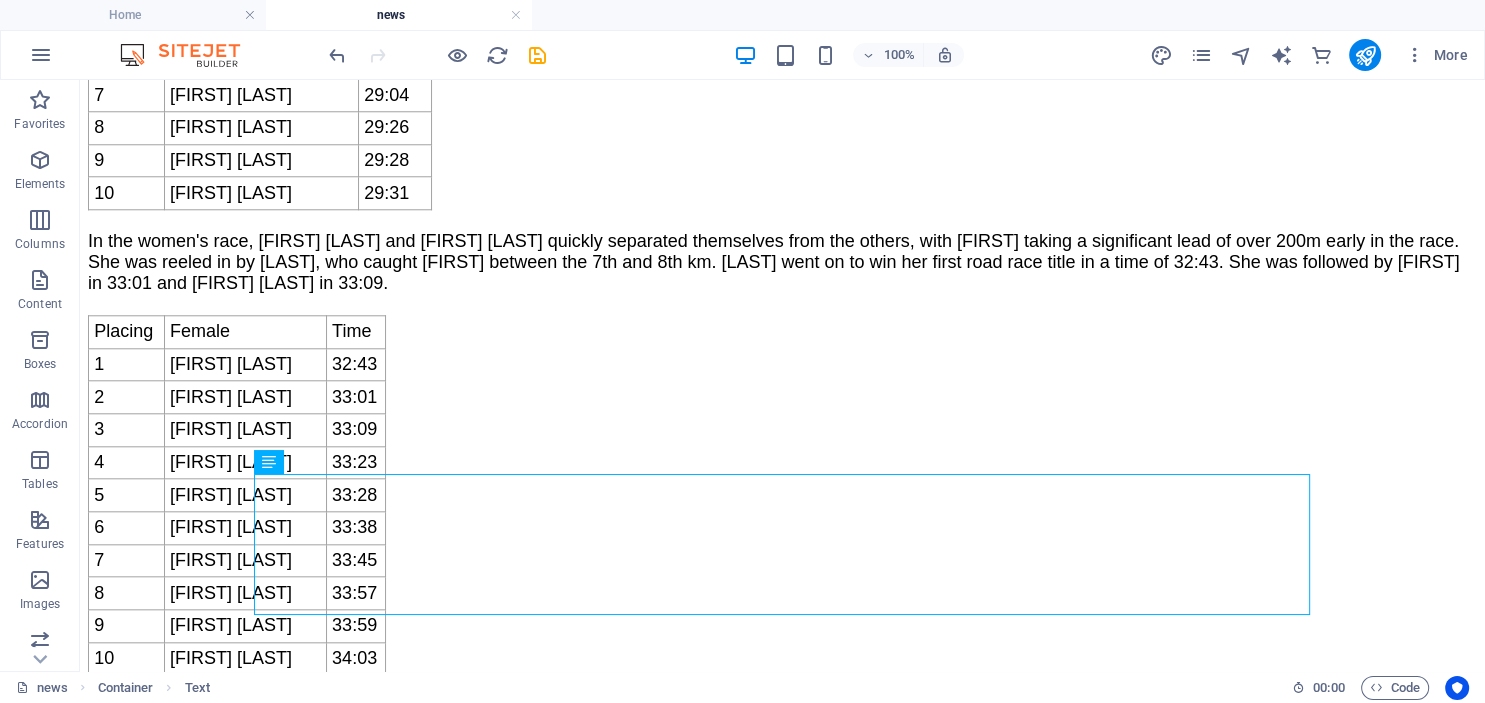 scroll, scrollTop: 1939, scrollLeft: 0, axis: vertical 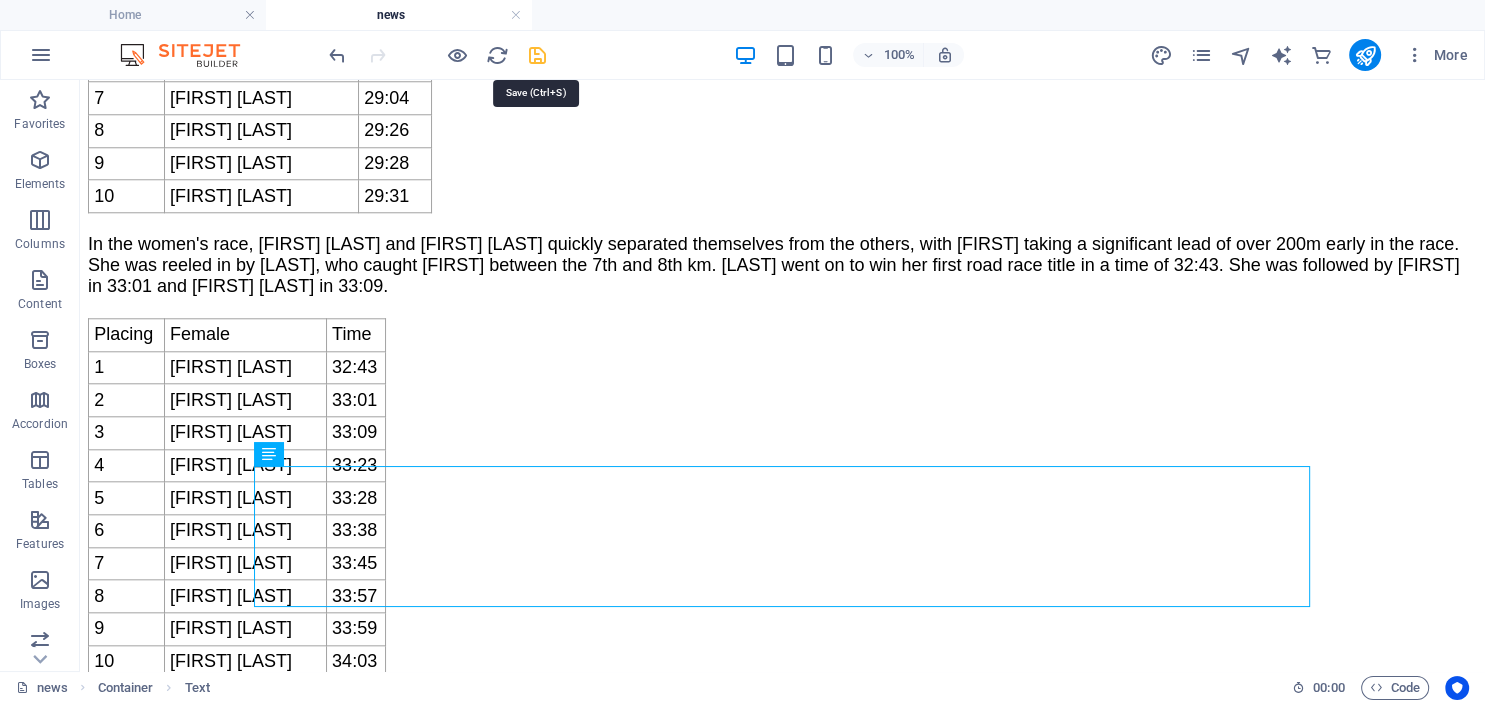 click at bounding box center (537, 55) 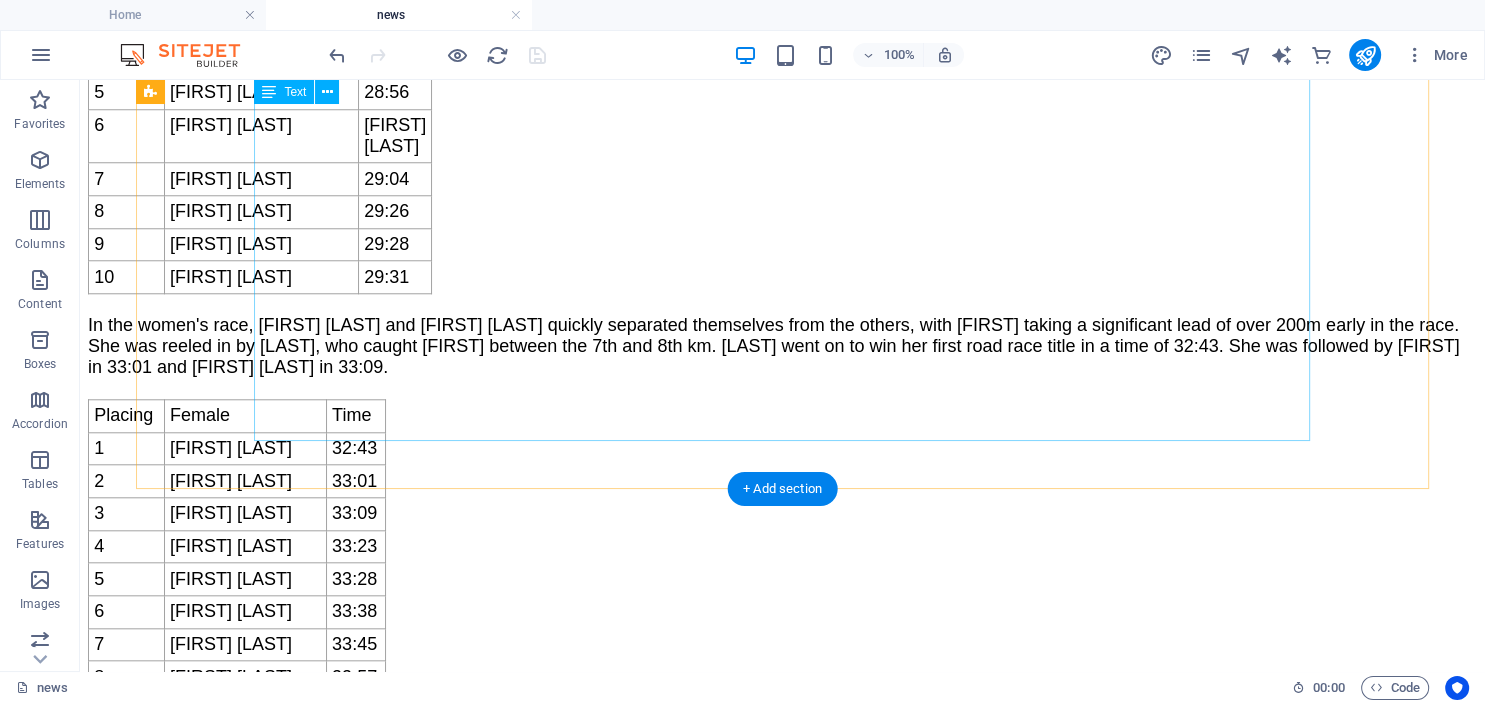 scroll, scrollTop: 1870, scrollLeft: 0, axis: vertical 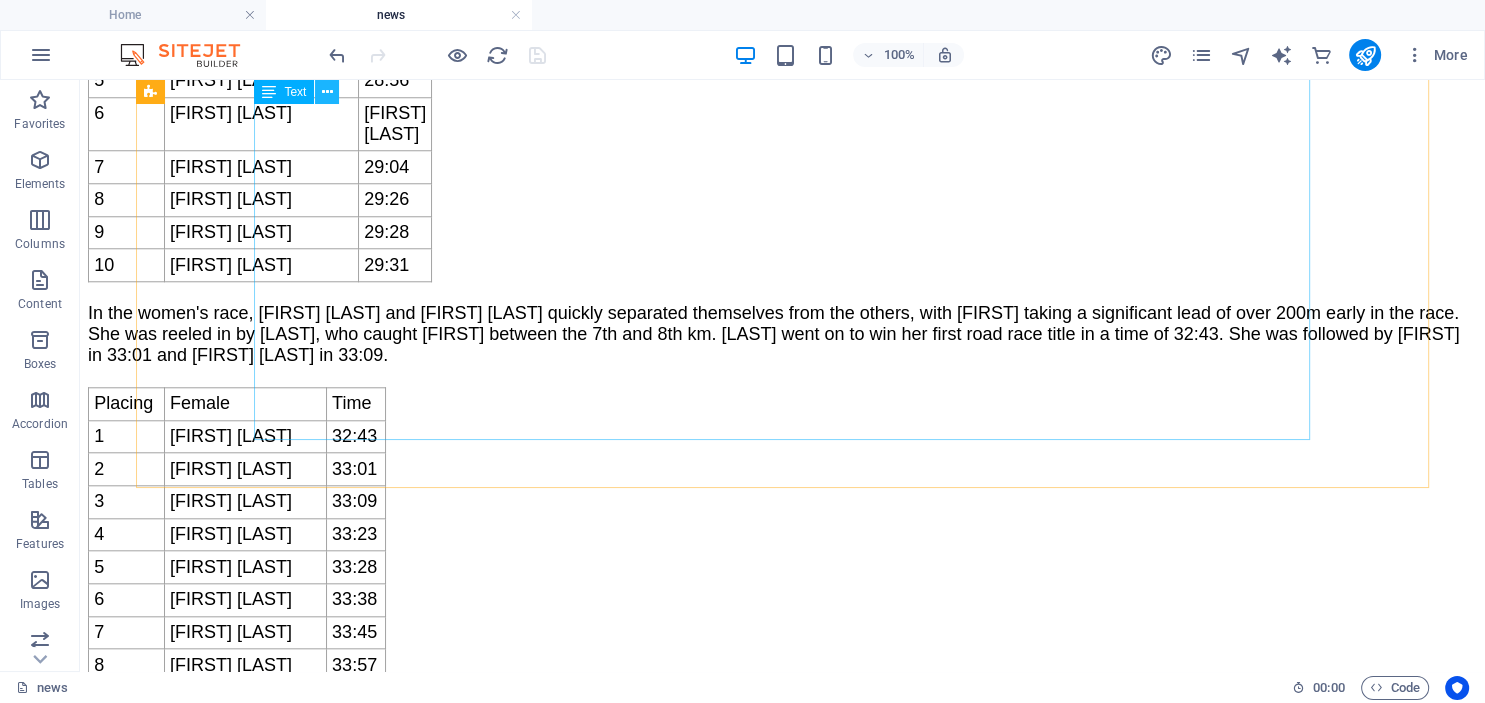 click at bounding box center [327, 92] 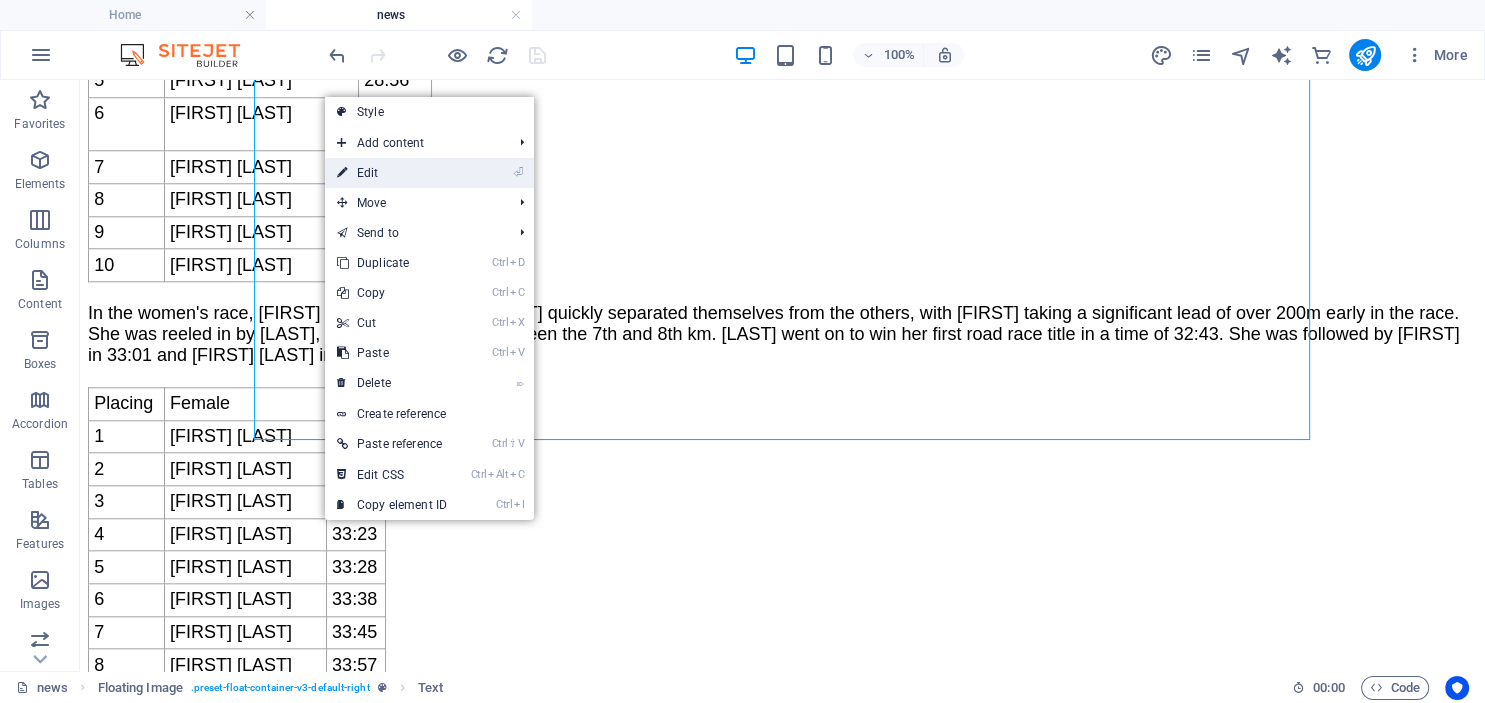 click on "⏎  Edit" at bounding box center [392, 173] 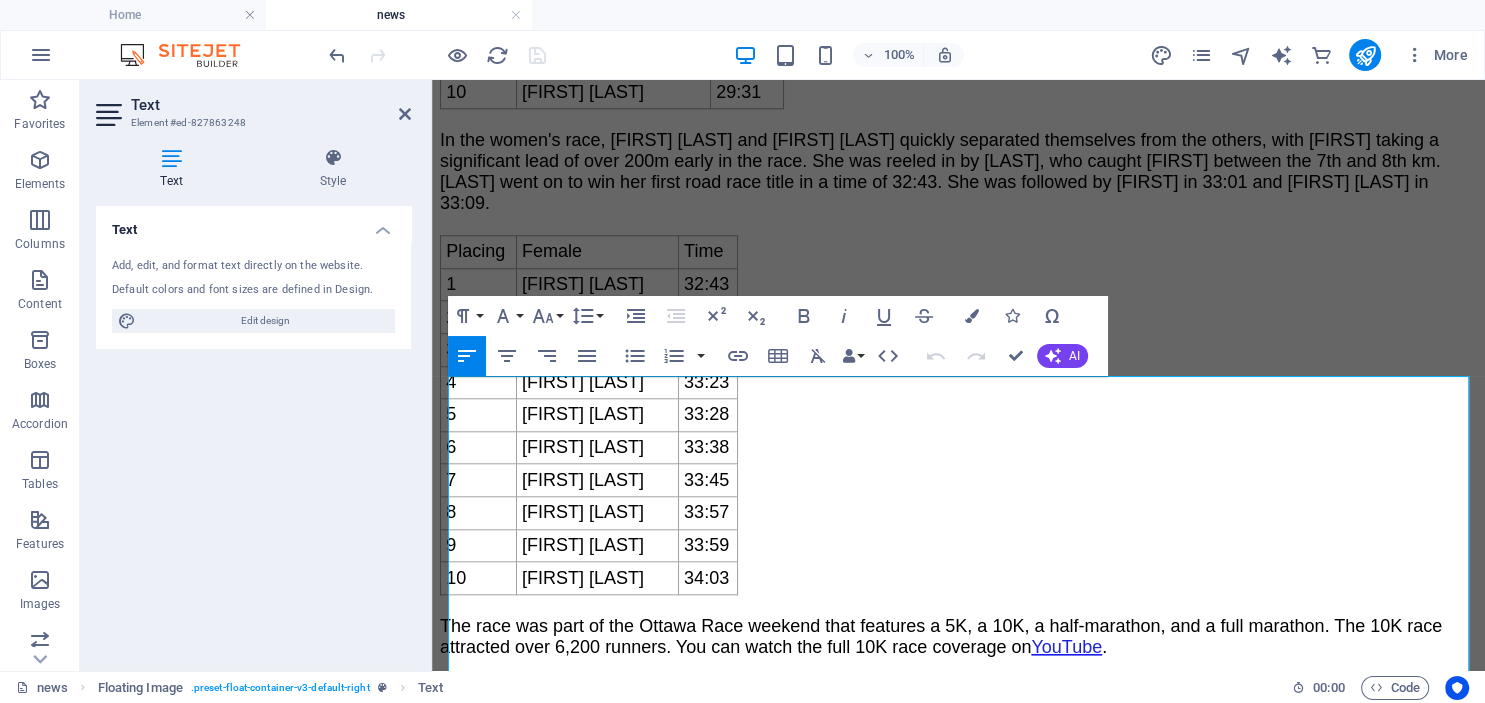 scroll, scrollTop: 220, scrollLeft: 0, axis: vertical 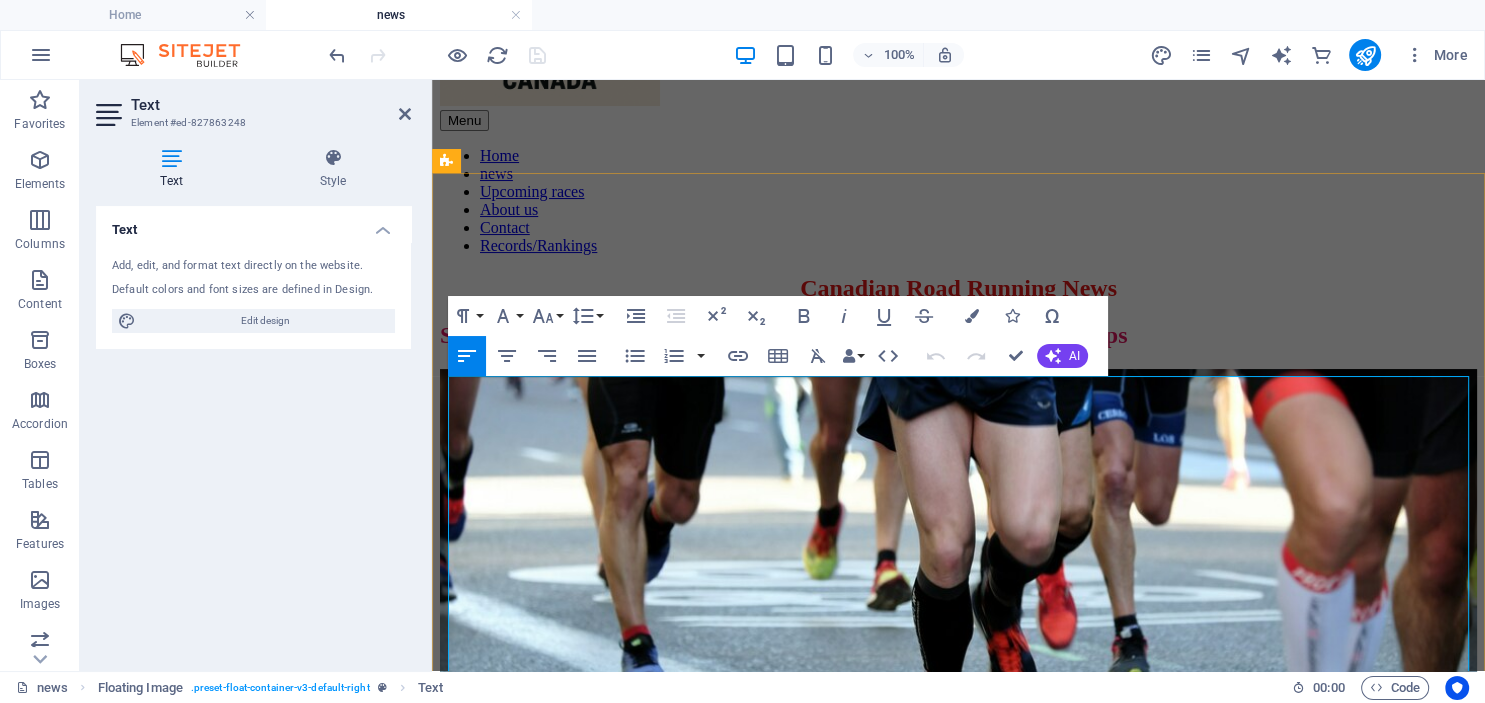 click on "The Canadian 10K Championships were held in [CITY] on May 24, 2025. The evening races held under
cloudy and relatively cool temperatures were comprised of a star-studded field
of female and male Canadian runners." at bounding box center (958, 1151) 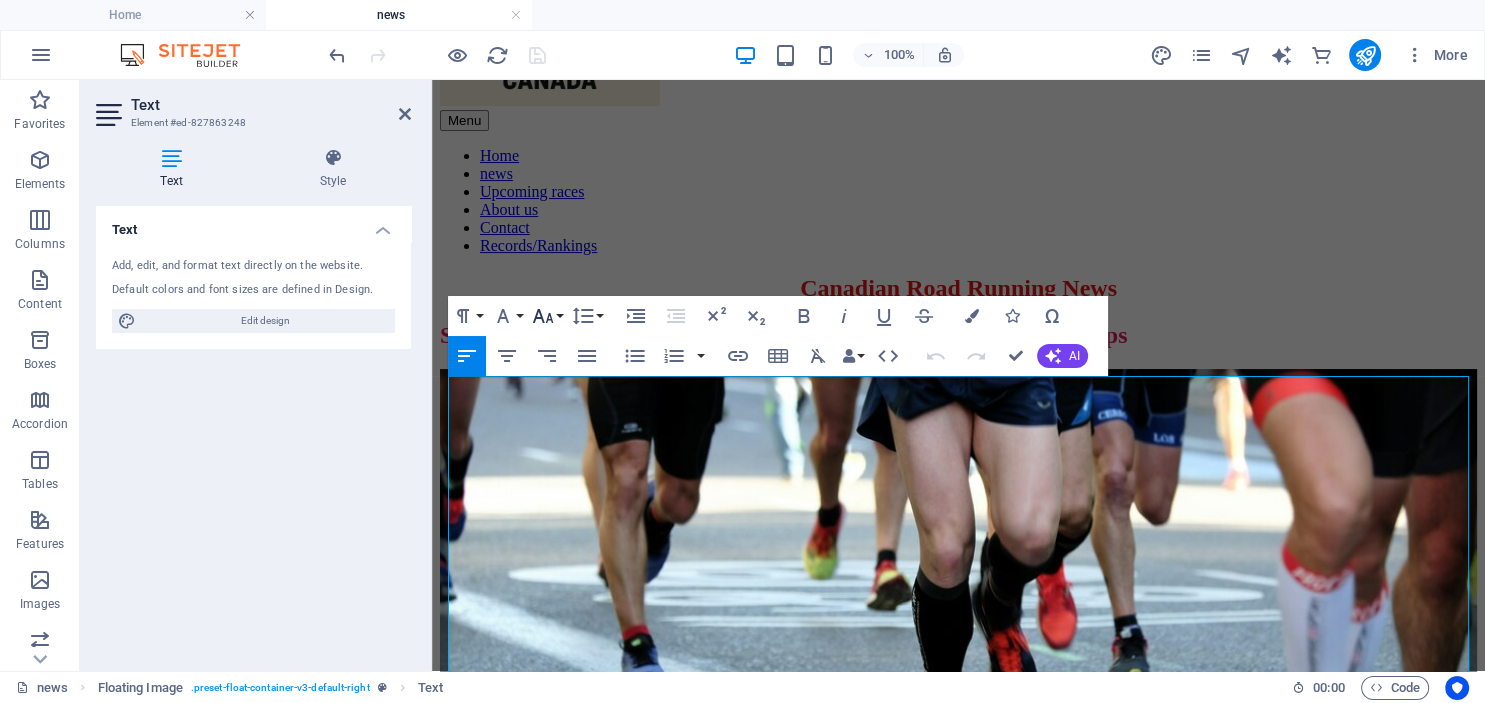 click on "Font Size" at bounding box center (547, 316) 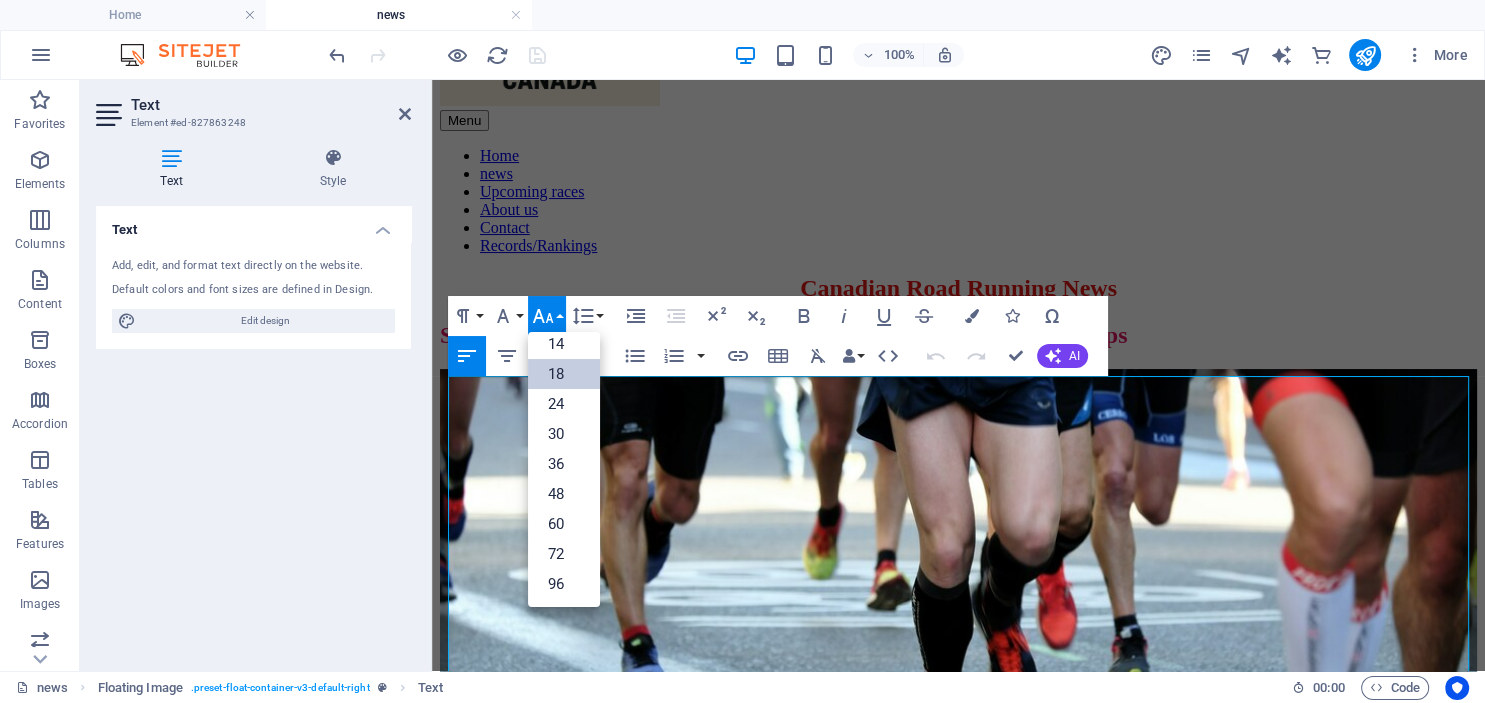 scroll, scrollTop: 160, scrollLeft: 0, axis: vertical 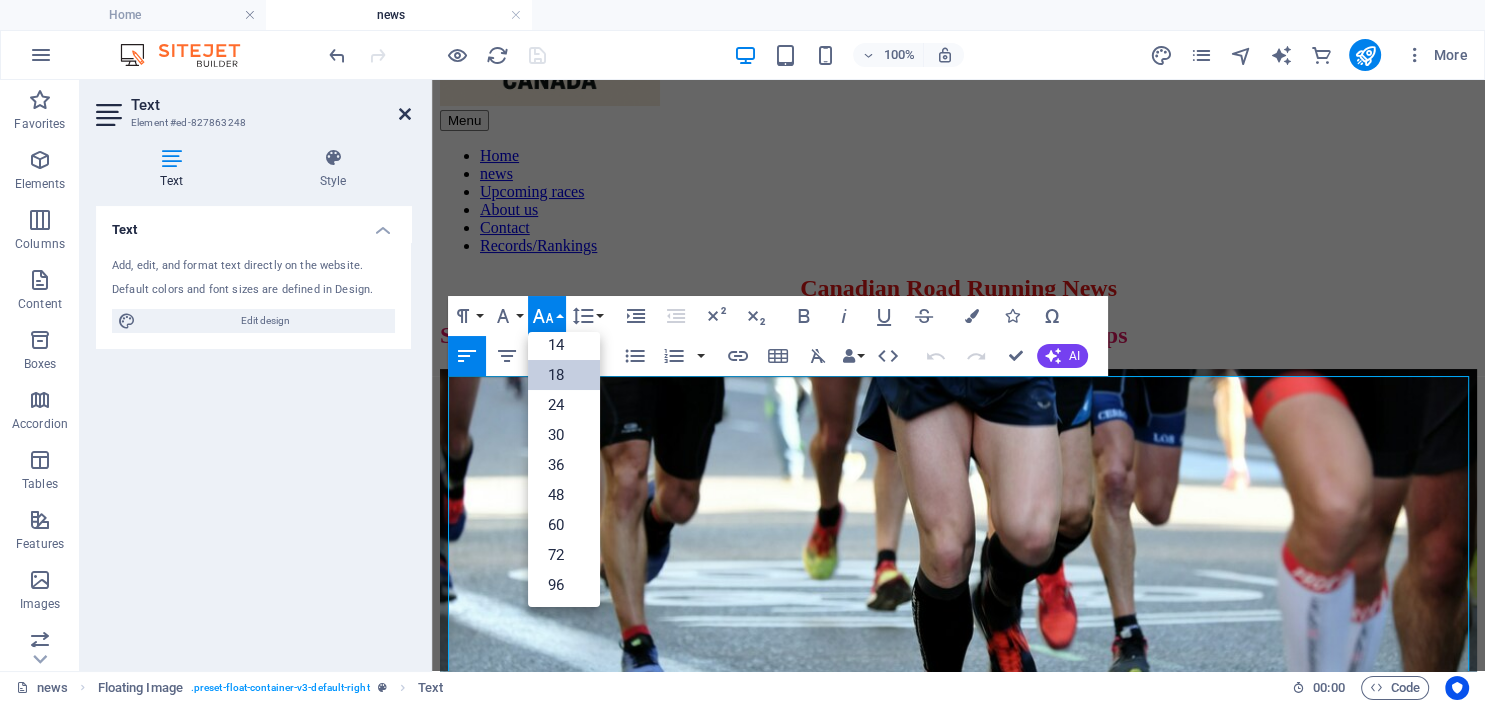 click at bounding box center (405, 114) 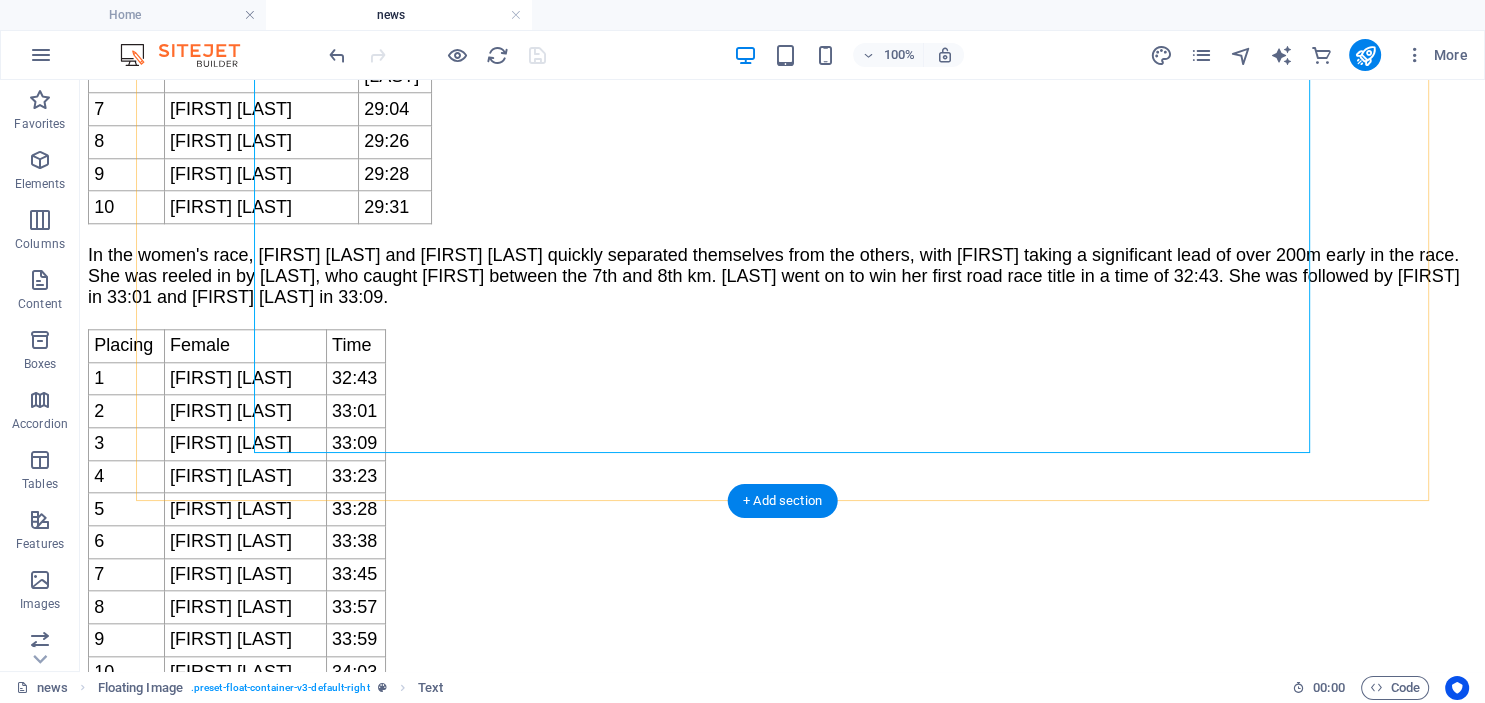 scroll, scrollTop: 1952, scrollLeft: 0, axis: vertical 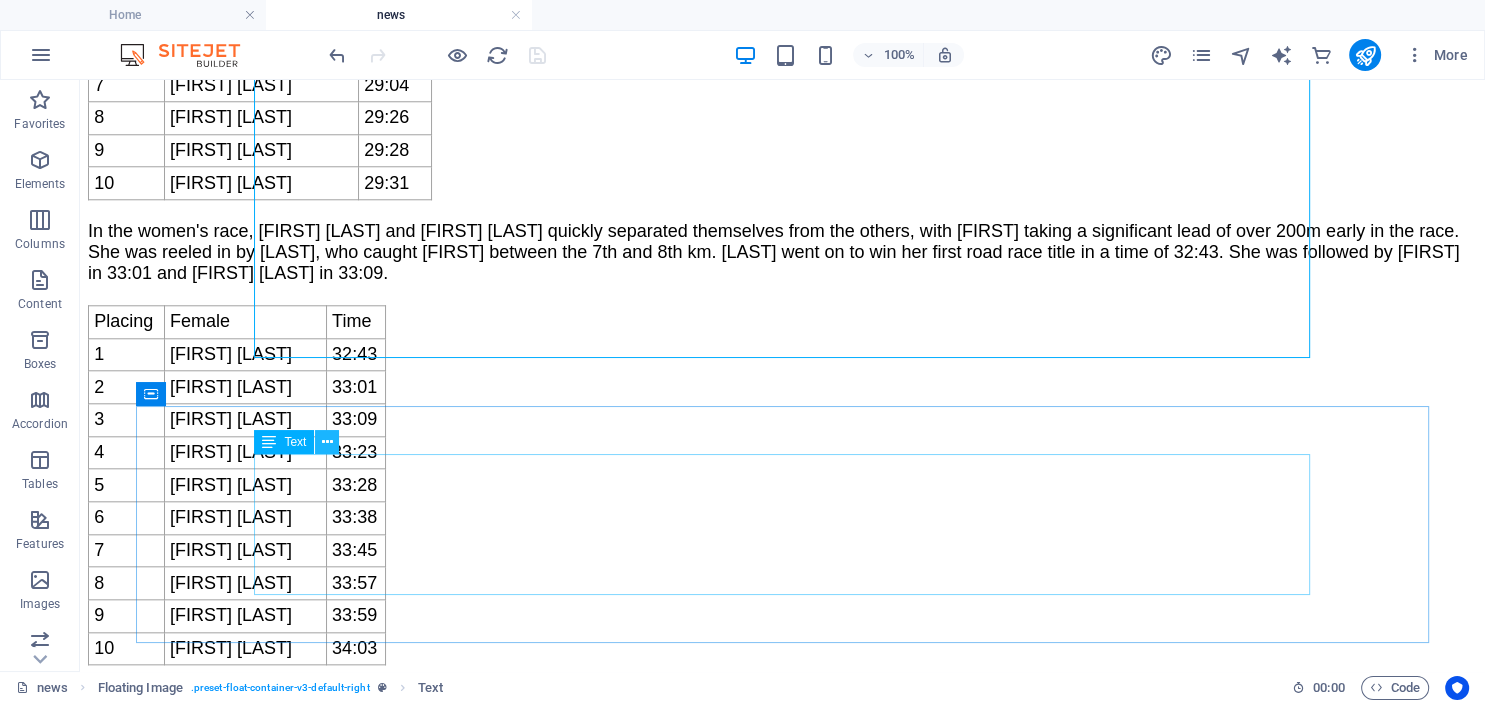 click at bounding box center (327, 442) 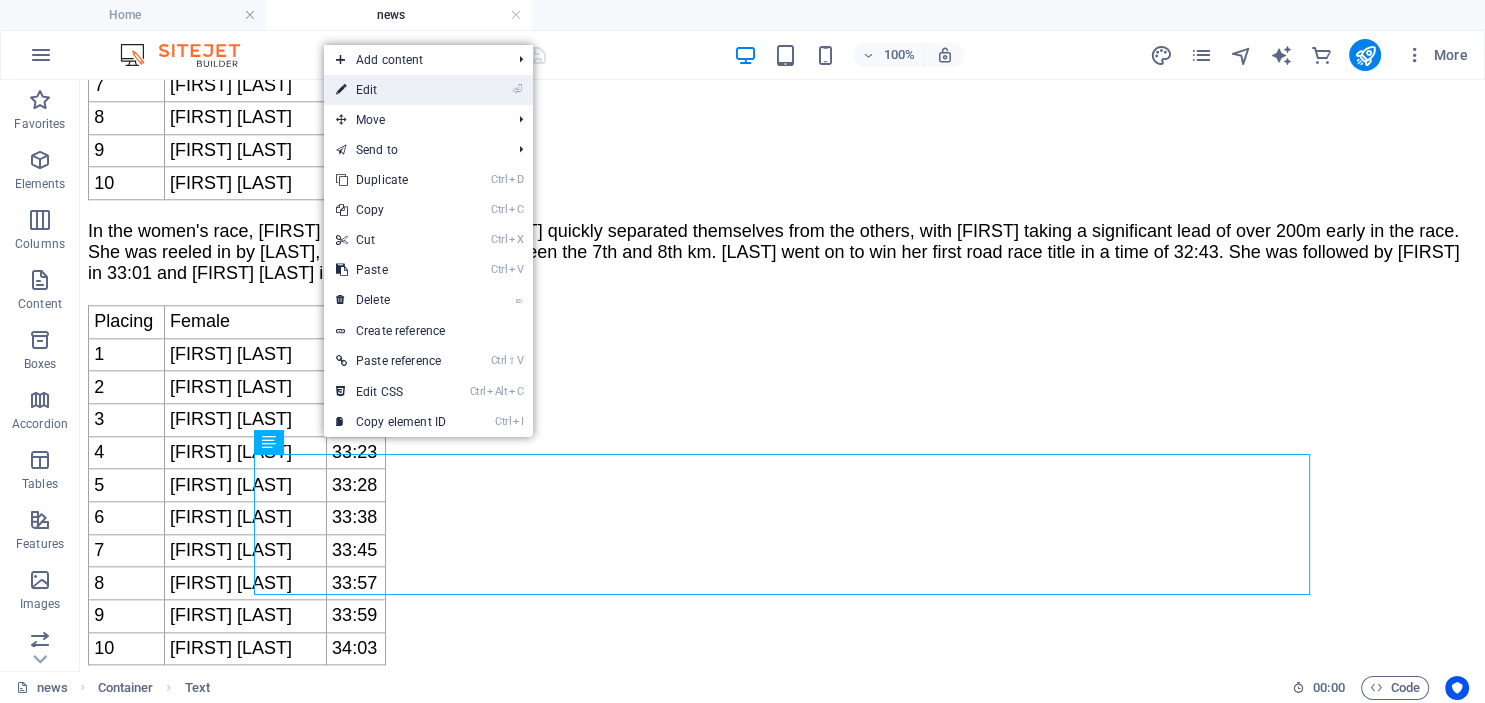 click on "⏎  Edit" at bounding box center (391, 90) 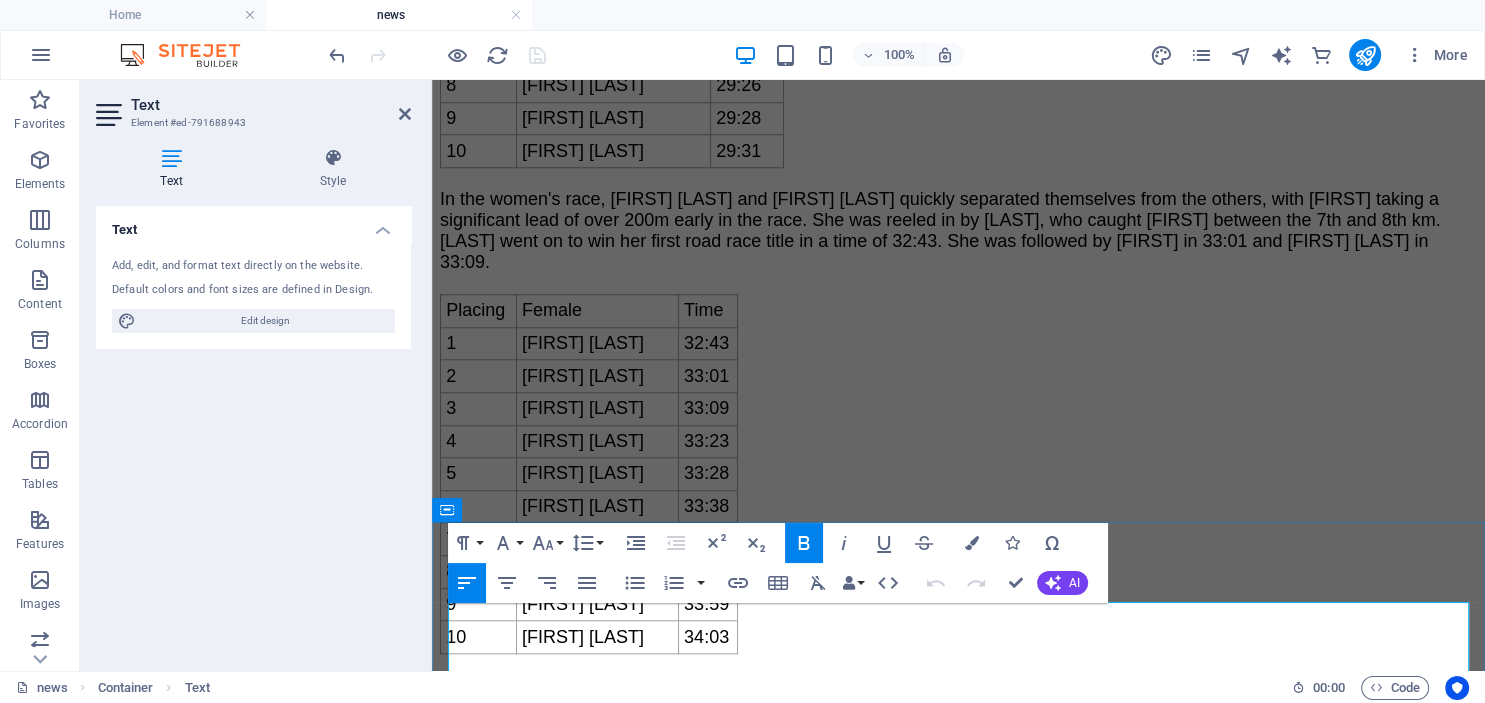 click on "Road Running Canada Launches Website" at bounding box center [582, 775] 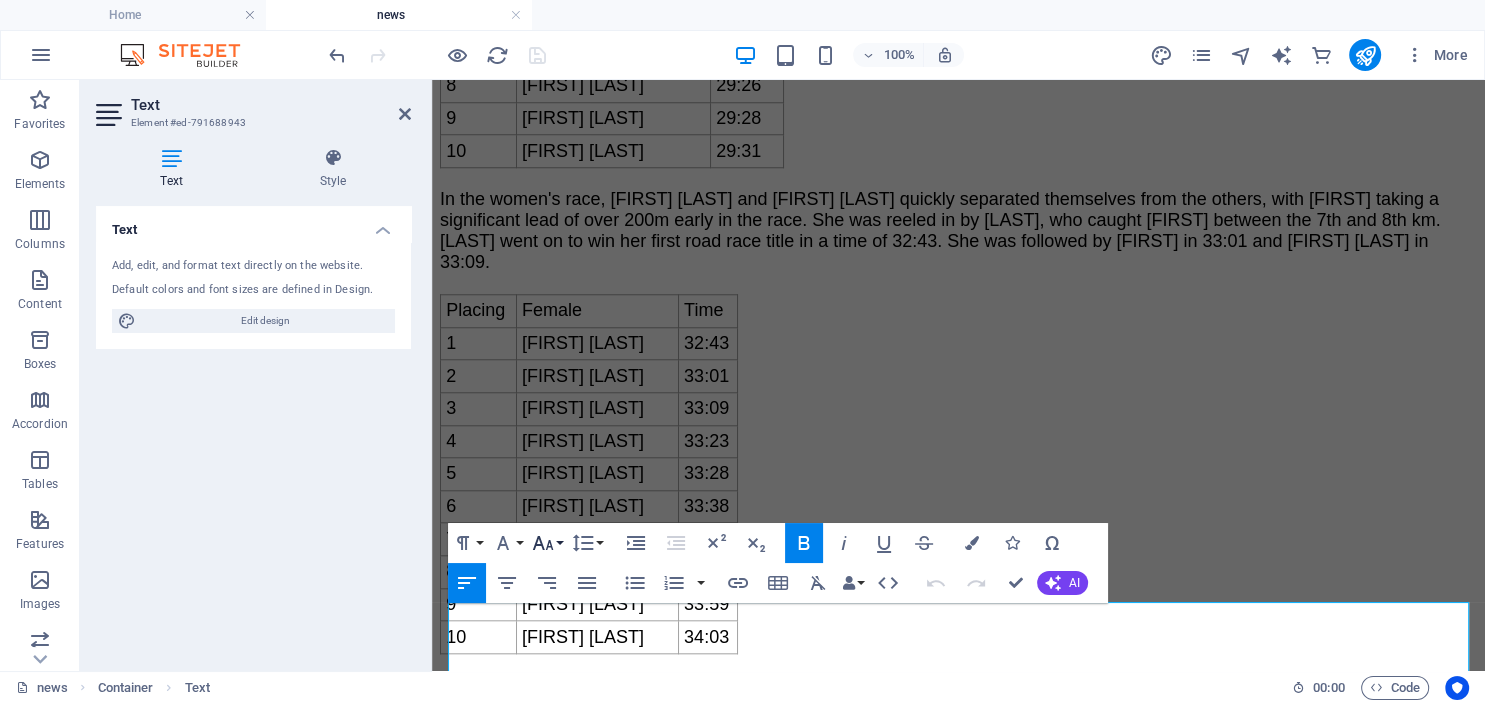 click on "Font Size" at bounding box center (547, 543) 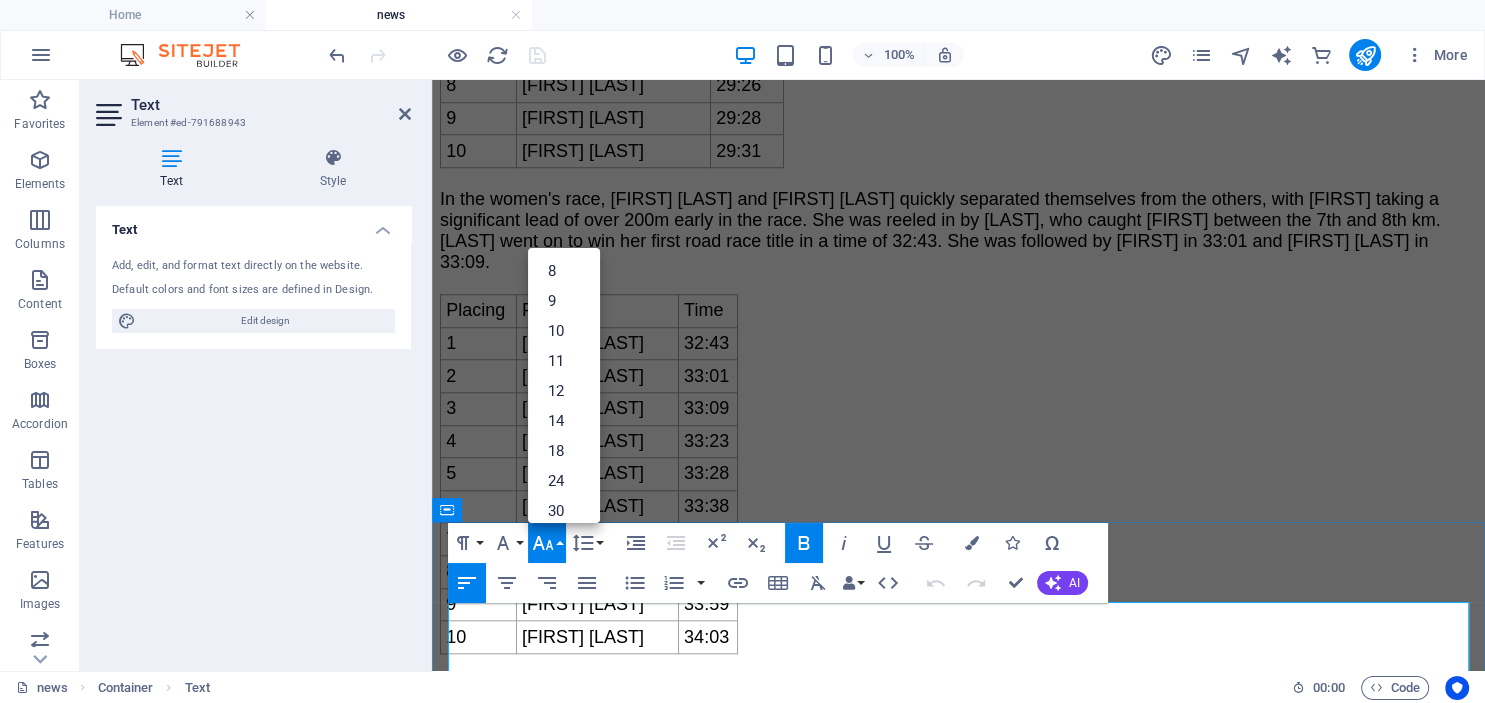 click at bounding box center (958, 844) 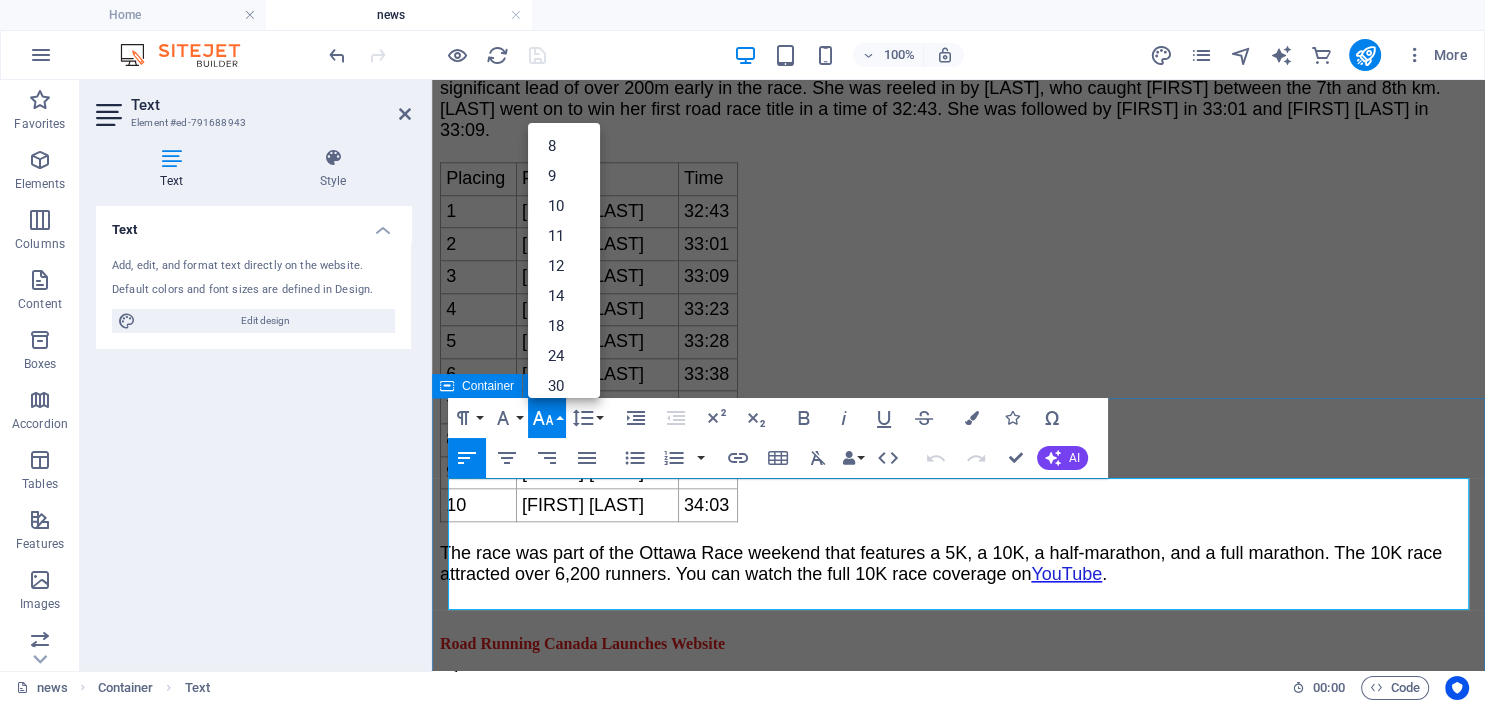 scroll, scrollTop: 1959, scrollLeft: 0, axis: vertical 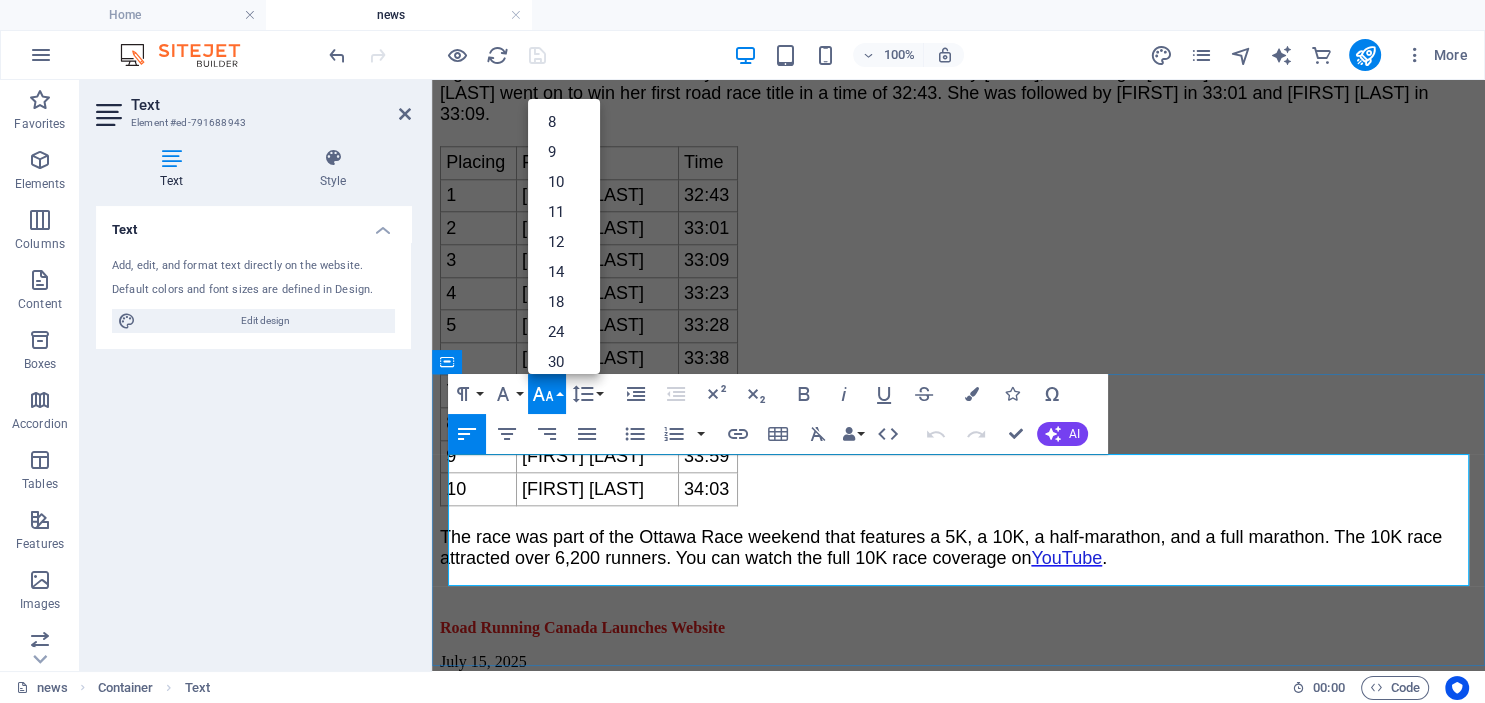 click on "Road Running Canada Launches Website" at bounding box center (582, 627) 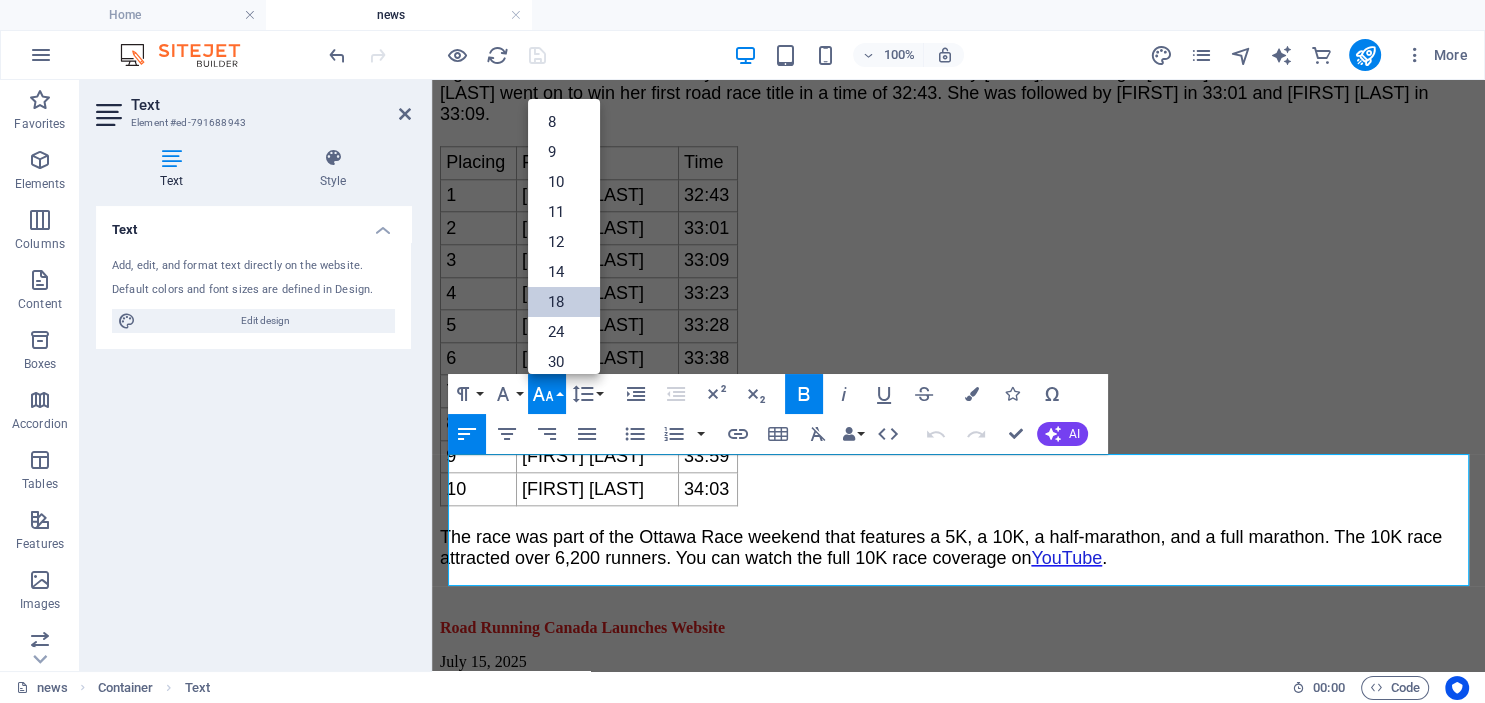 click on "18" at bounding box center [564, 302] 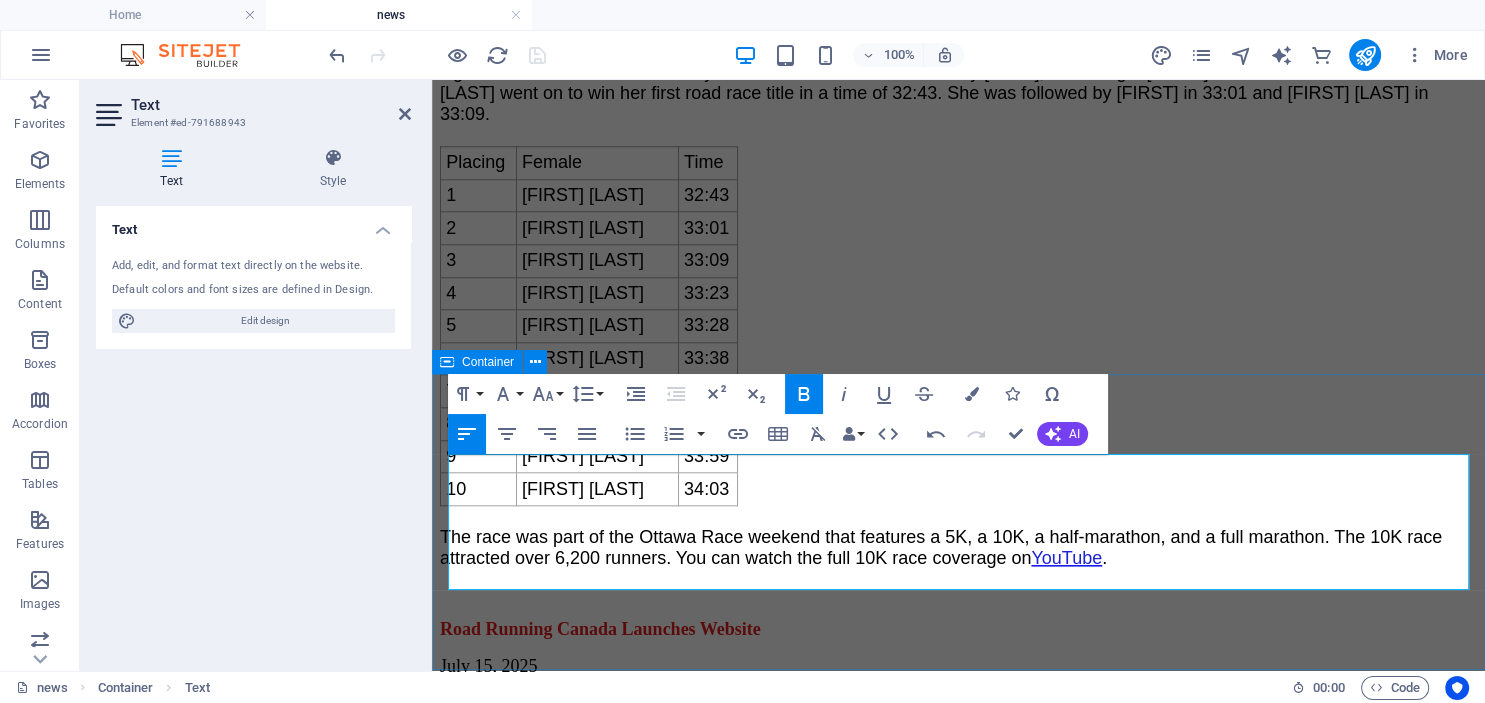 click on "Road Running Canada Launches Website July 15, 2025 The website Road Running Canada launched today. The aim is to raise the profile of road running in Canada by having a dedicated website. The website will highlight achievements in road running in Canada. It will cover Canadian runners, races, and performances." at bounding box center [958, 695] 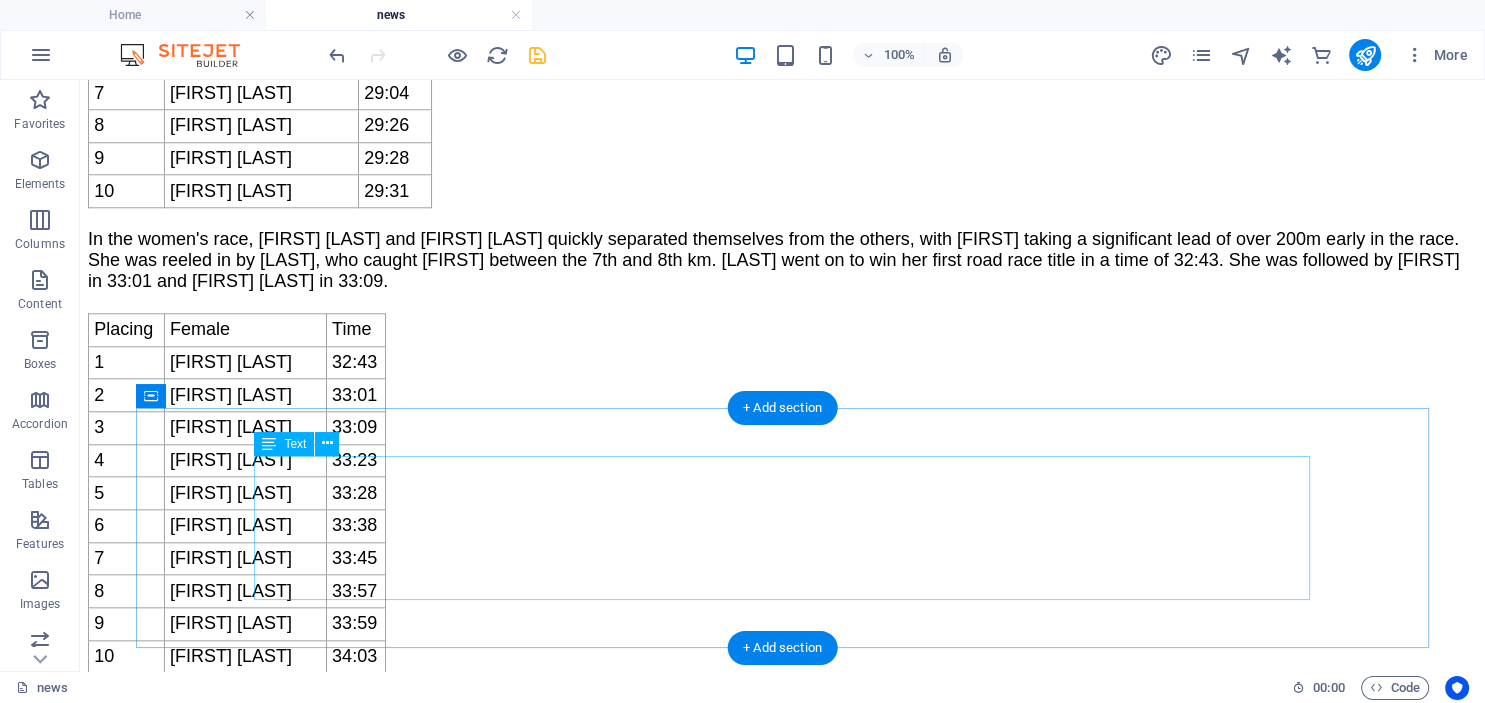 scroll, scrollTop: 1954, scrollLeft: 0, axis: vertical 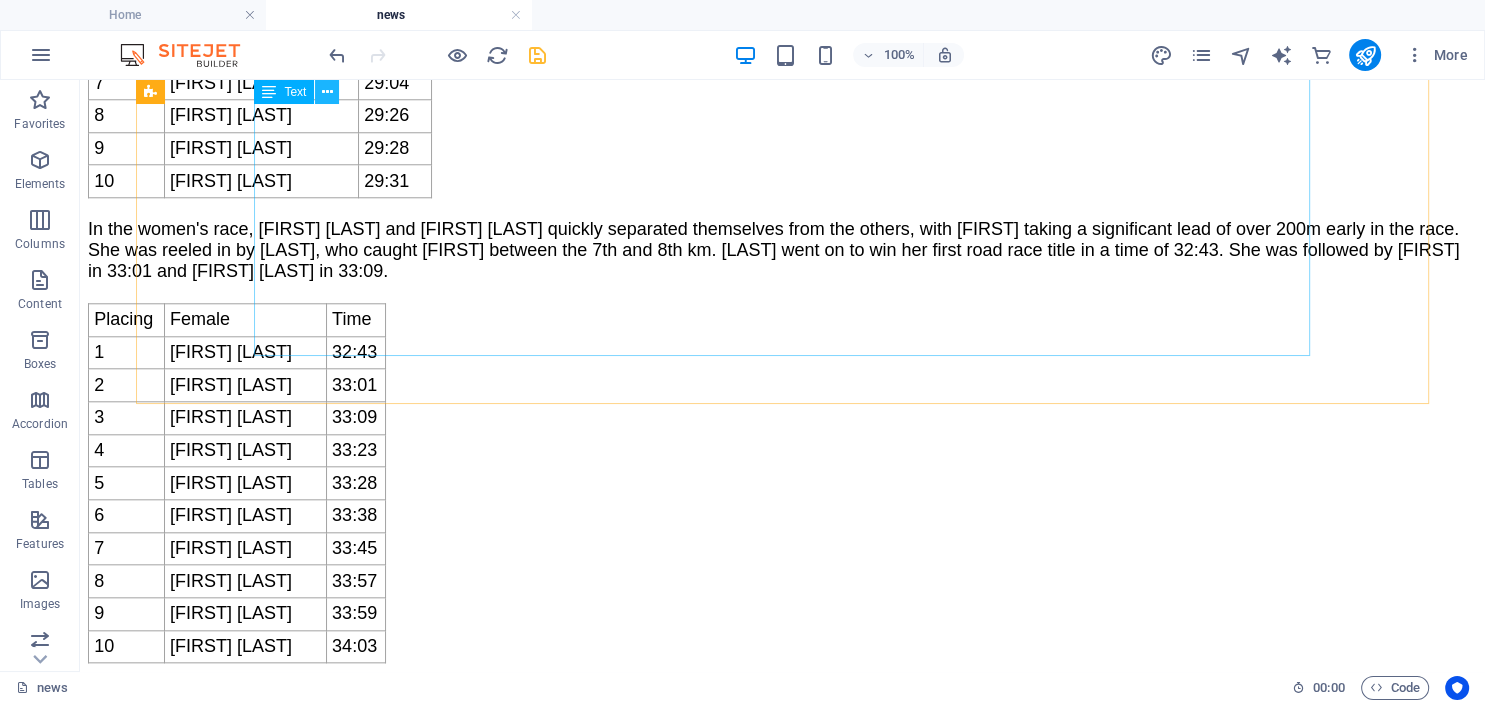 click at bounding box center (327, 92) 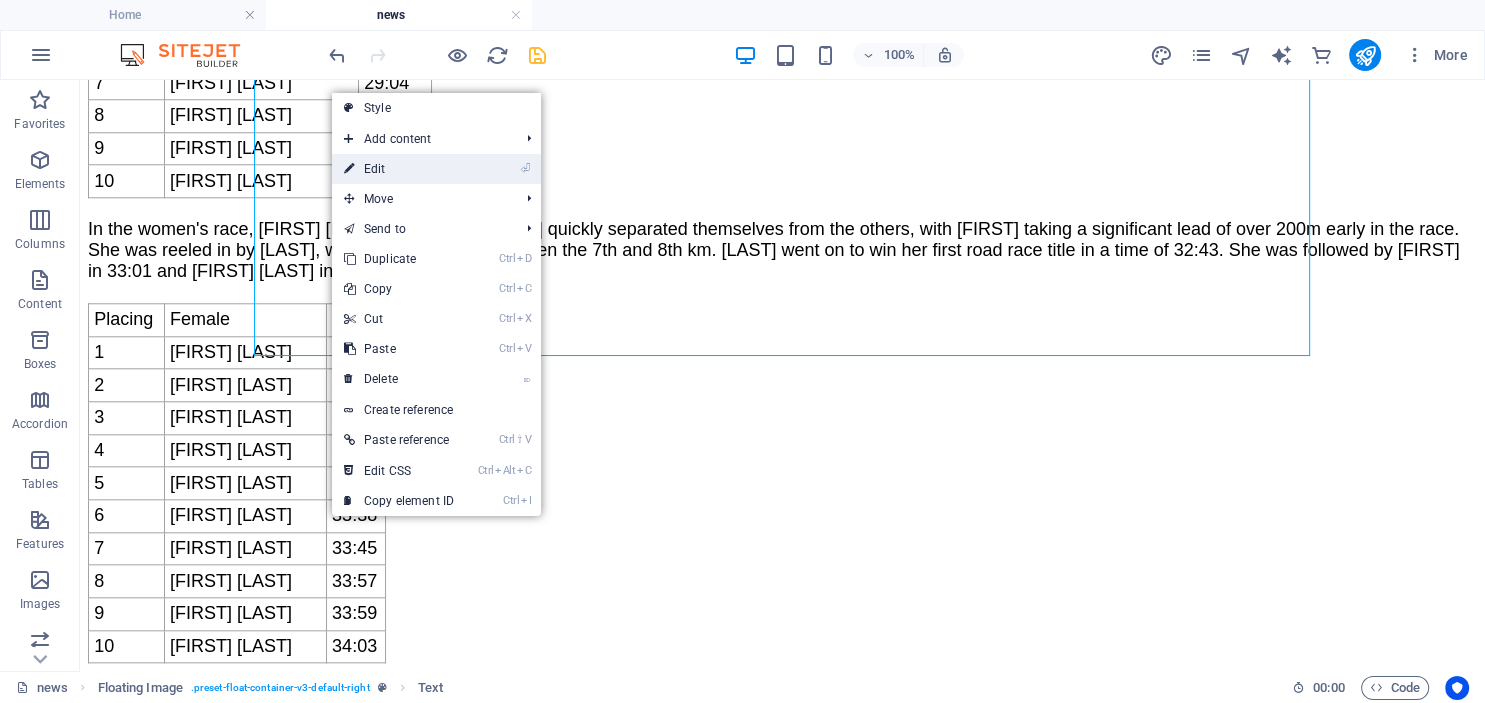 click on "⏎  Edit" at bounding box center (399, 169) 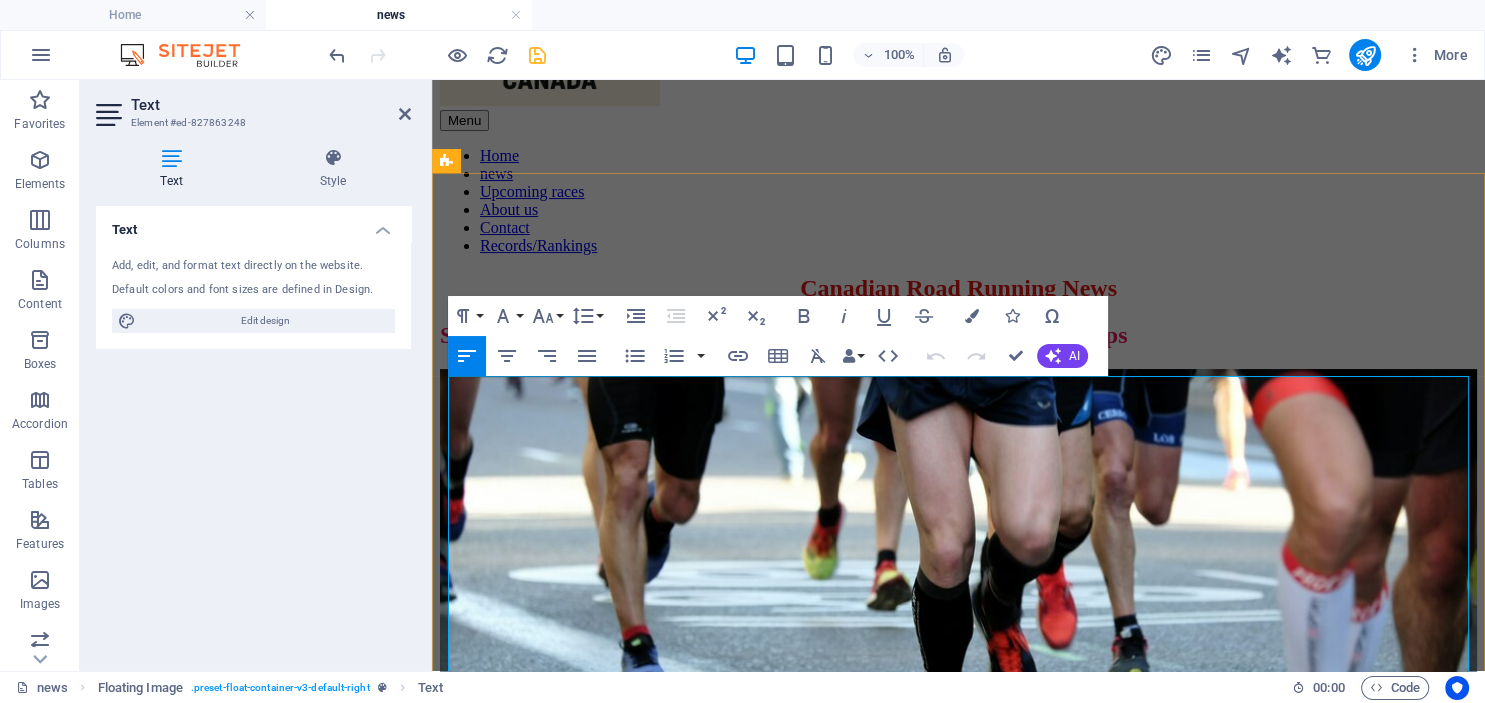 click on "The Canadian 10K Championships were held in [CITY] on May 24, 2025. The evening races held under
cloudy and relatively cool temperatures were comprised of a star-studded field
of female and male Canadian runners." at bounding box center (958, 1151) 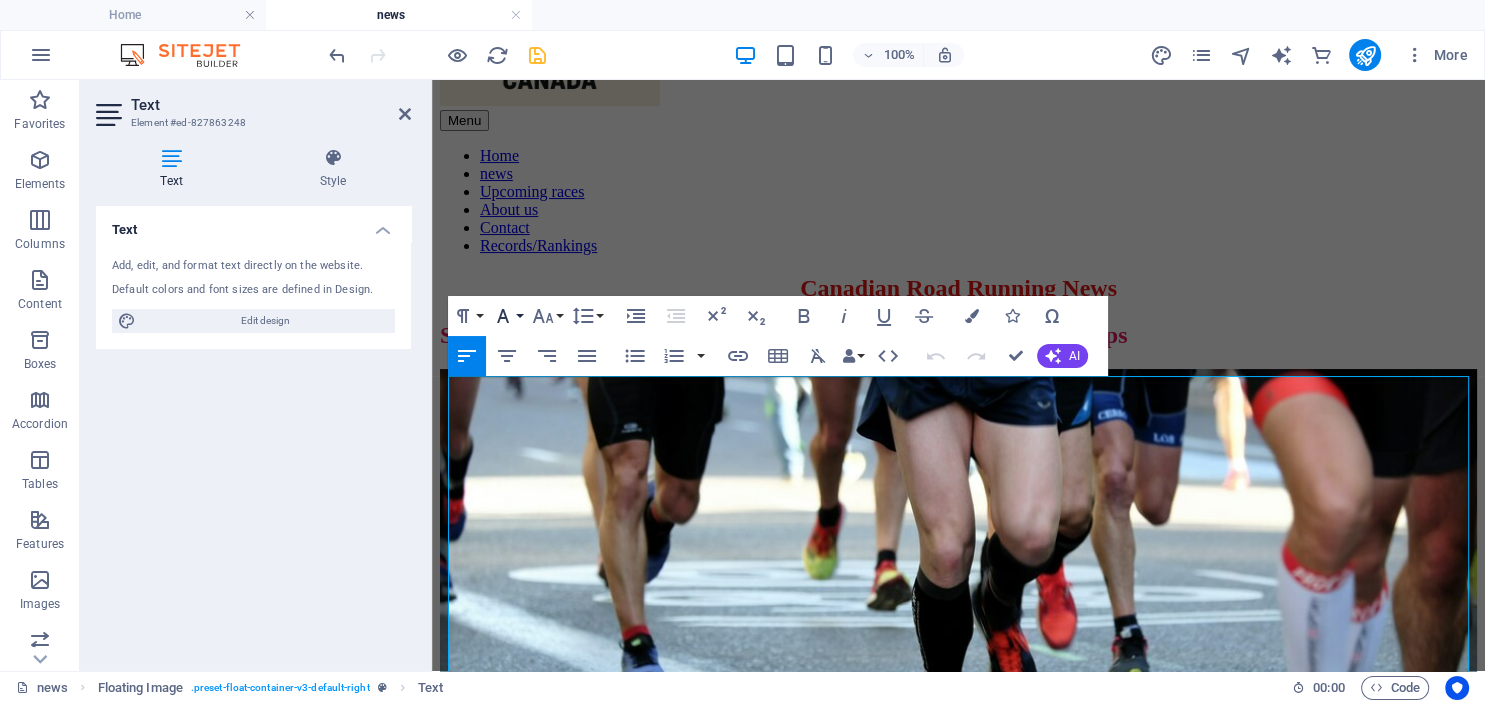 click on "Font Family" at bounding box center [507, 316] 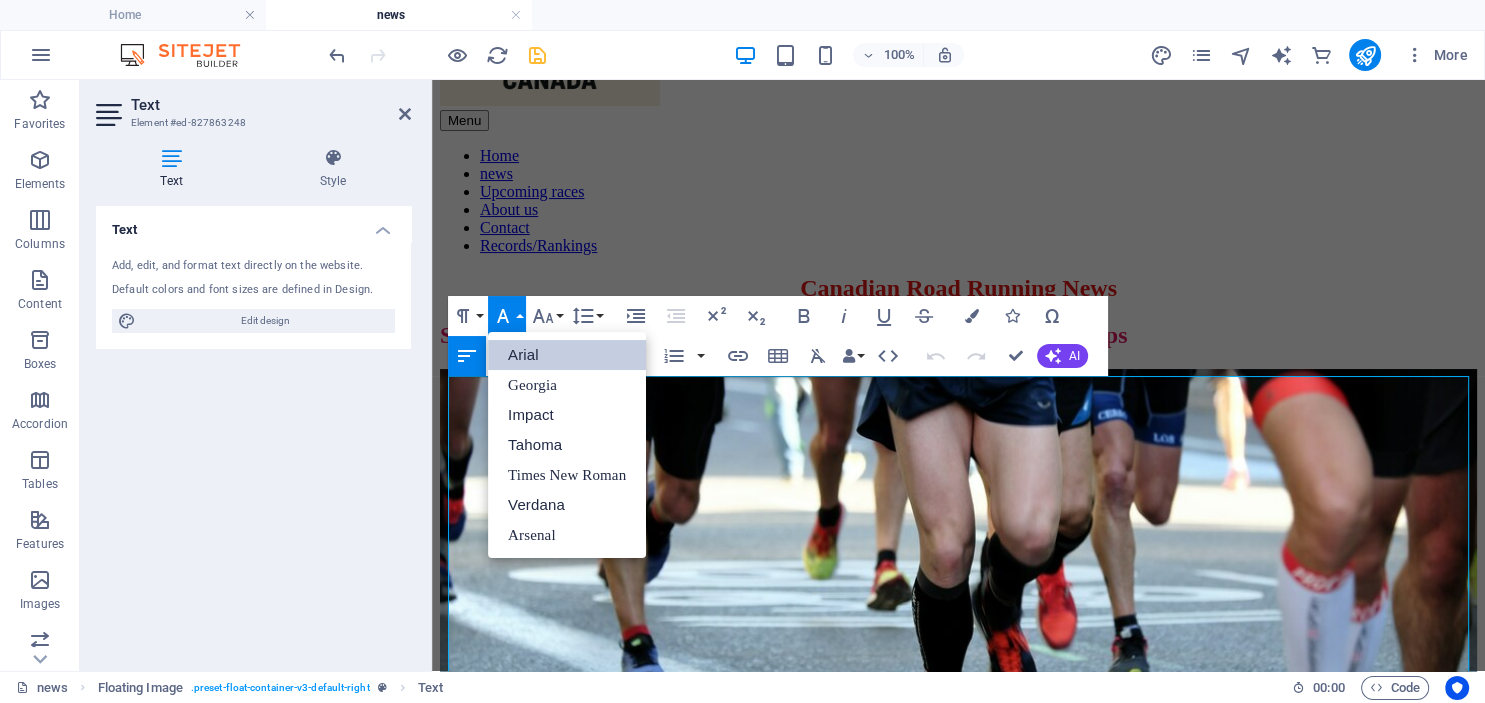 scroll, scrollTop: 0, scrollLeft: 0, axis: both 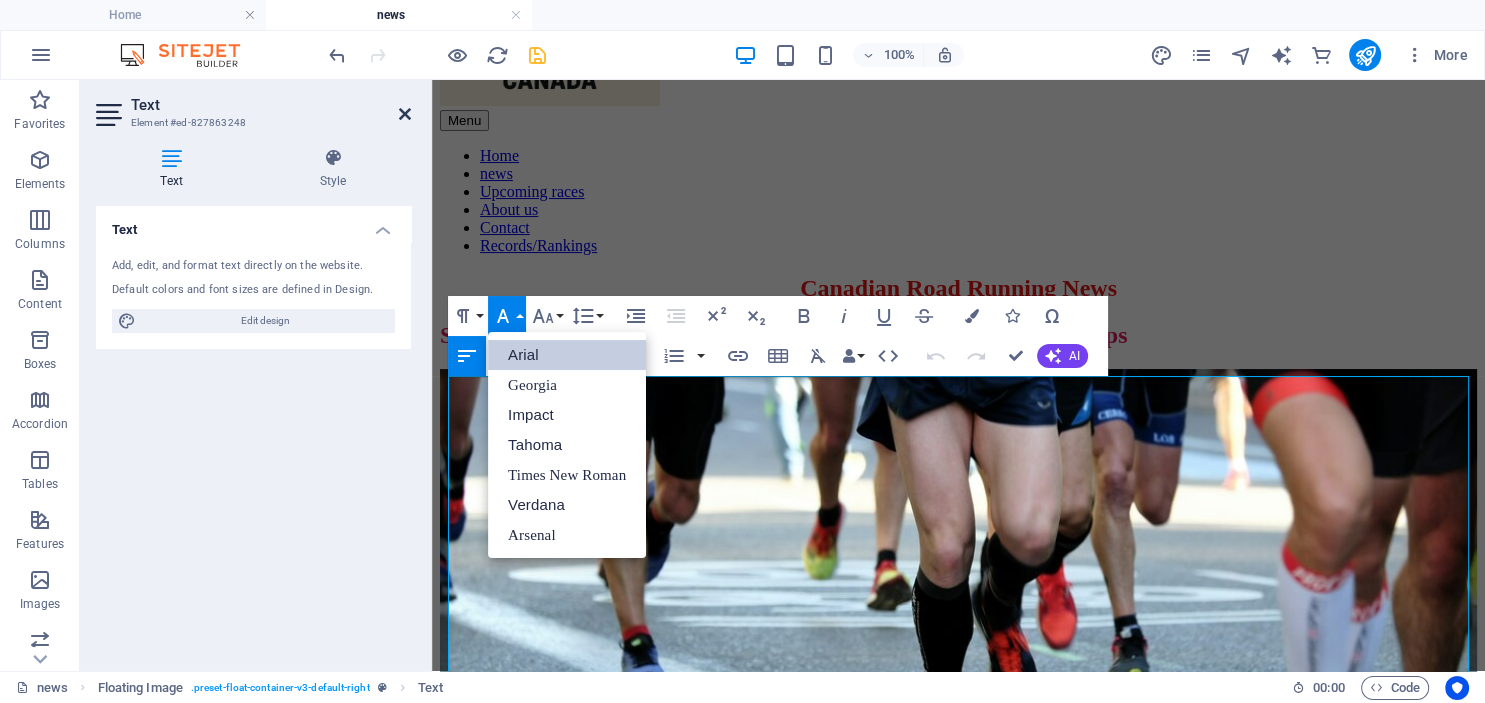 click at bounding box center [405, 114] 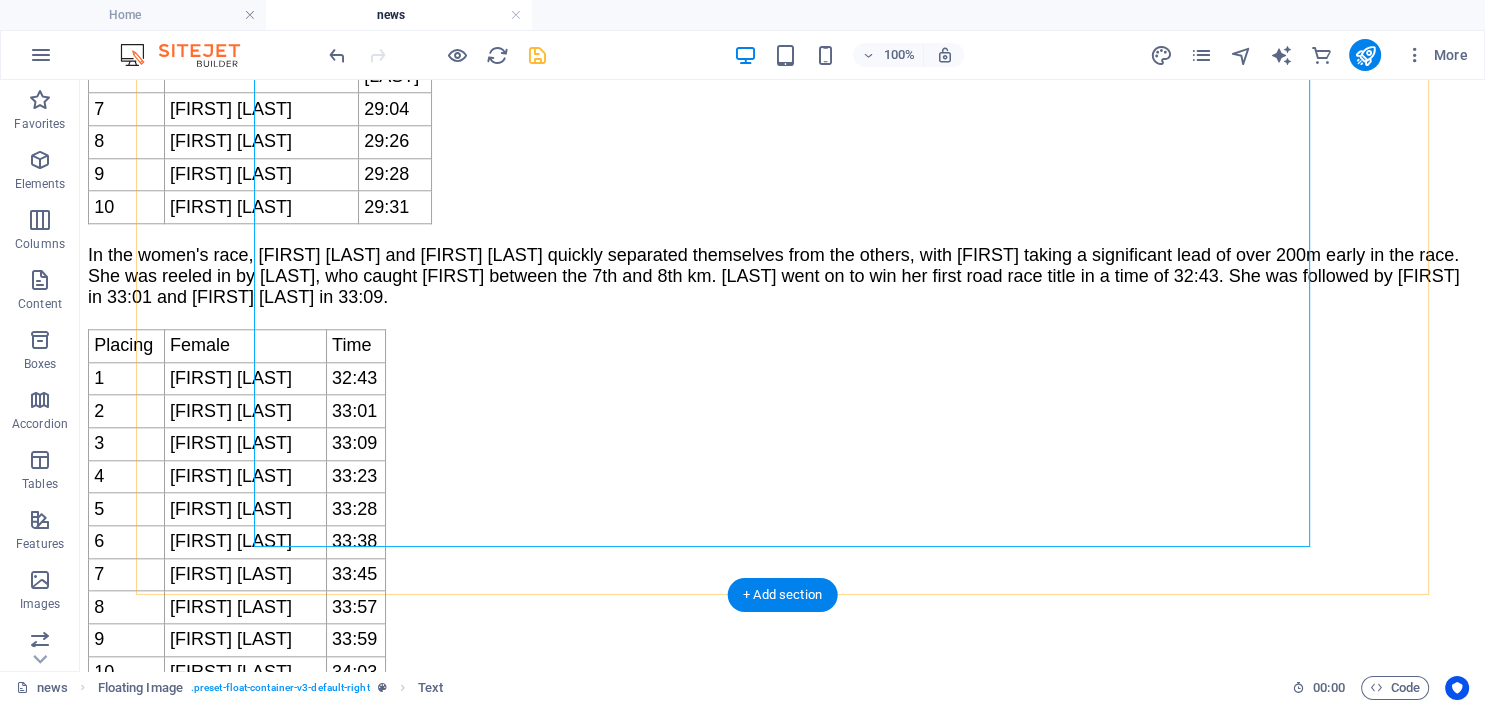 scroll, scrollTop: 1956, scrollLeft: 0, axis: vertical 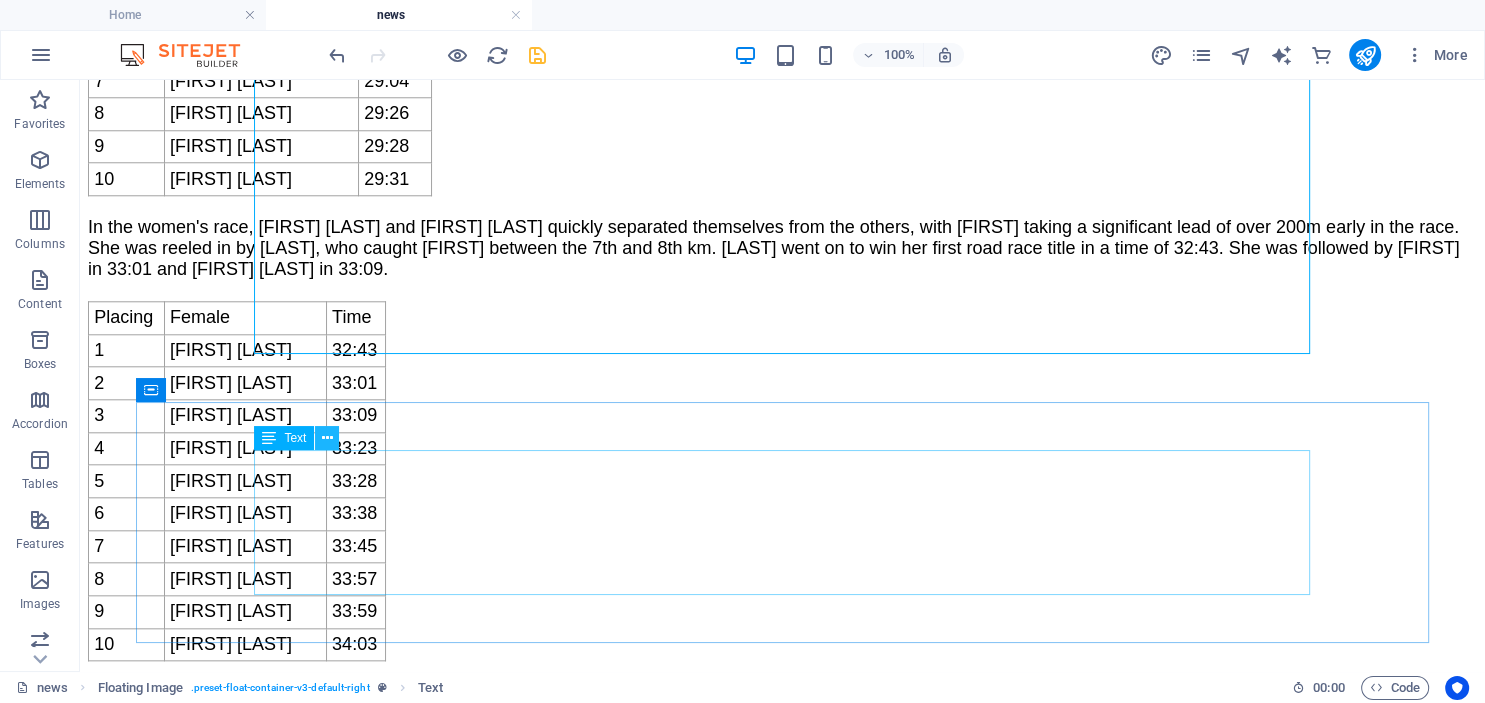 click at bounding box center [327, 438] 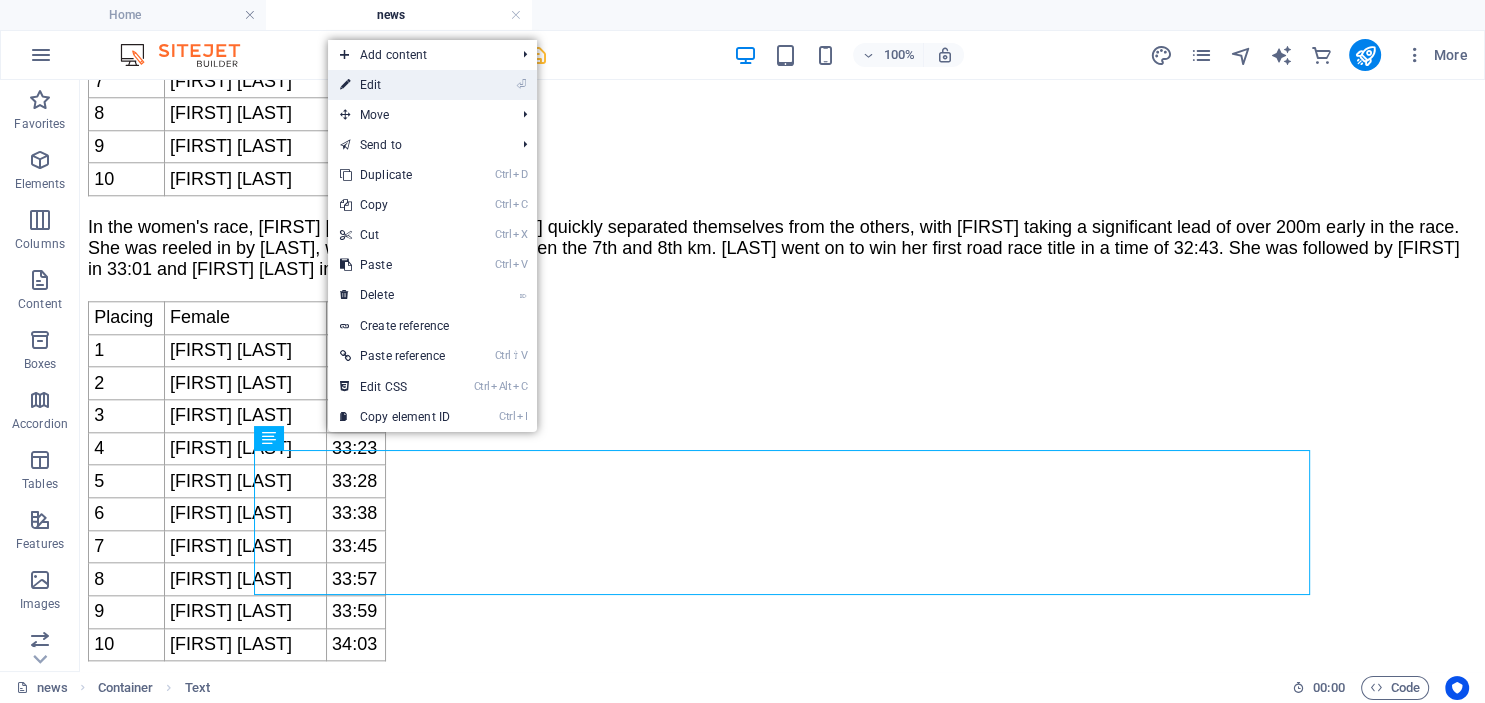 click on "⏎  Edit" at bounding box center (395, 85) 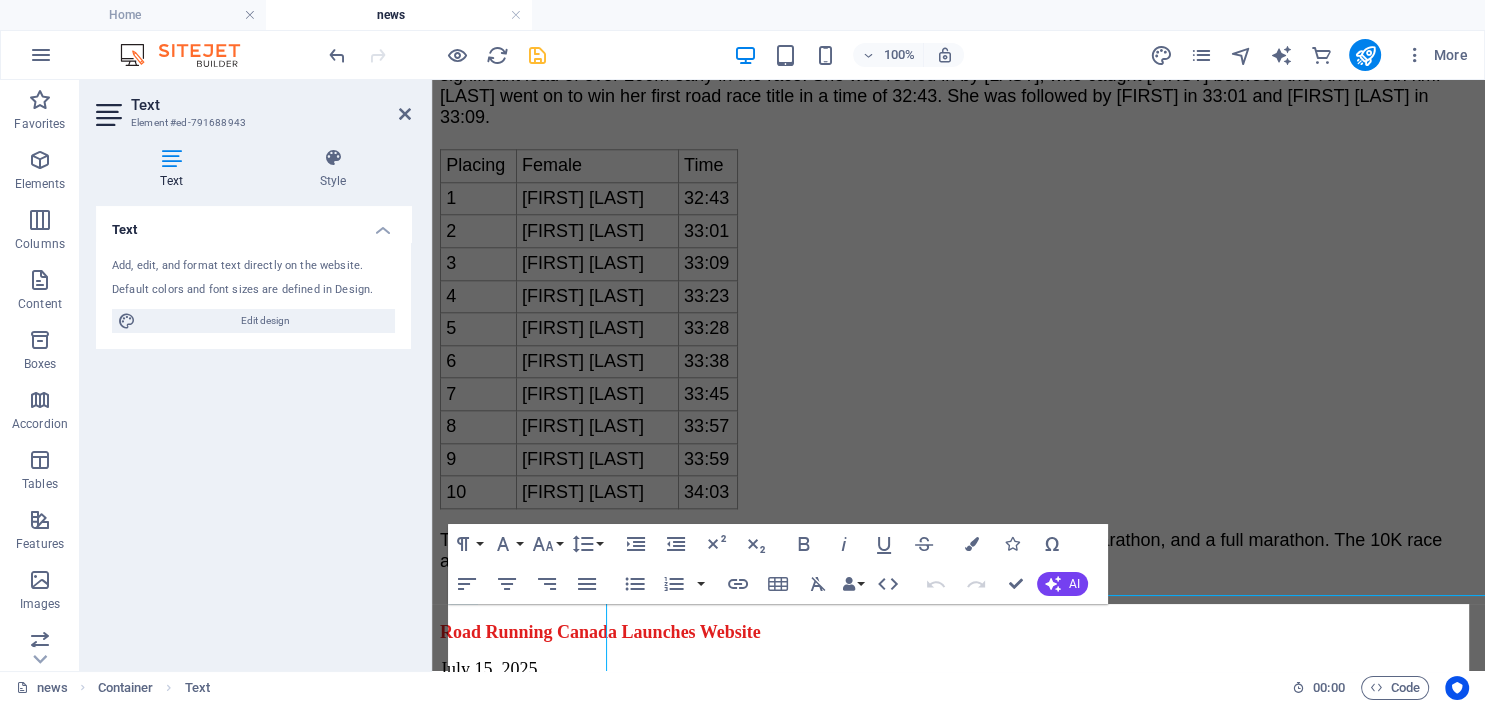 scroll, scrollTop: 1811, scrollLeft: 0, axis: vertical 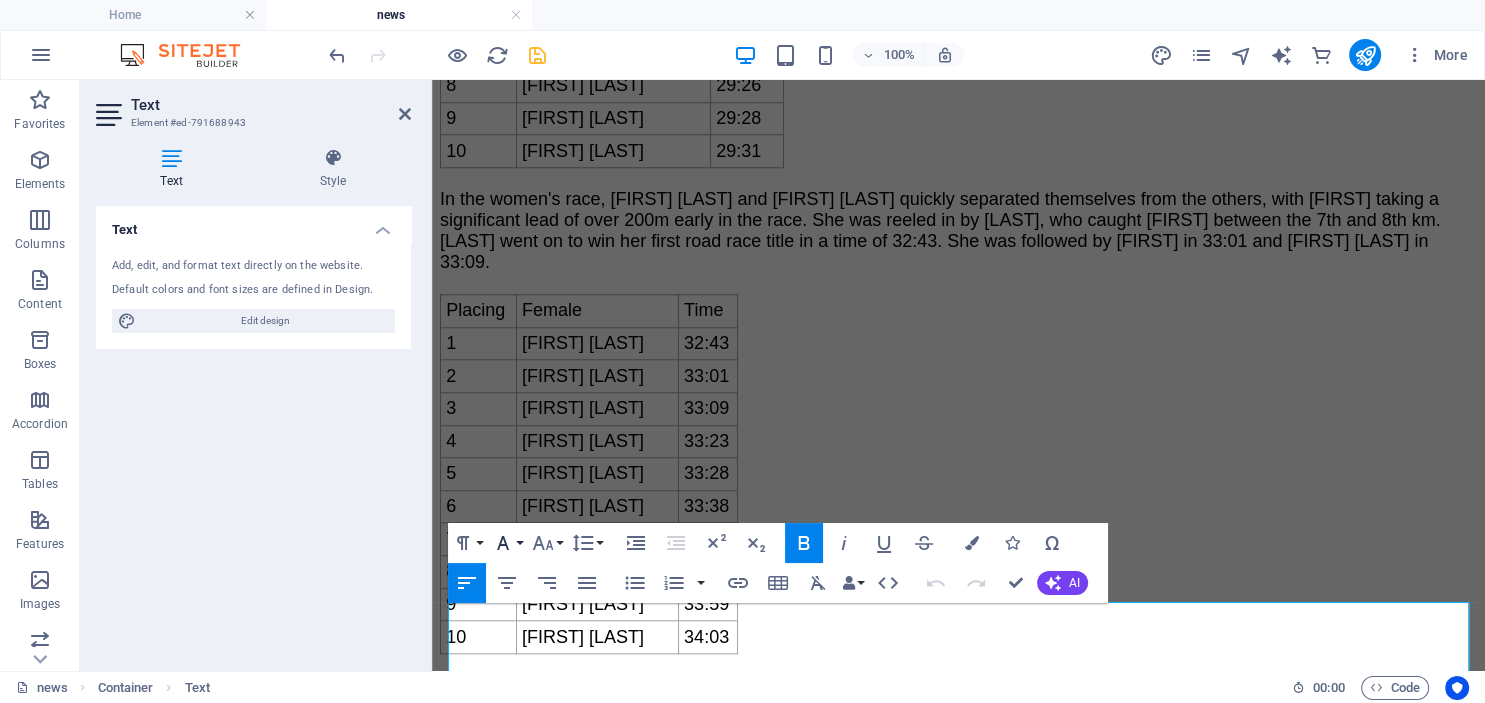 click on "Font Family" at bounding box center [507, 543] 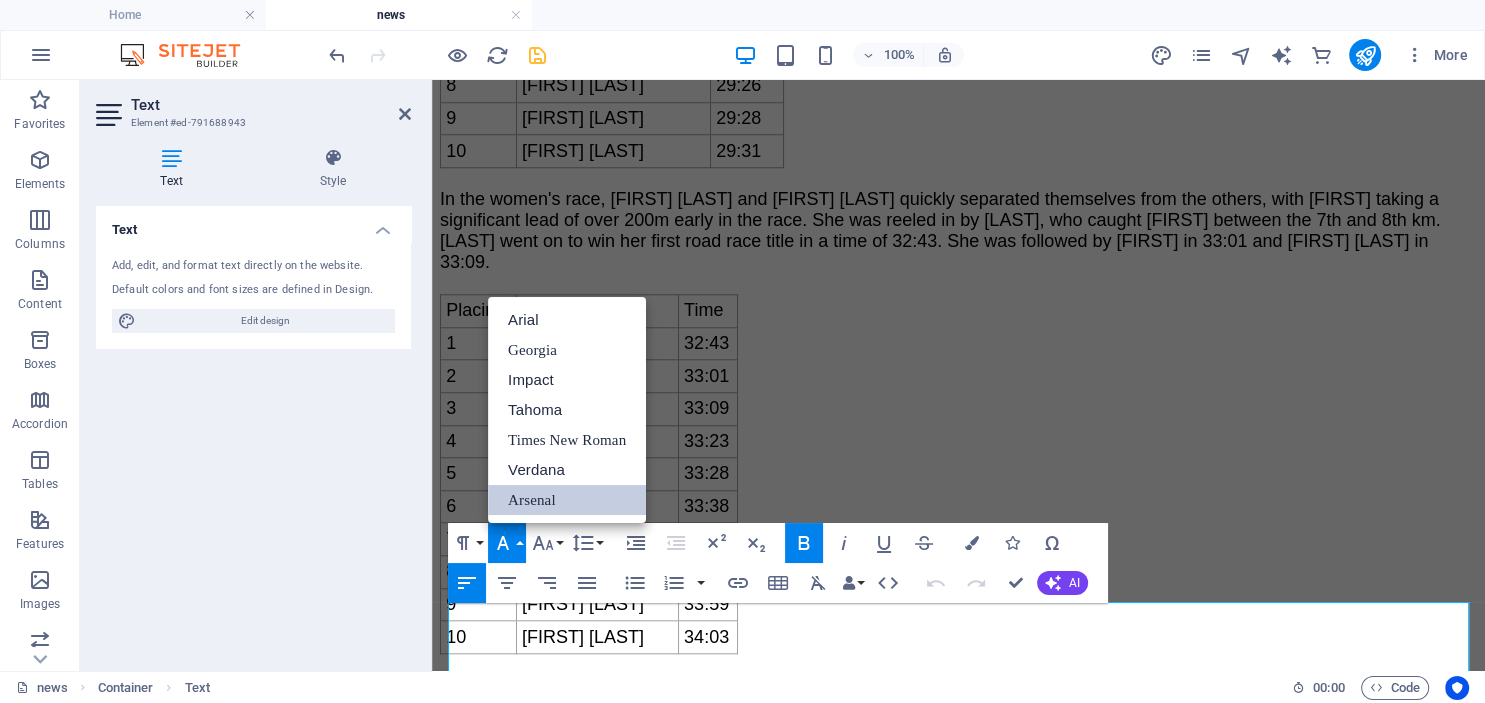 scroll, scrollTop: 0, scrollLeft: 0, axis: both 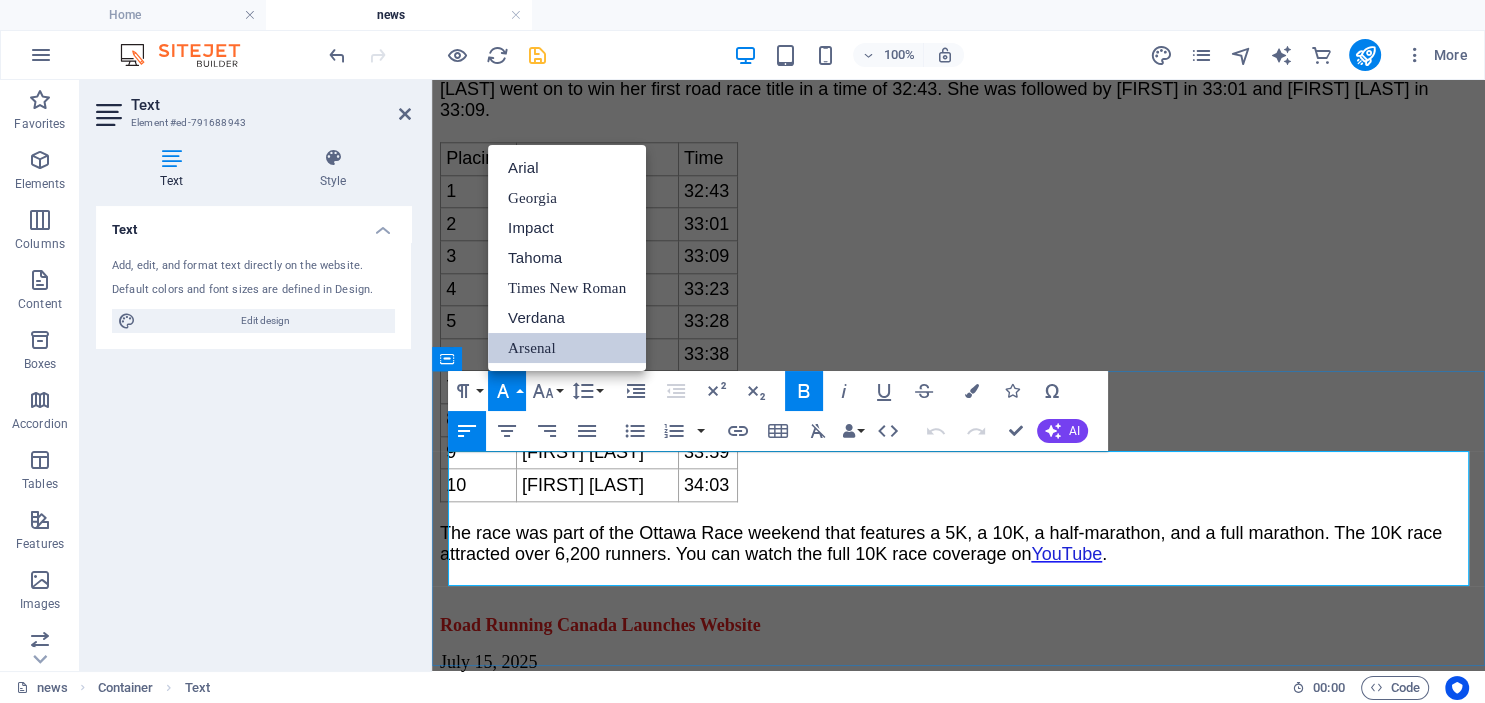 click on "Road Running Canada Launches Website" at bounding box center [600, 625] 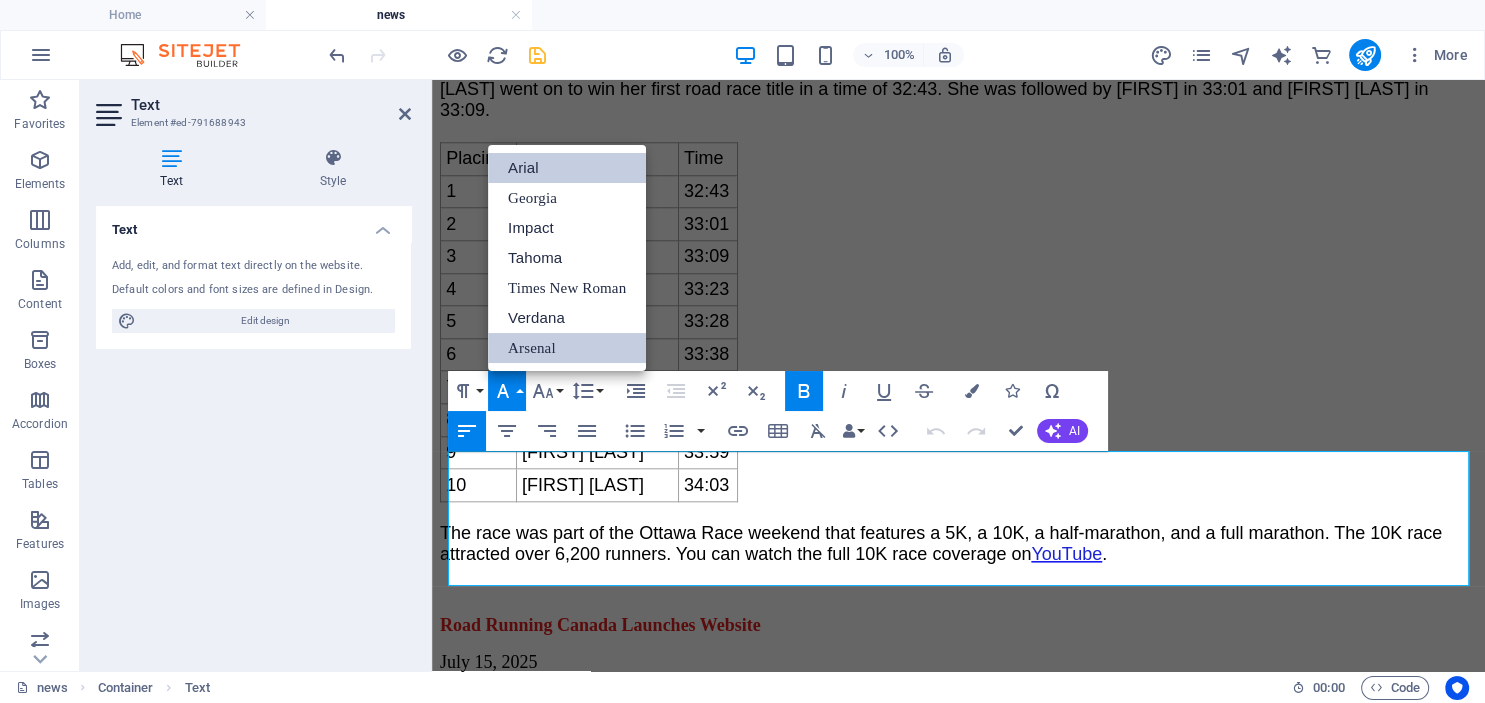 click on "Arial" at bounding box center (567, 168) 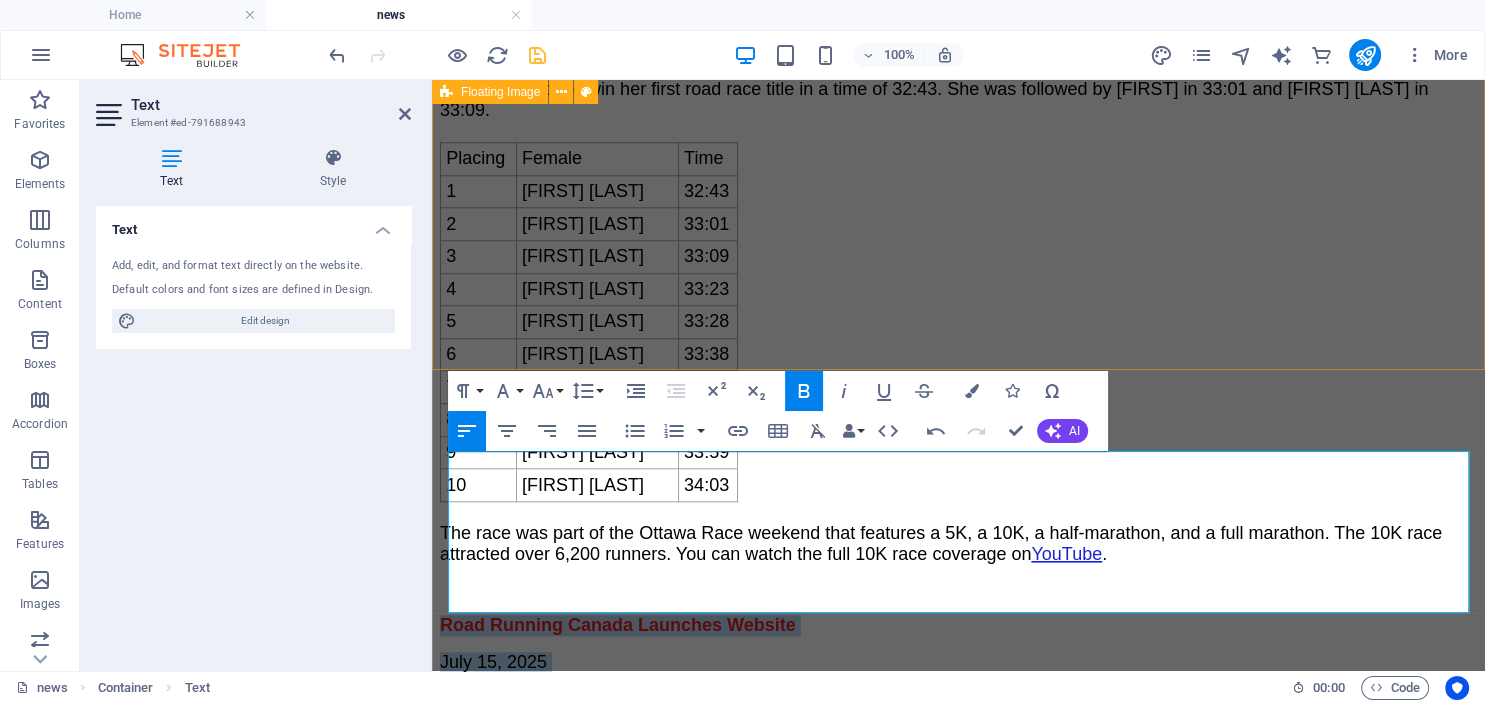 click on "Smashing Performances at the 2025 Canadian 10K Championships Photo: Miguel A Amutio on Unsplash July 25, 2025 The Canadian 10K Championships were held in Ottawa on May 24, 2025. The evening races held under
cloudy and relatively cool temperatures were comprised of a star-studded field
of female and male Canadian runners.
Placing
Male
Time
1
Charles
Philibert-Thiboutot
28:06
2
Cameron Levins
28:14
3
Andrew Alexander
28:17
4
Max Turek
28:37
5
Thomas Broatch
28:56
6
Thomas Nobbs
28:58
7
Jeremy Coughler
29:04
8
Lee Wesselius
29:26
9
Matt Talbot
29:28
10
Alex Cyr
29:31
Placing
Female
Time
1
2" at bounding box center (958, -411) 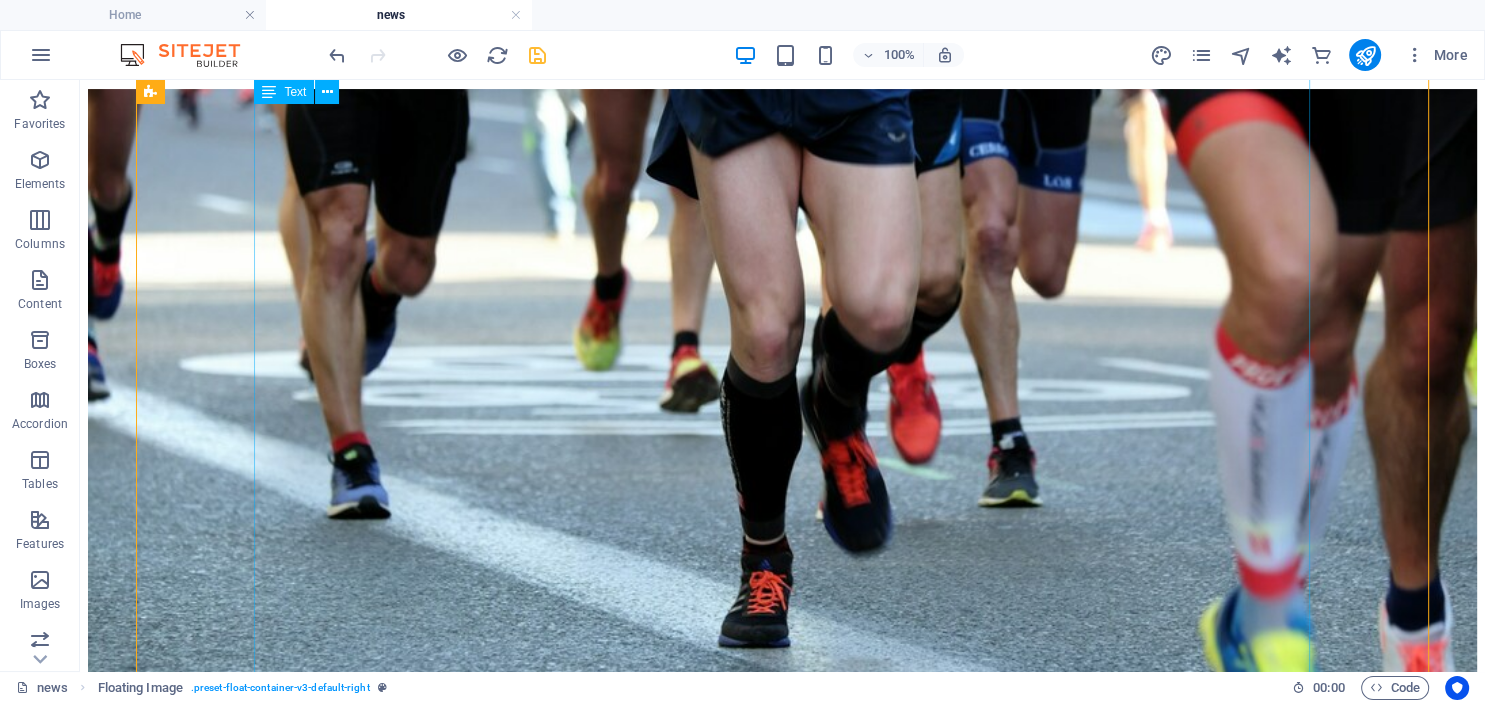 scroll, scrollTop: 0, scrollLeft: 0, axis: both 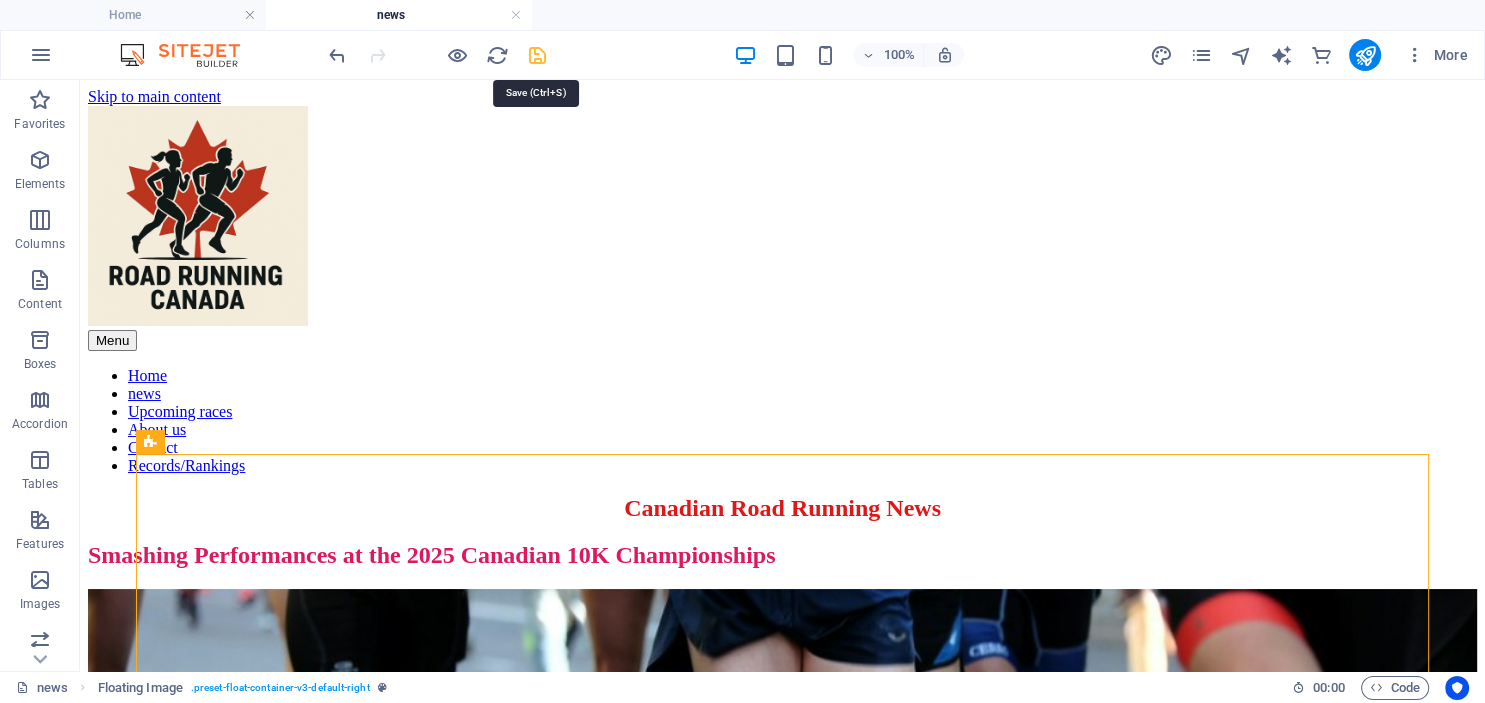 click at bounding box center (537, 55) 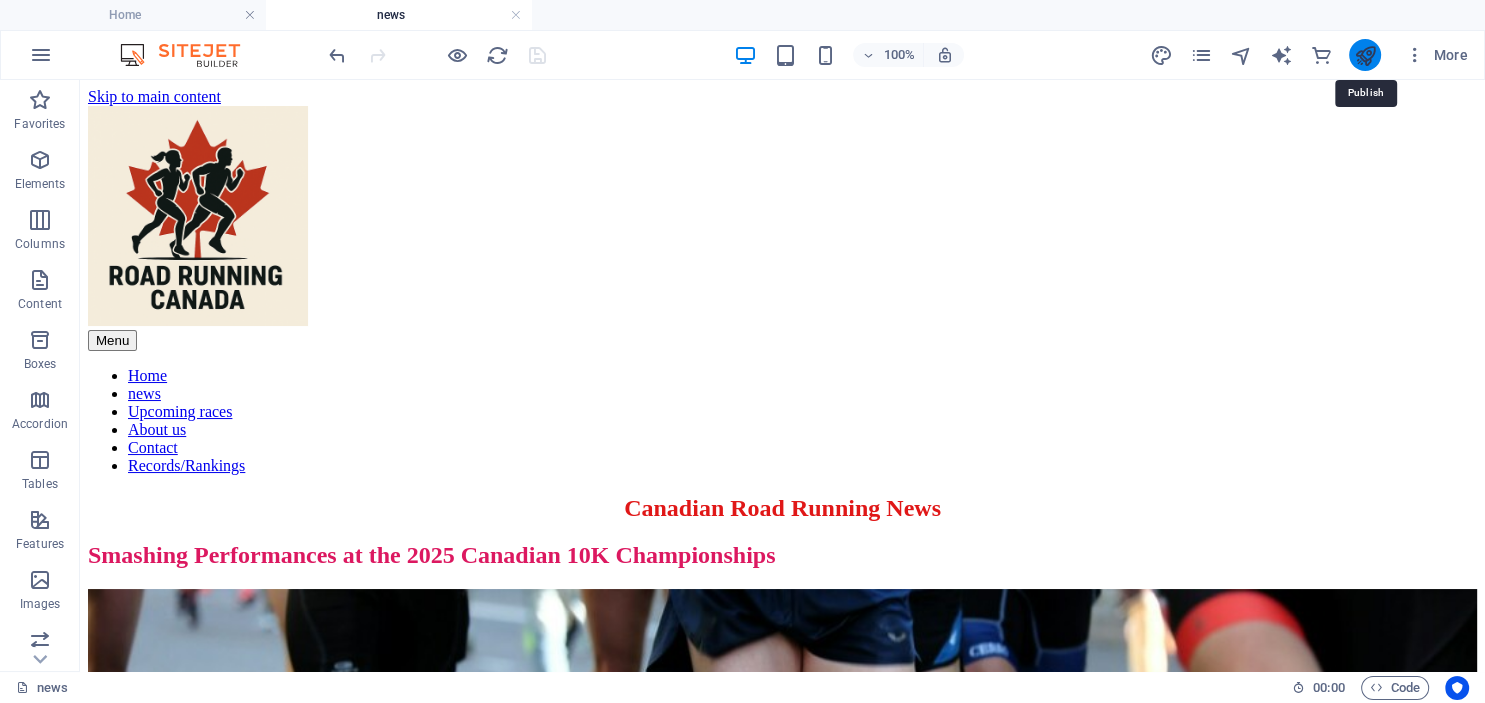 click at bounding box center (1364, 55) 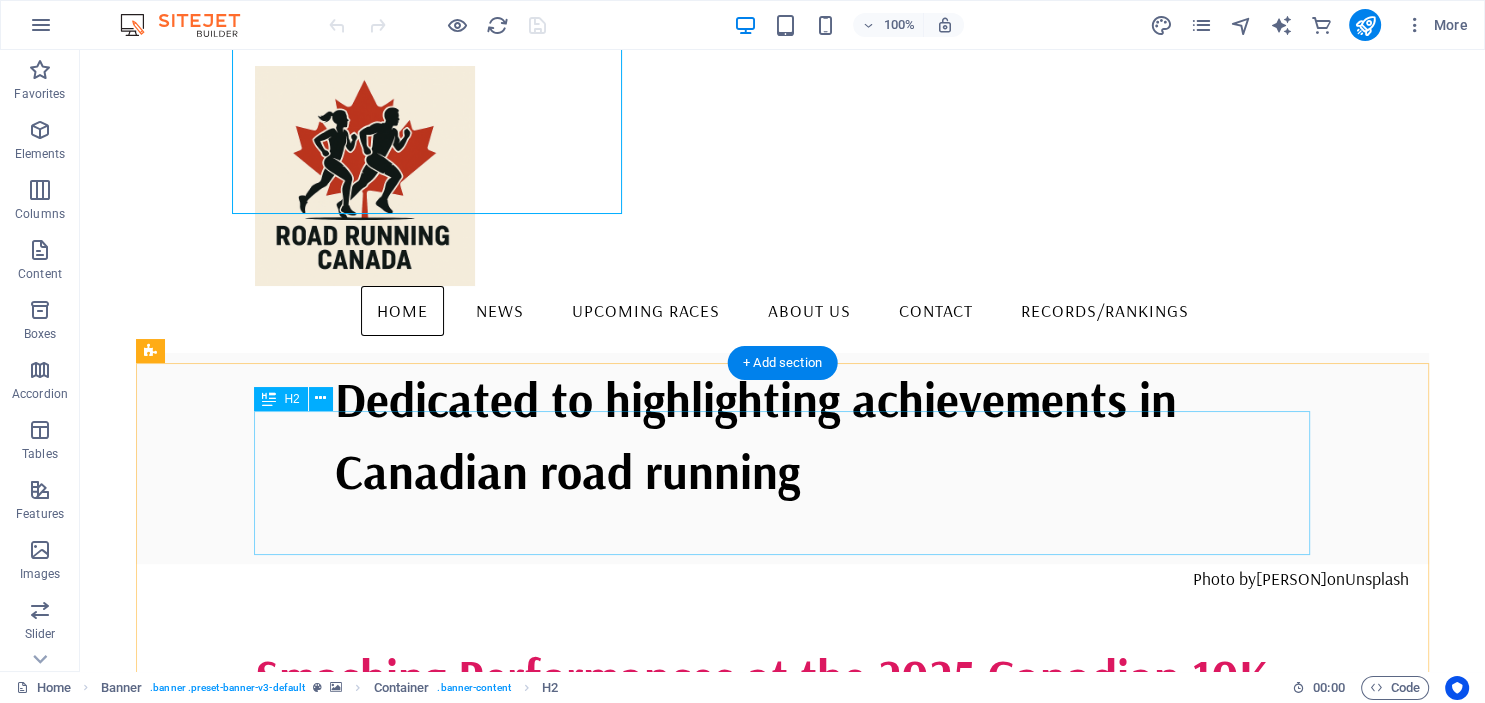 scroll, scrollTop: 655, scrollLeft: 0, axis: vertical 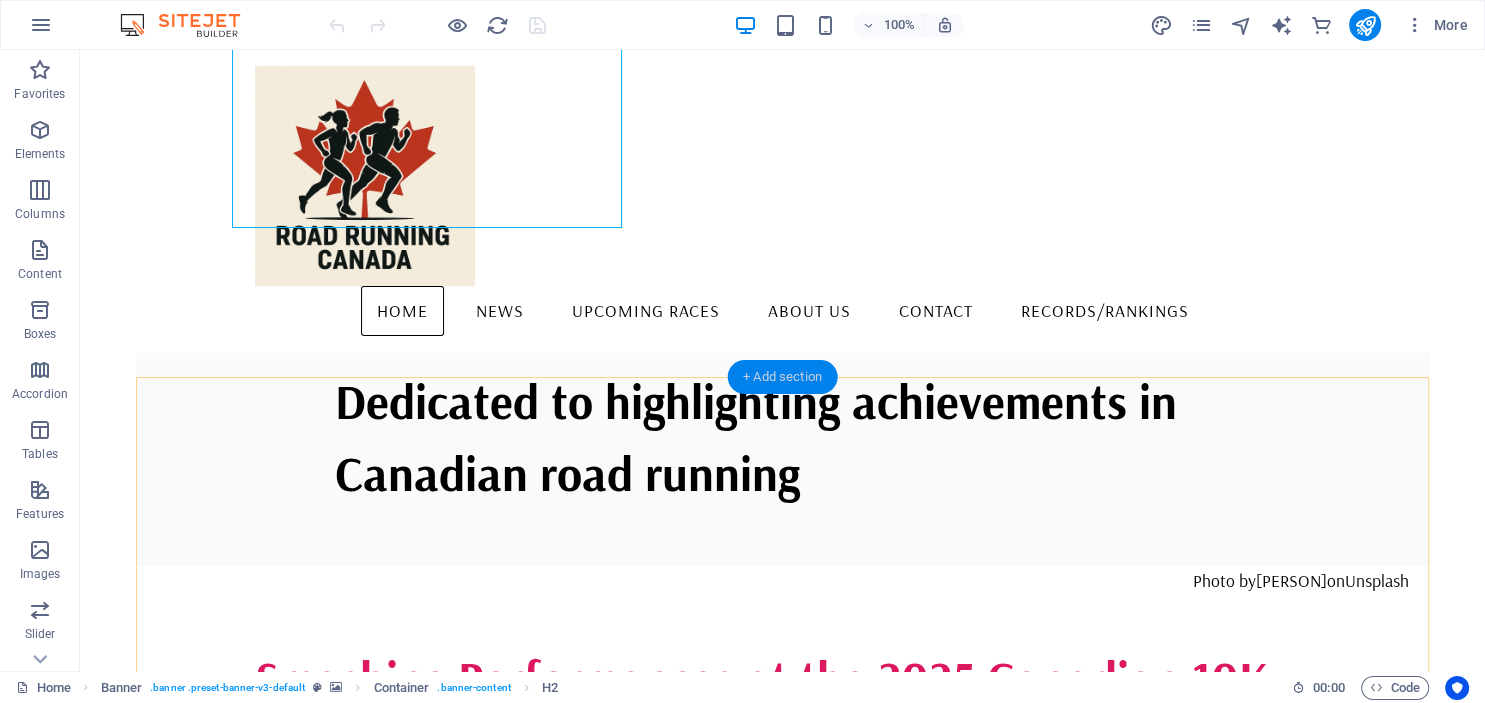 click on "+ Add section" at bounding box center [782, 377] 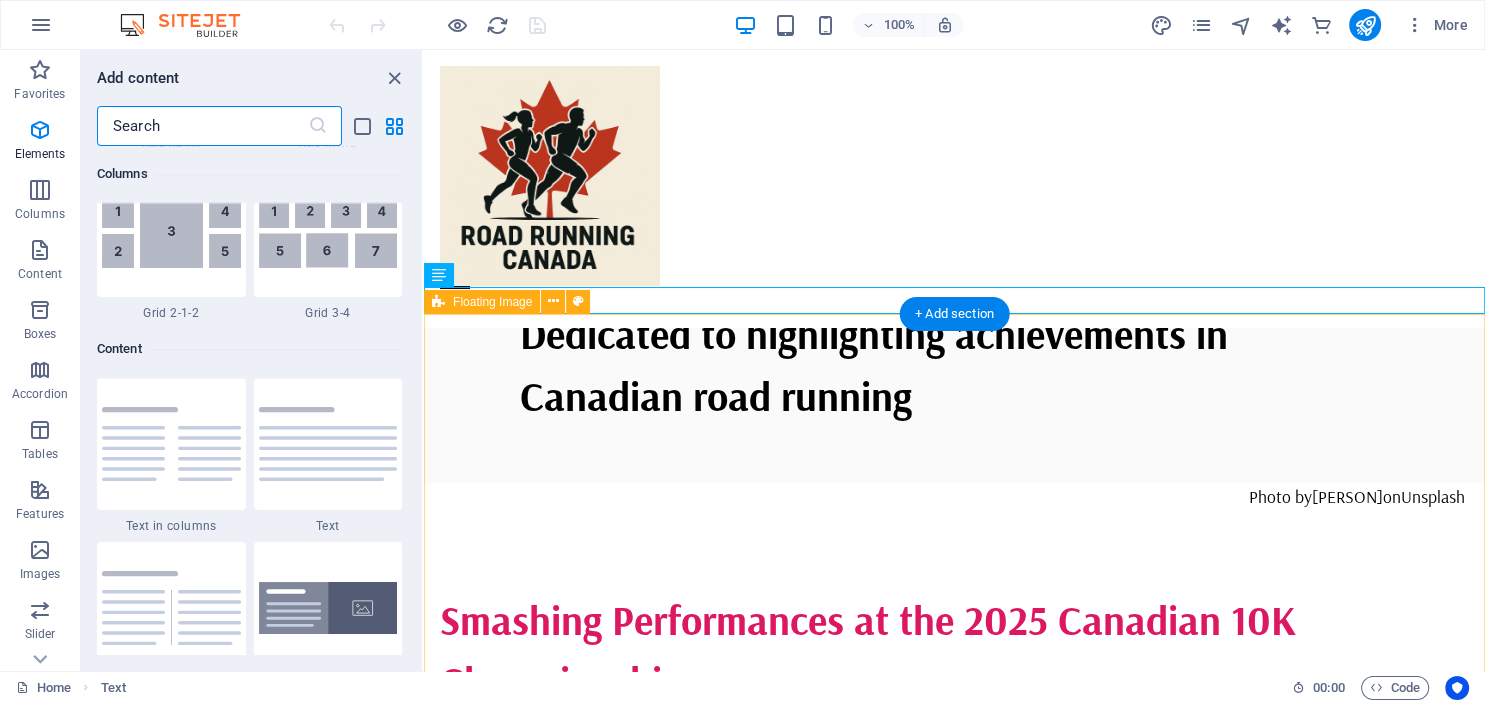 scroll, scrollTop: 653, scrollLeft: 0, axis: vertical 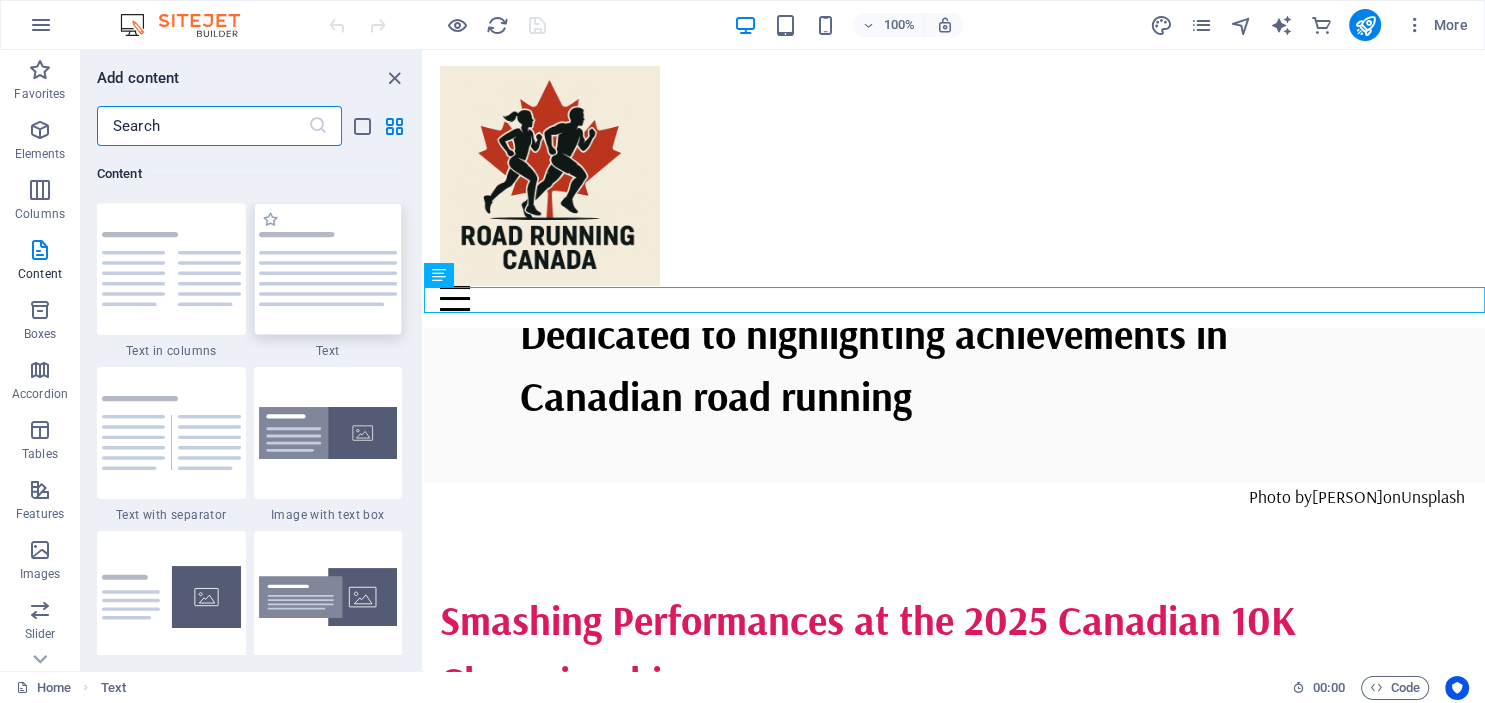 click at bounding box center [328, 269] 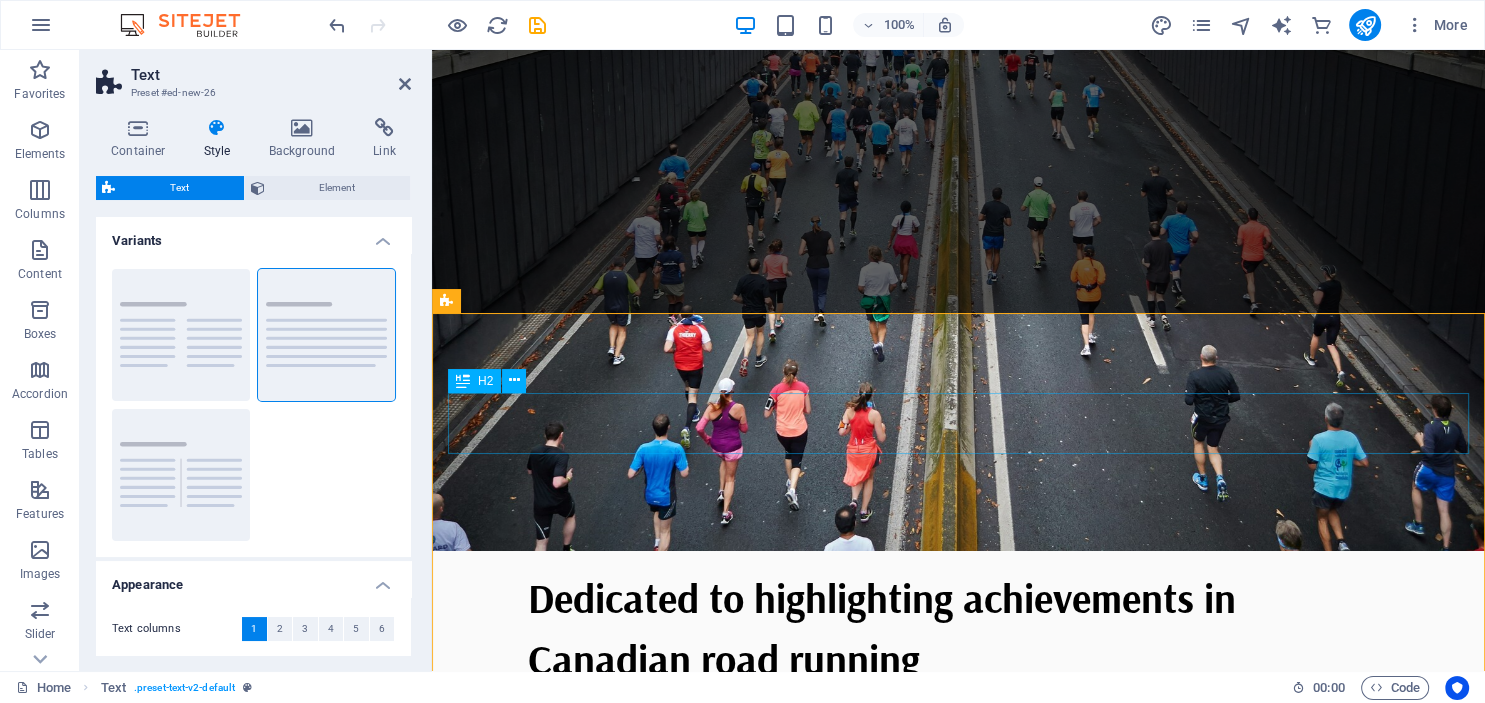 click on "Headline" at bounding box center (958, 883) 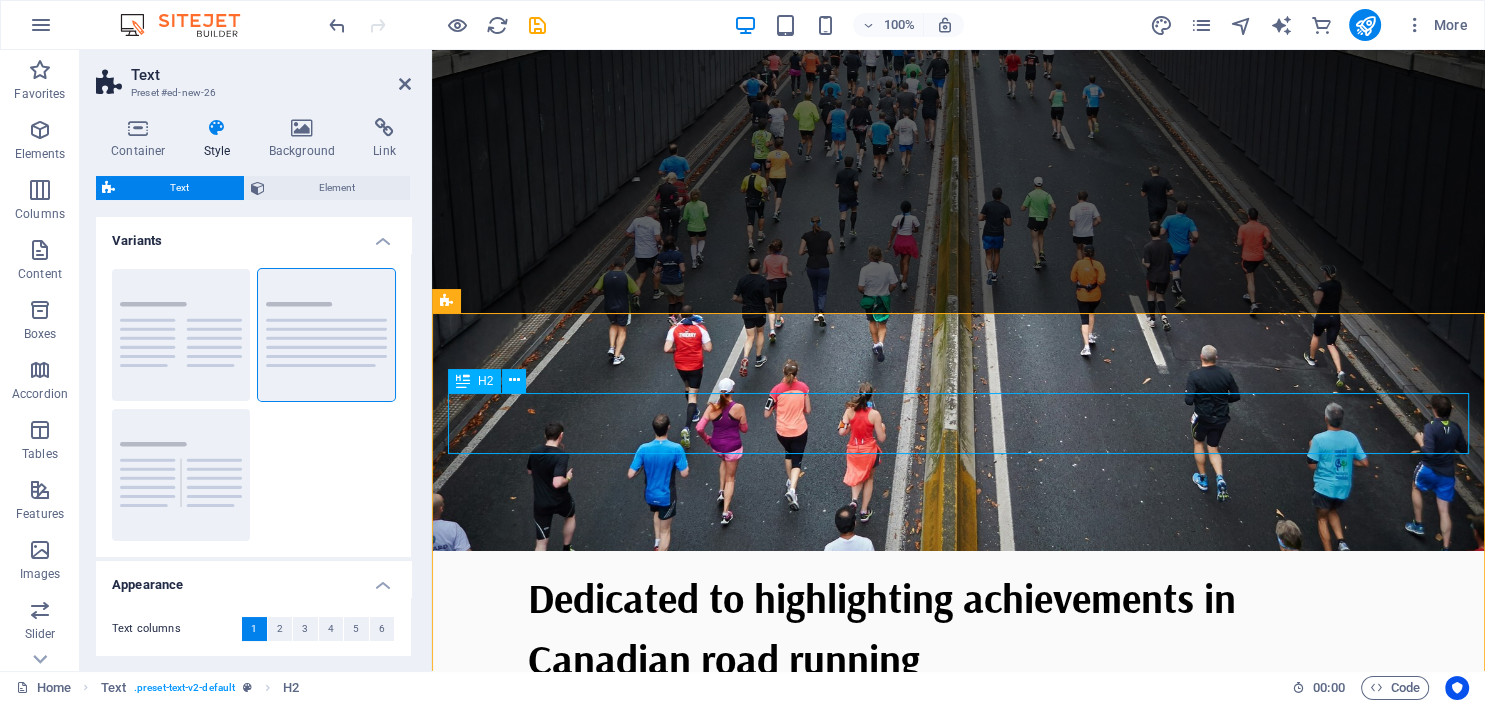 click on "Headline" at bounding box center [958, 883] 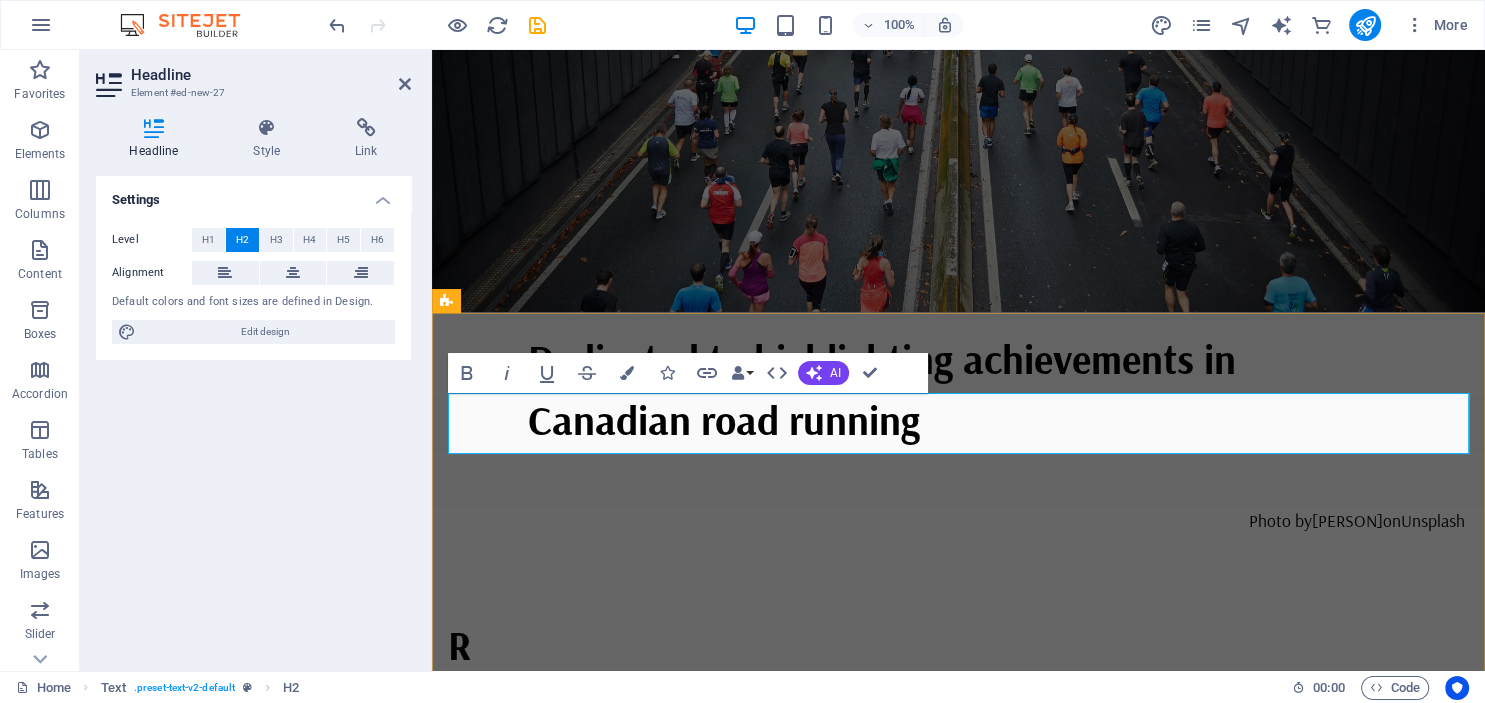 type 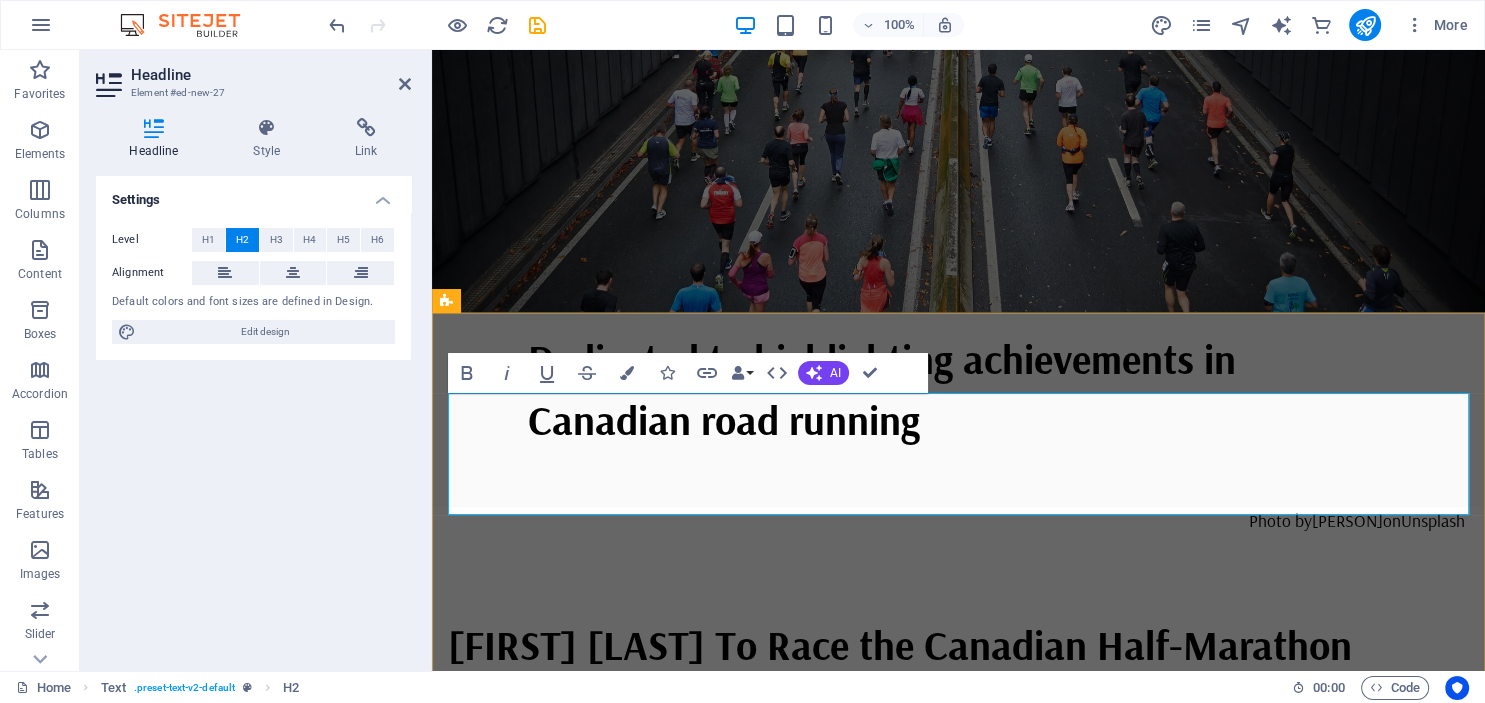 click on "[FIRST] [LAST] To Race the Canadian Half-Marathon Championships" at bounding box center [958, 675] 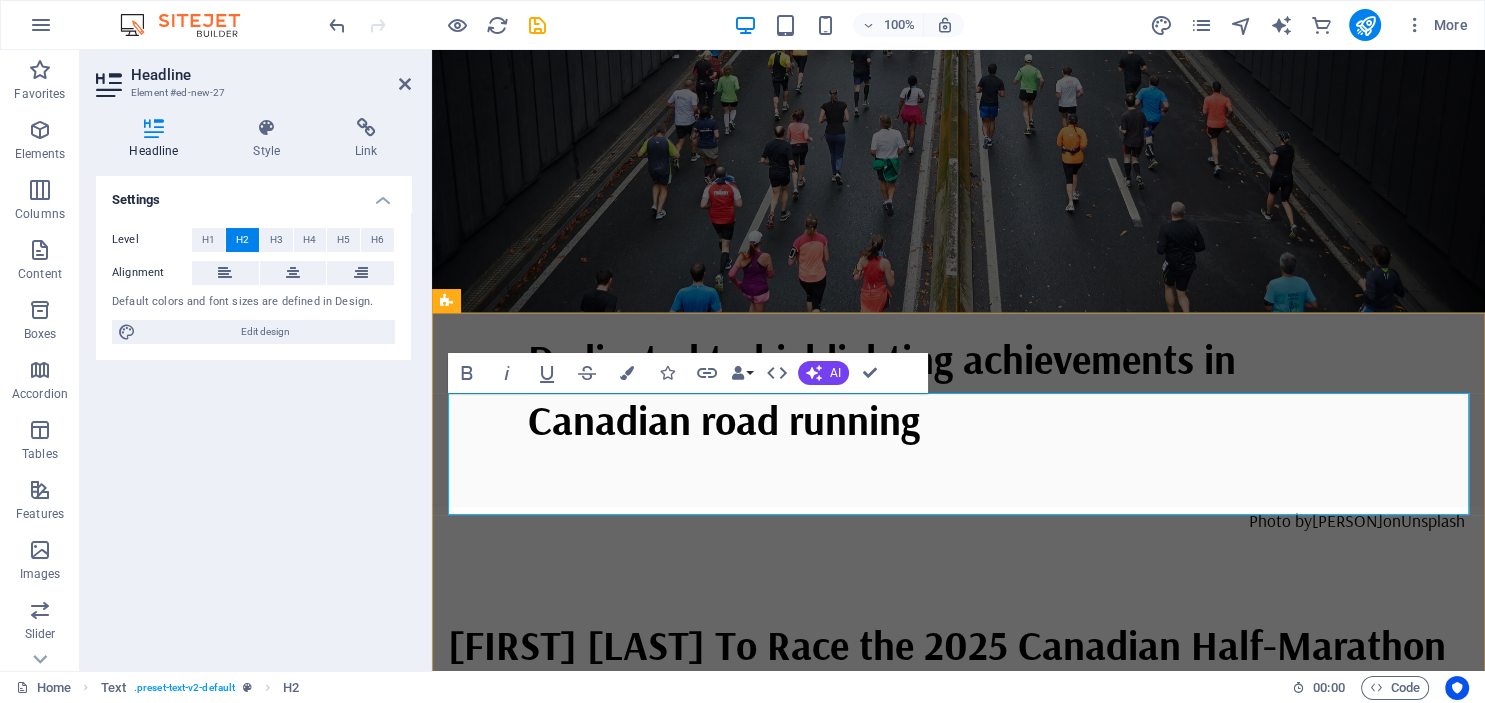 click on "[FIRST] [LAST] To Race the 2025 Canadian Half-Marathon Championships" at bounding box center (958, 675) 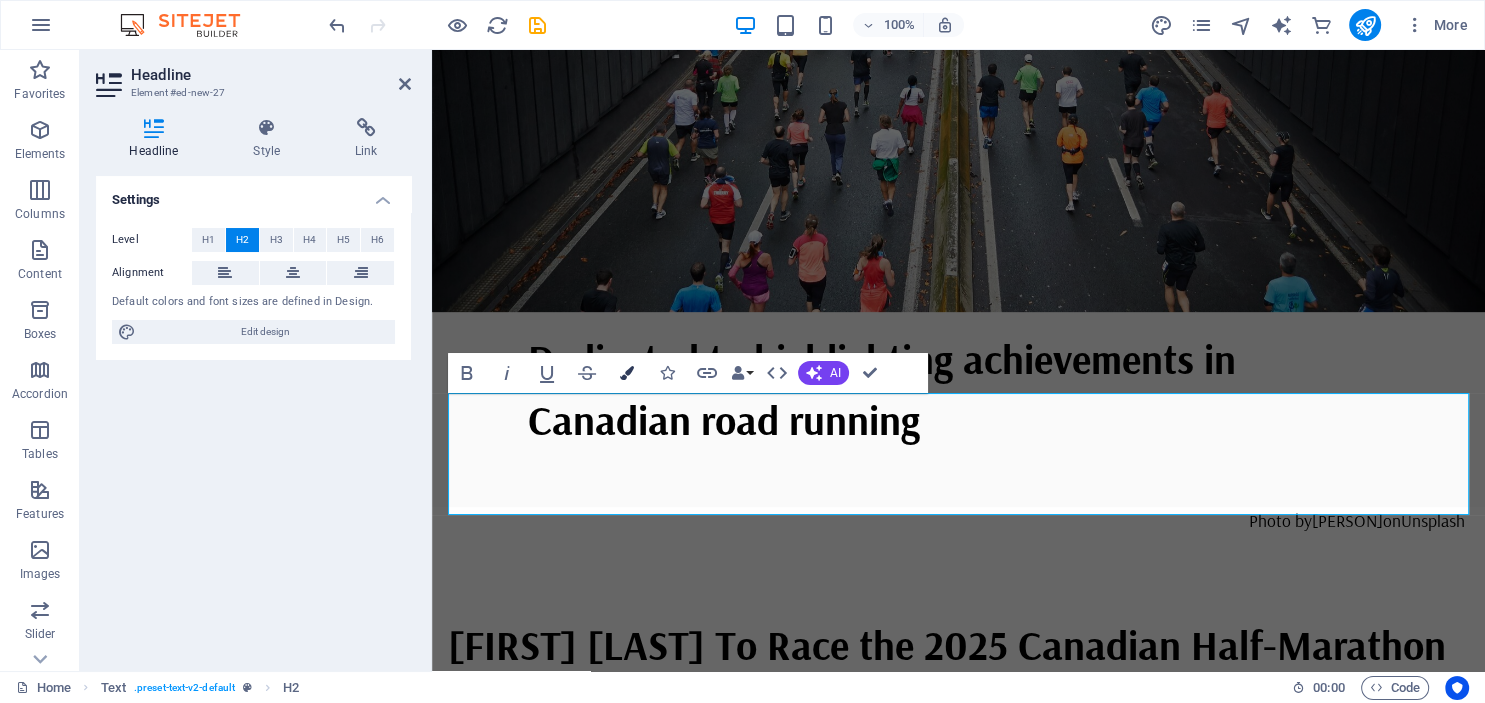 click at bounding box center [627, 373] 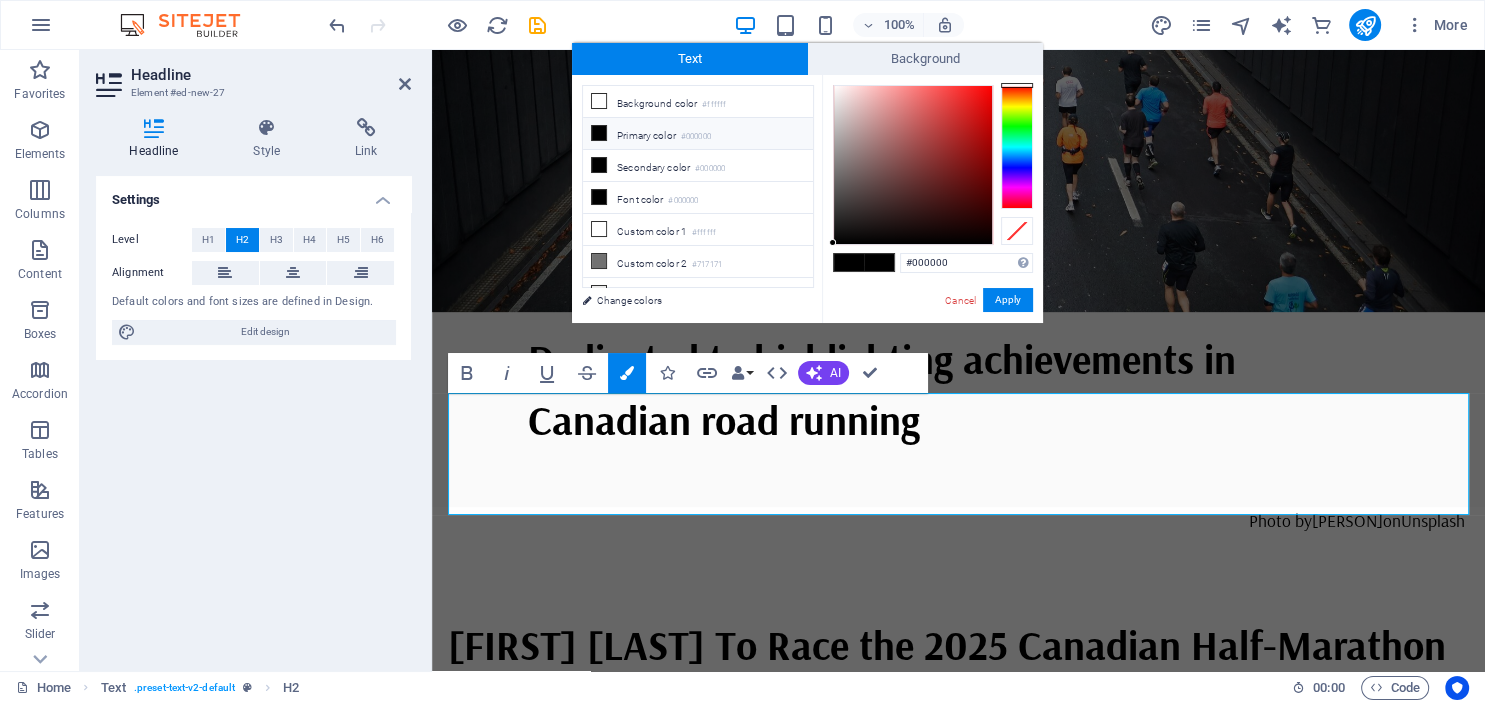 type on "#dd1e1e" 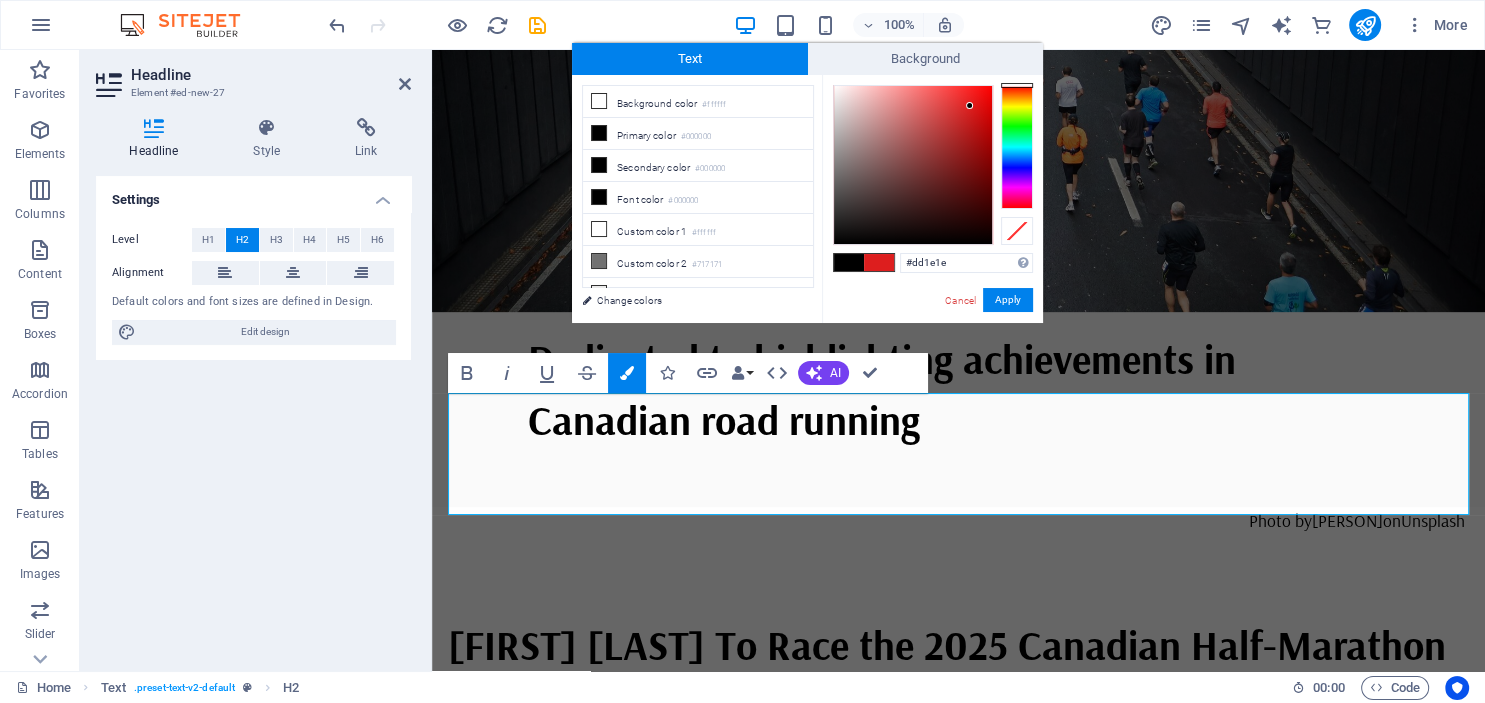 click at bounding box center [913, 165] 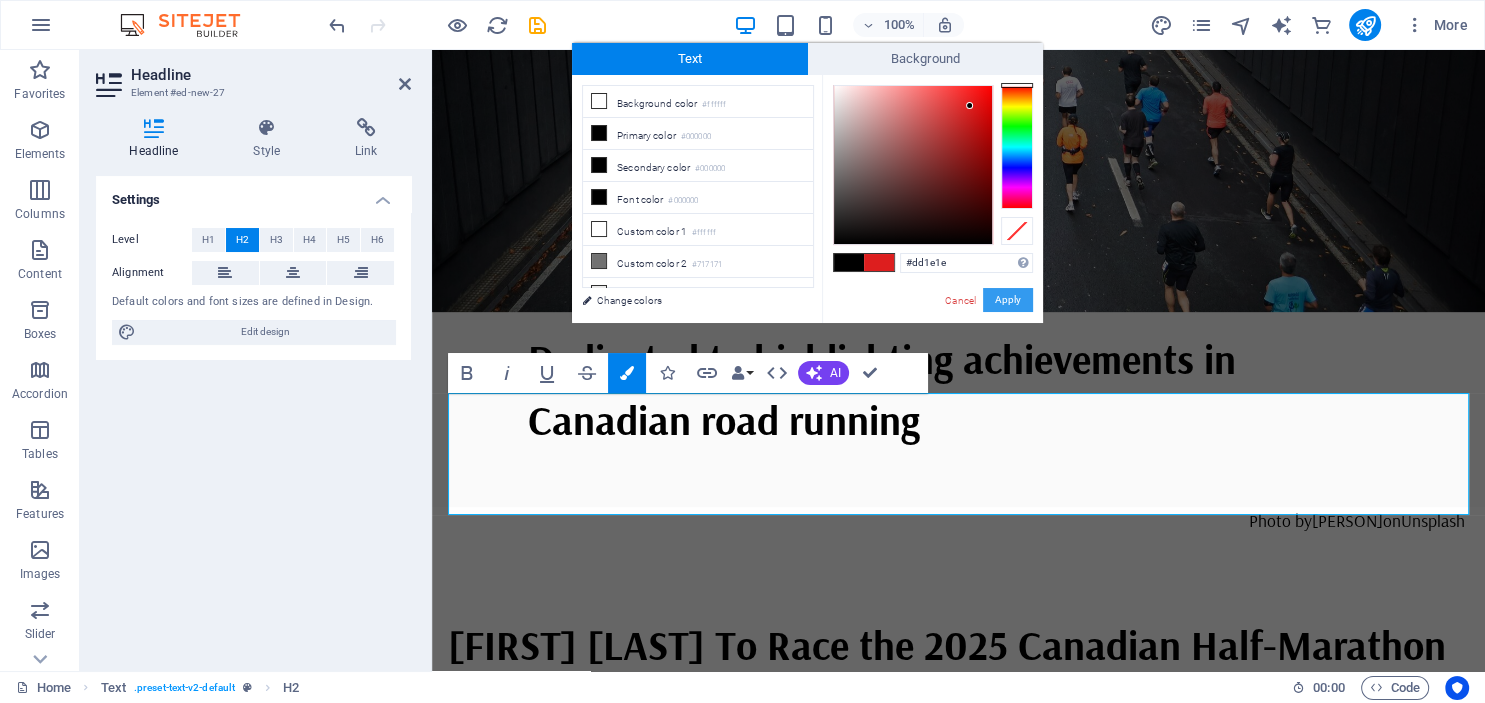 click on "Apply" at bounding box center (1008, 300) 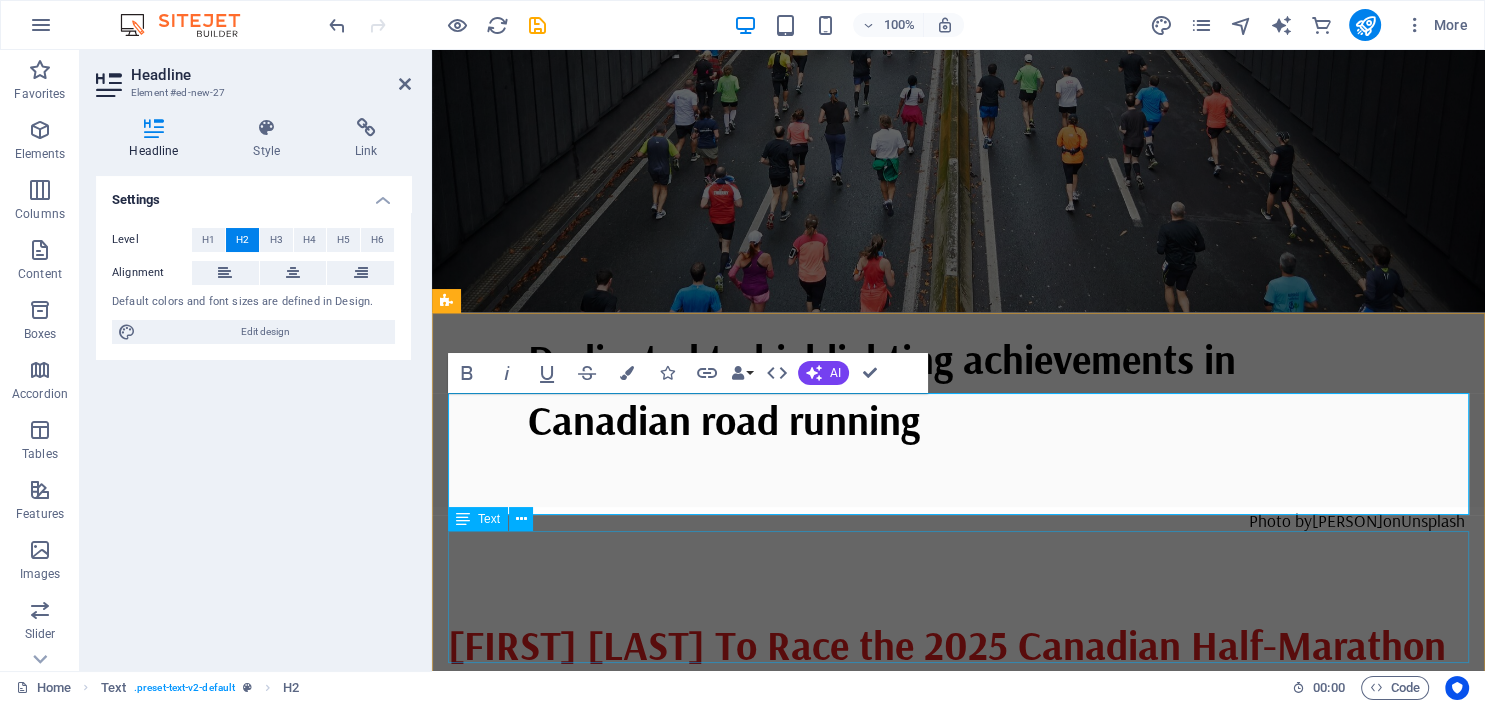 click on "Lorem ipsum dolor sitope amet, consectetur adipisicing elitip. Massumenda, dolore, cum vel modi asperiores consequatur suscipit quidem ducimus eveniet iure expedita consecteture odiogil voluptatum similique fugit voluptates atem accusamus quae quas dolorem tenetur facere tempora maiores adipisci reiciendis accusantium voluptatibus id voluptate tempore dolor harum nisi amet! Nobis, eaque. Aenean commodo ligula eget dolor. Lorem ipsum dolor sit amet, consectetuer adipiscing elit leget odiogil voluptatum similique fugit voluptates dolor. Libero assumenda, dolore, cum vel modi asperiores consequatur." at bounding box center [958, 802] 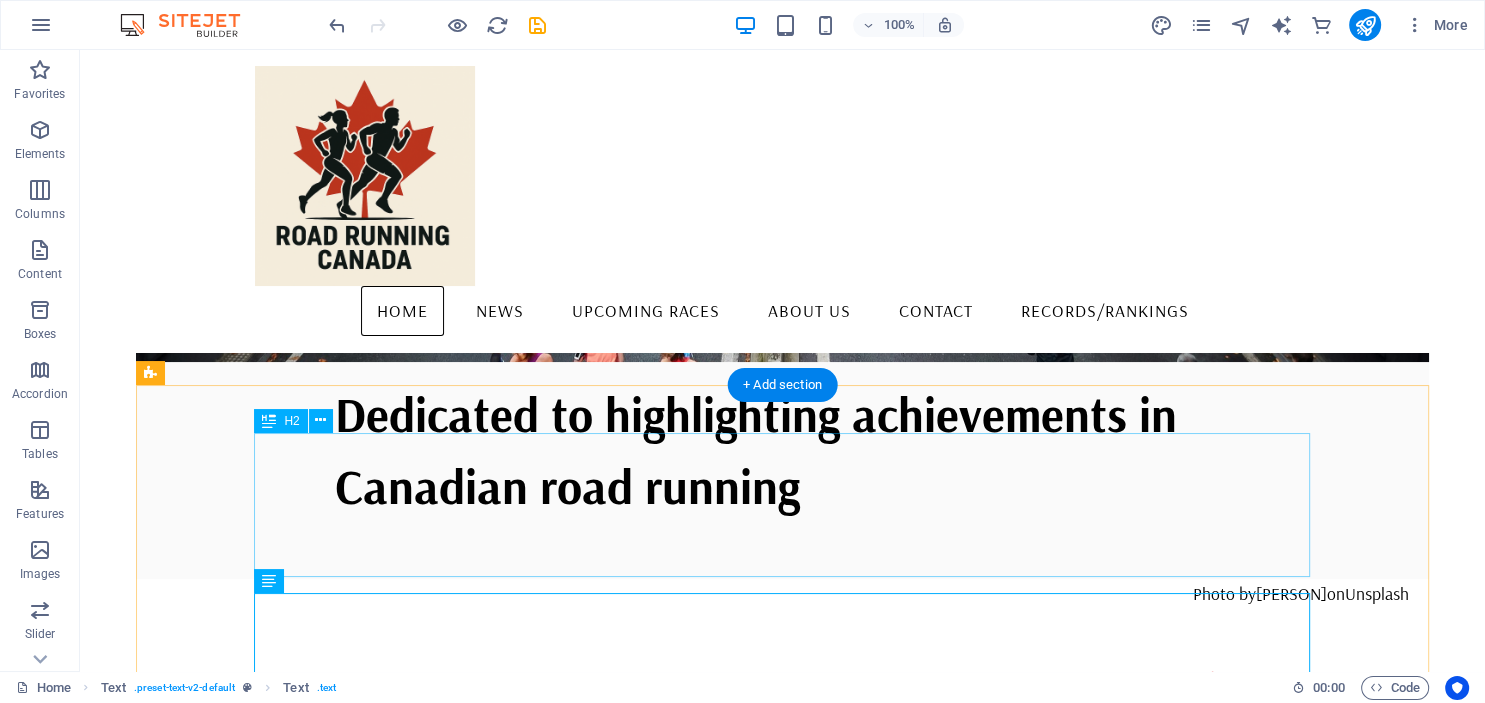 scroll, scrollTop: 651, scrollLeft: 0, axis: vertical 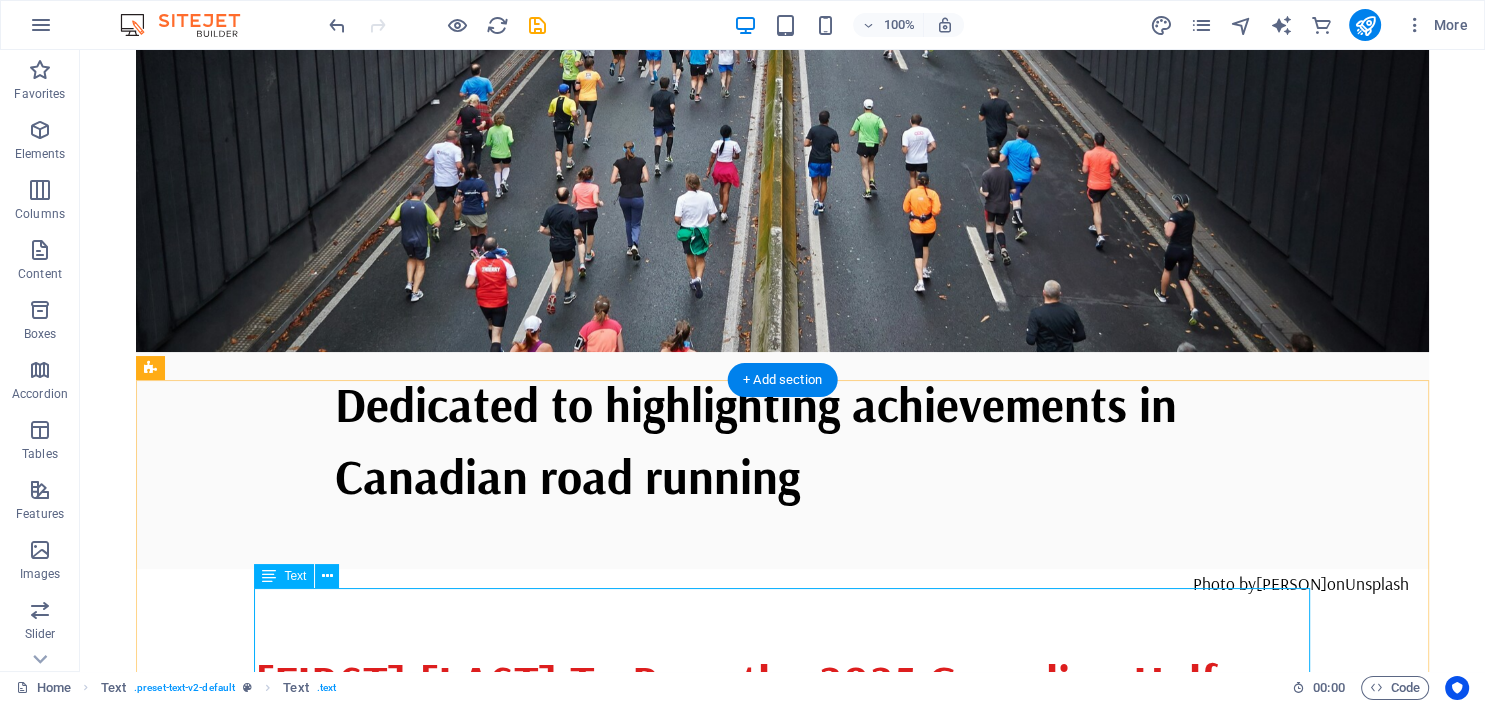 click on "Lorem ipsum dolor sitope amet, consectetur adipisicing elitip. Massumenda, dolore, cum vel modi asperiores consequatur suscipit quidem ducimus eveniet iure expedita consecteture odiogil voluptatum similique fugit voluptates atem accusamus quae quas dolorem tenetur facere tempora maiores adipisci reiciendis accusantium voluptatibus id voluptate tempore dolor harum nisi amet! Nobis, eaque. Aenean commodo ligula eget dolor. Lorem ipsum dolor sit amet, consectetuer adipiscing elit leget odiogil voluptatum similique fugit voluptates dolor. Libero assumenda, dolore, cum vel modi asperiores consequatur." at bounding box center (783, 860) 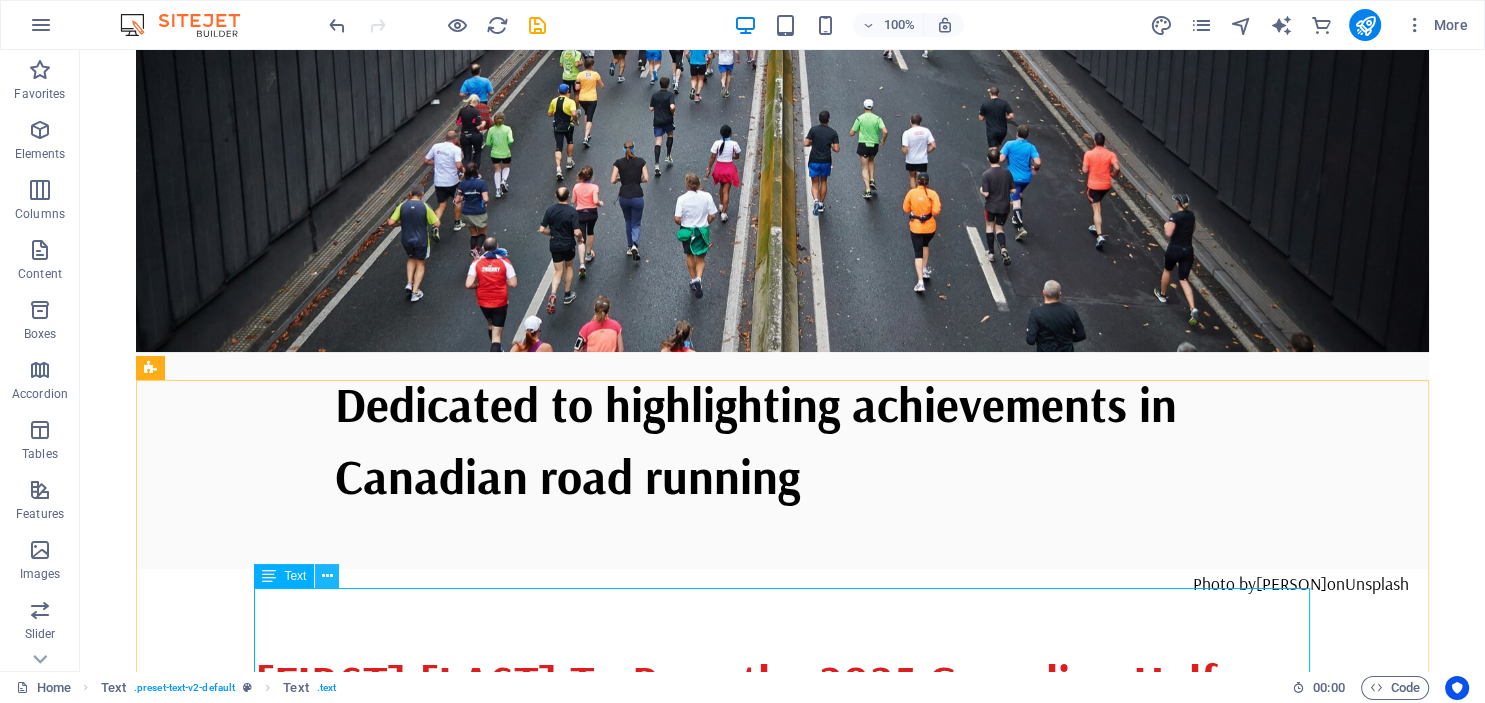 click at bounding box center [327, 576] 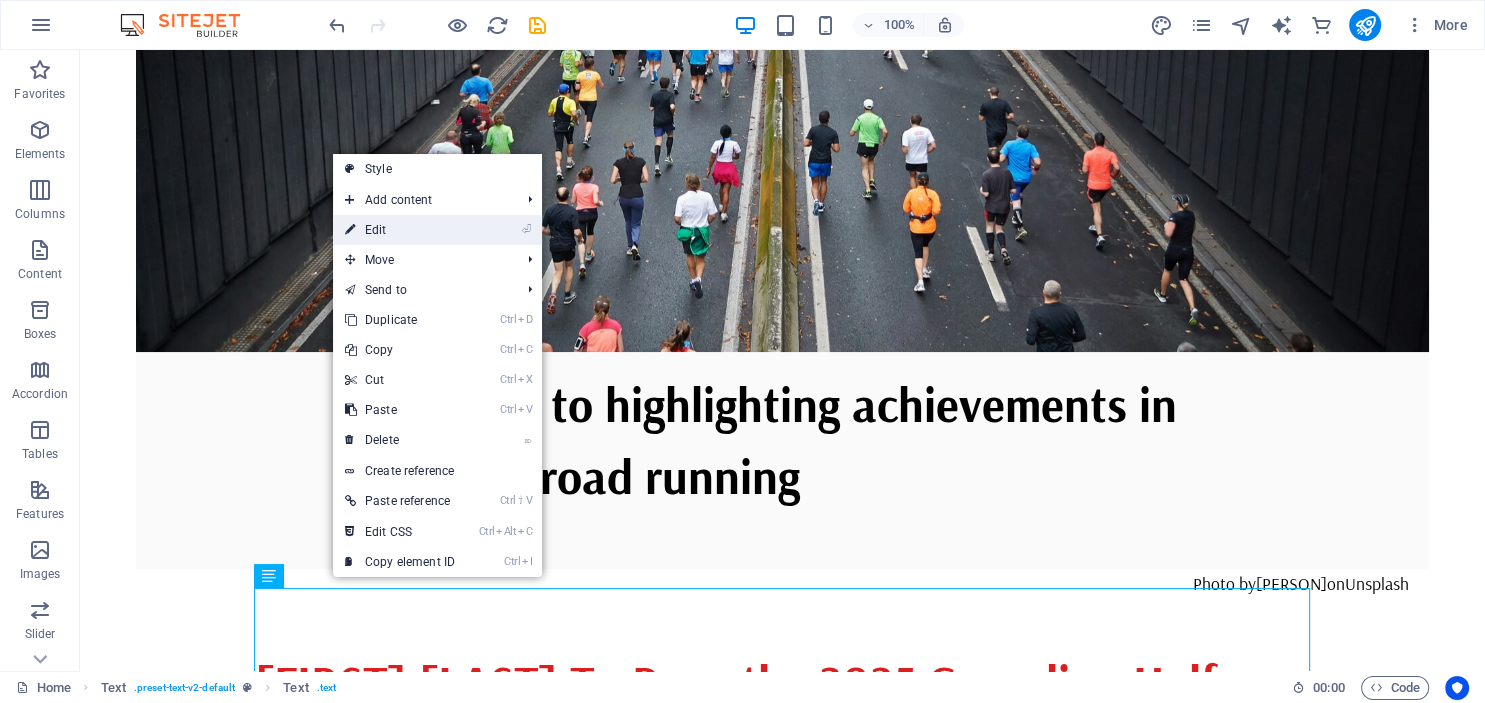 click on "⏎  Edit" at bounding box center (400, 230) 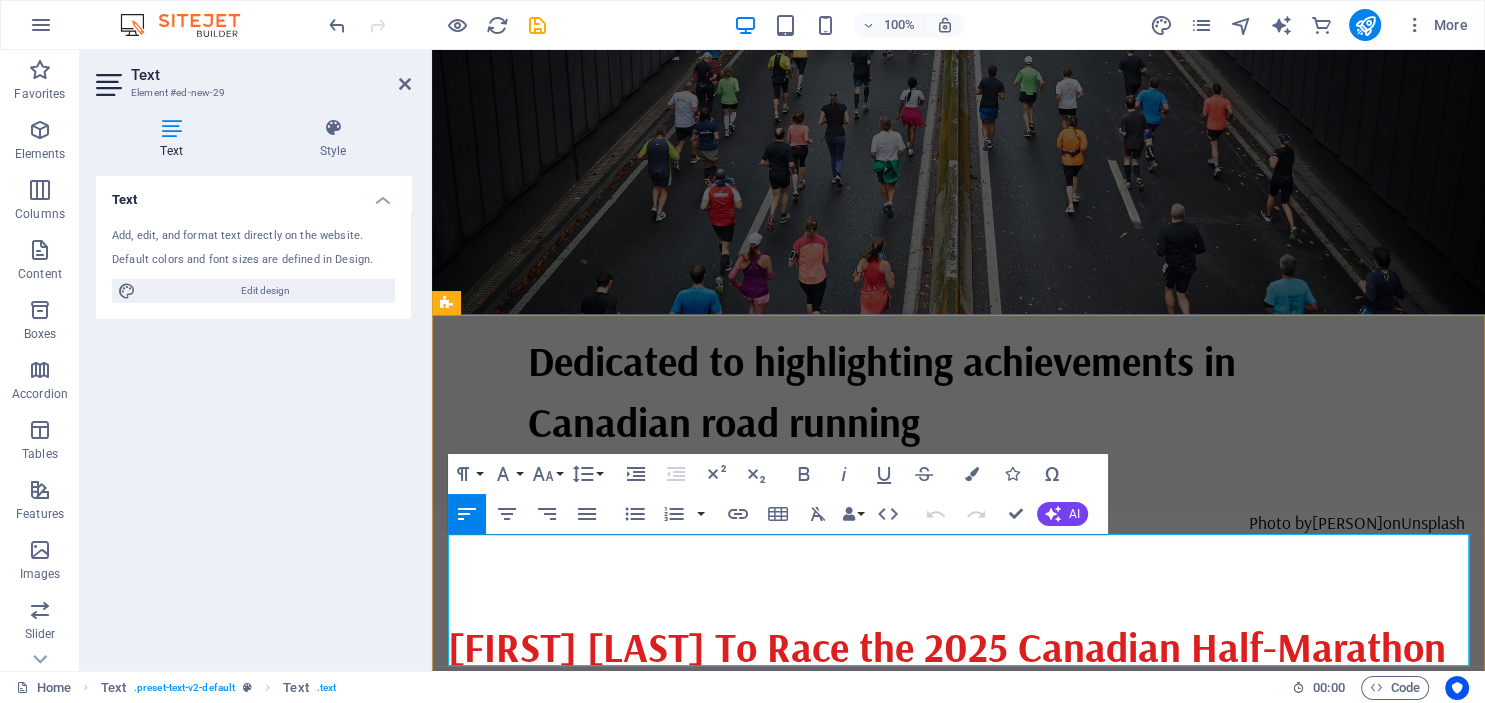 click on "Lorem ipsum dolor sitope amet, consectetur adipisicing elitip. Massumenda, dolore, cum vel modi asperiores consequatur suscipit quidem ducimus eveniet iure expedita consecteture odiogil voluptatum similique fugit voluptates atem accusamus quae quas dolorem tenetur facere tempora maiores adipisci reiciendis accusantium voluptatibus id voluptate tempore dolor harum nisi amet! Nobis, eaque. Aenean commodo ligula eget dolor. Lorem ipsum dolor sit amet, consectetuer adipiscing elit leget odiogil voluptatum similique fugit voluptates dolor. Libero assumenda, dolore, cum vel modi asperiores consequatur." at bounding box center (958, 804) 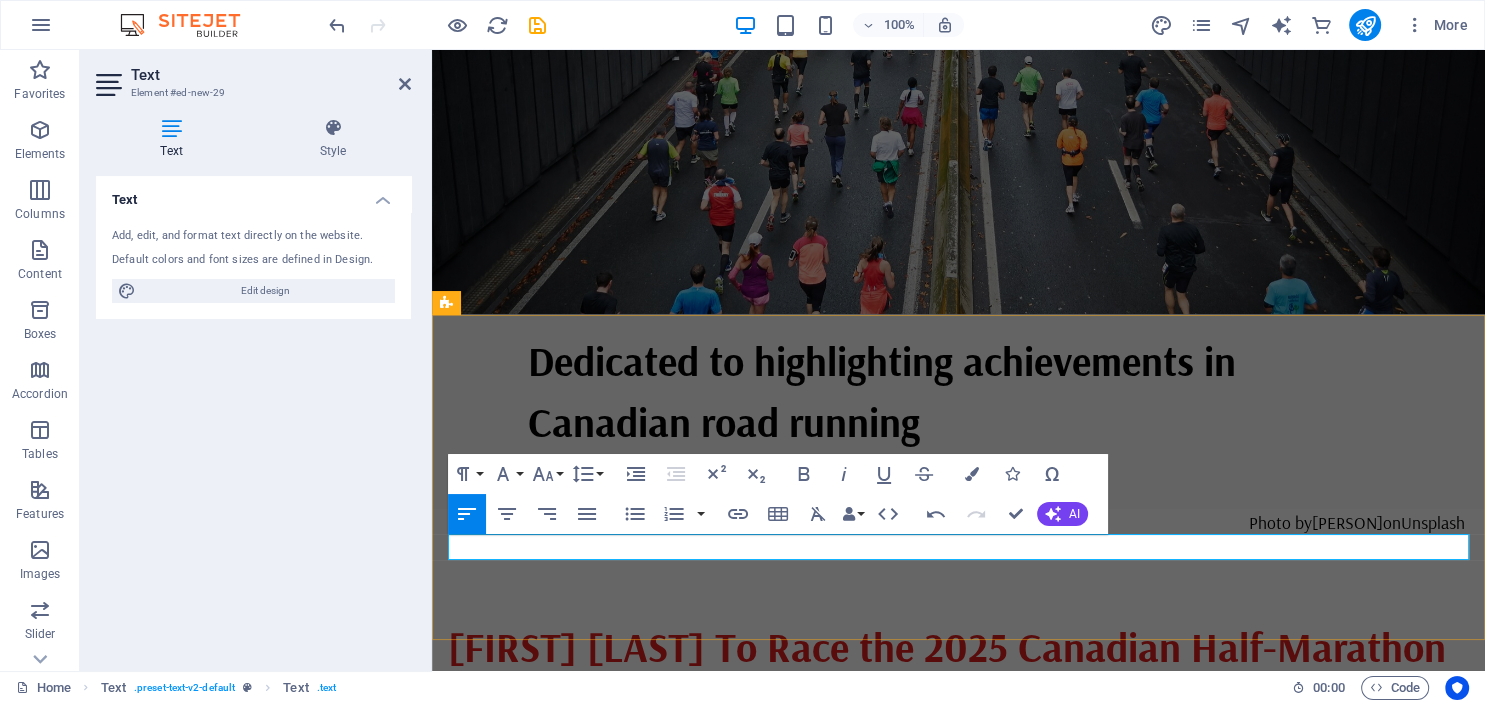 type 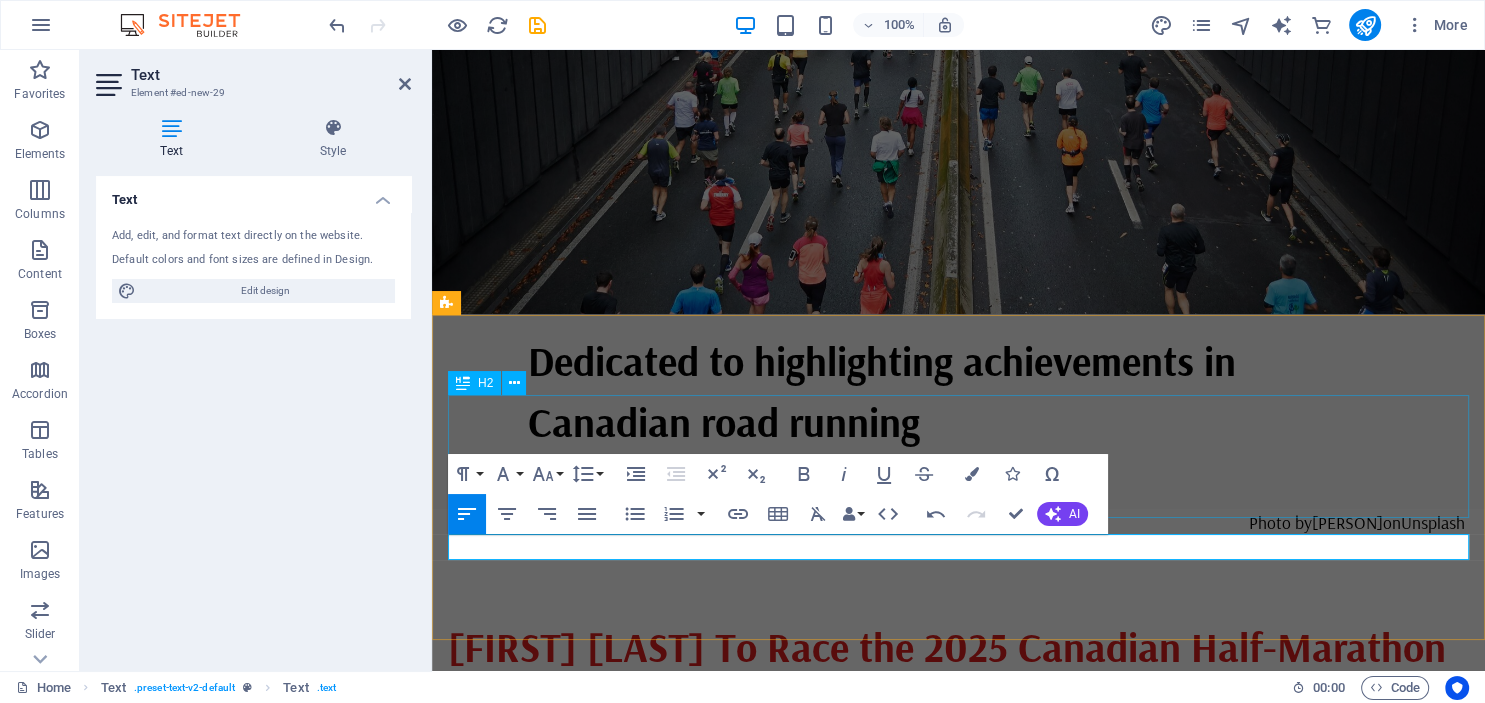click on "[FIRST] [LAST] To Race the 2025 Canadian Half-Marathon Championships" at bounding box center (958, 677) 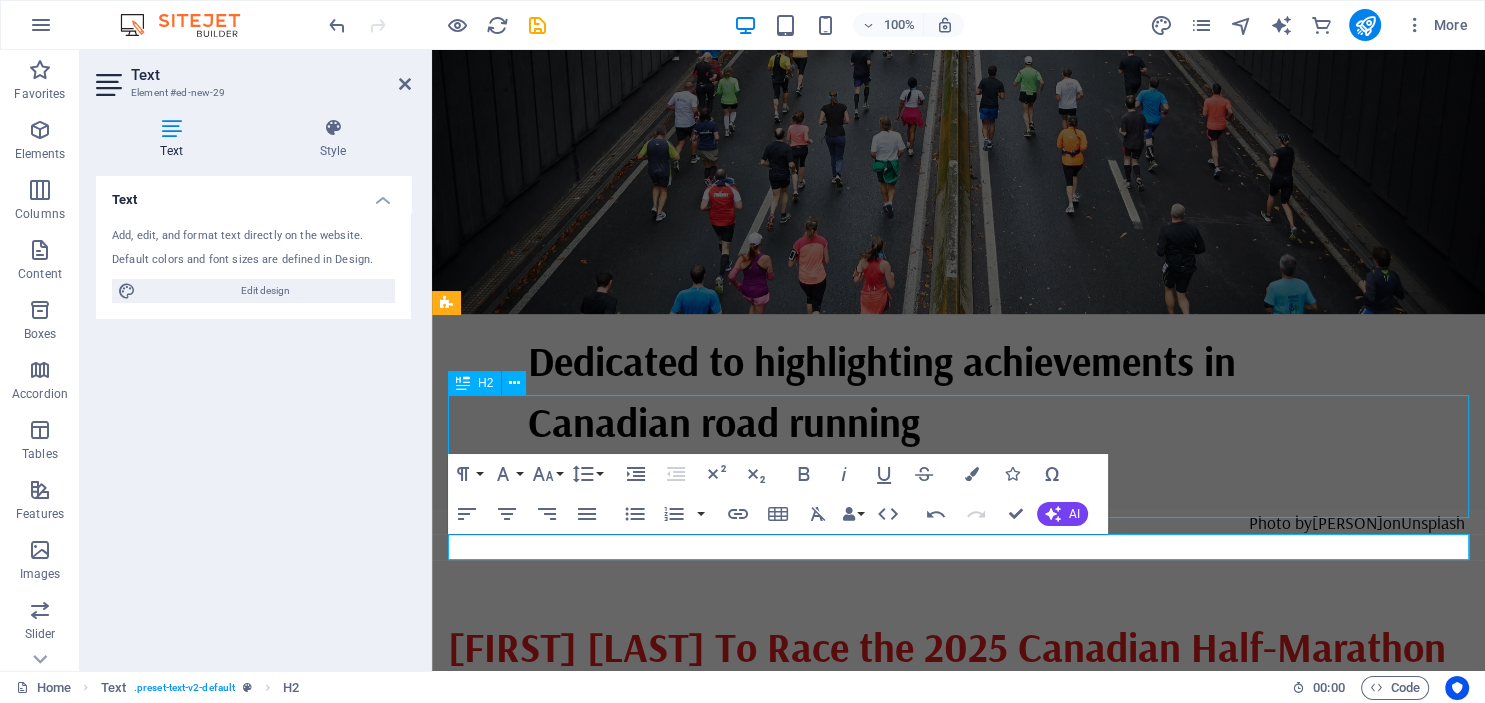 click on "[FIRST] [LAST] To Race the 2025 Canadian Half-Marathon Championships" at bounding box center [958, 677] 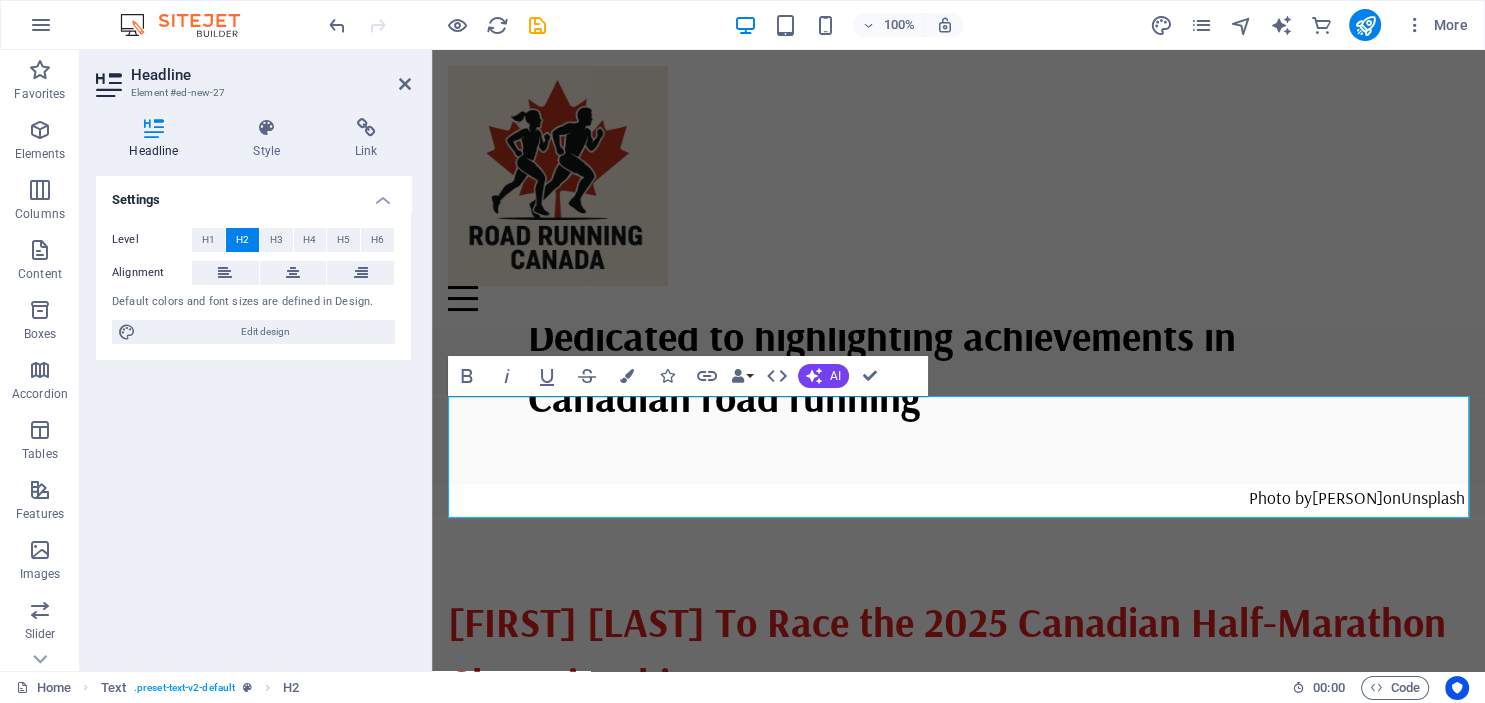 type 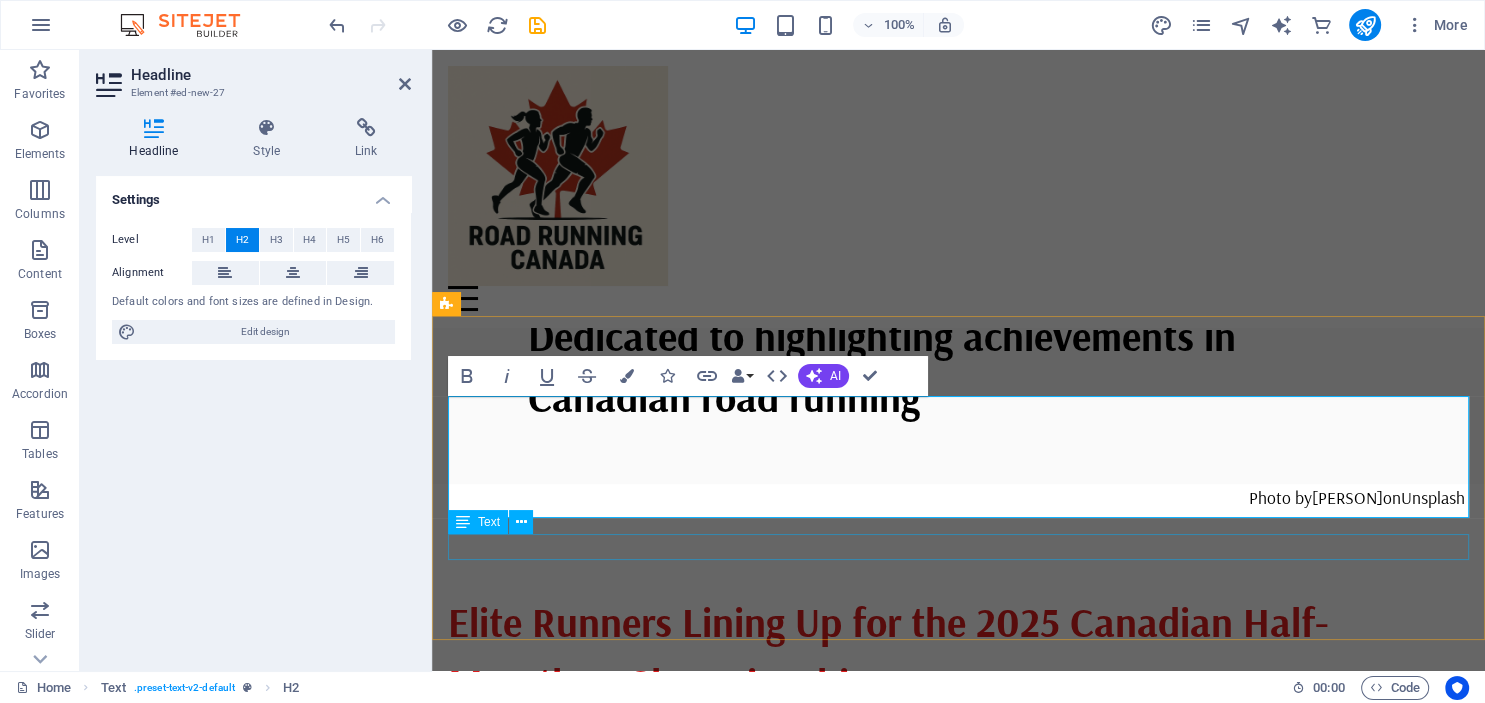 click on "[FIRST] [LAST] announced on his Instagram" at bounding box center (958, 726) 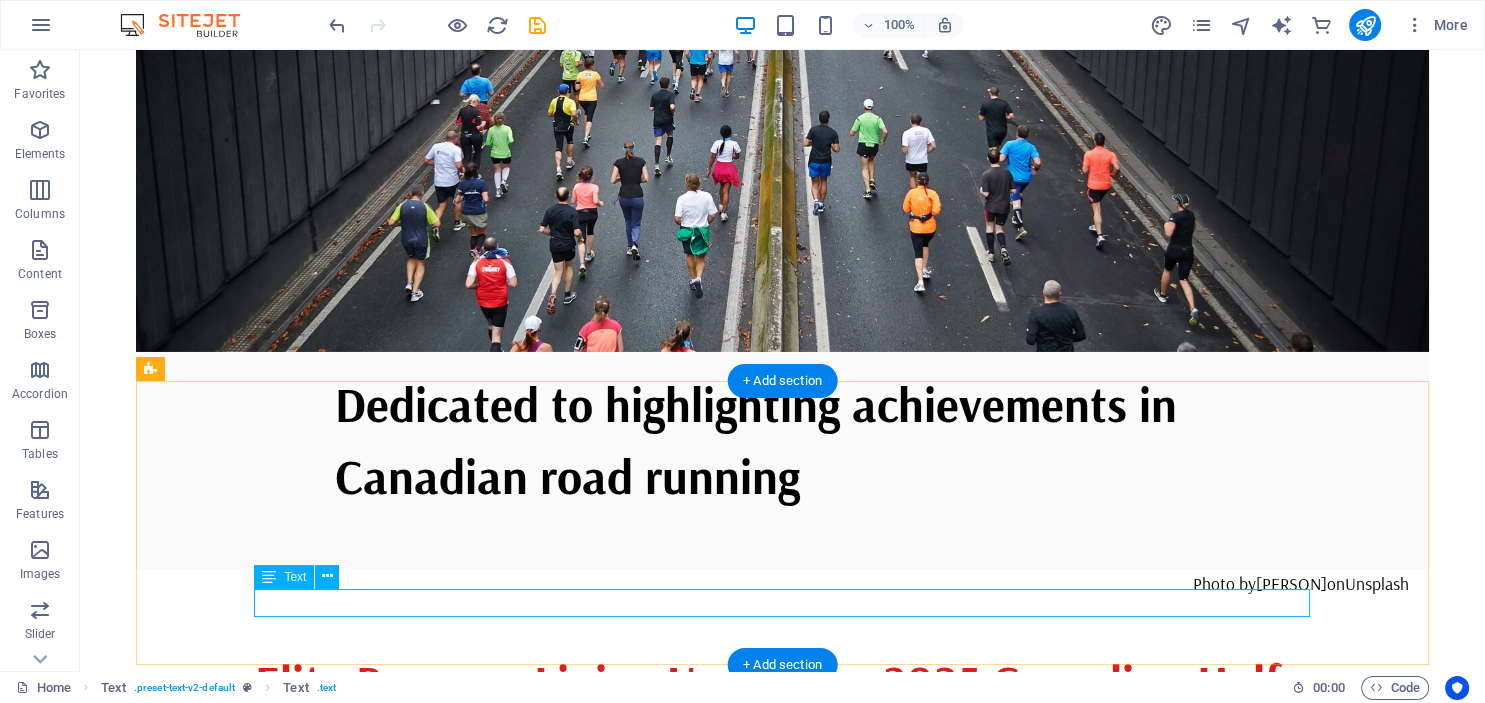 click on "[FIRST] [LAST] announced on his Instagram" at bounding box center (783, 804) 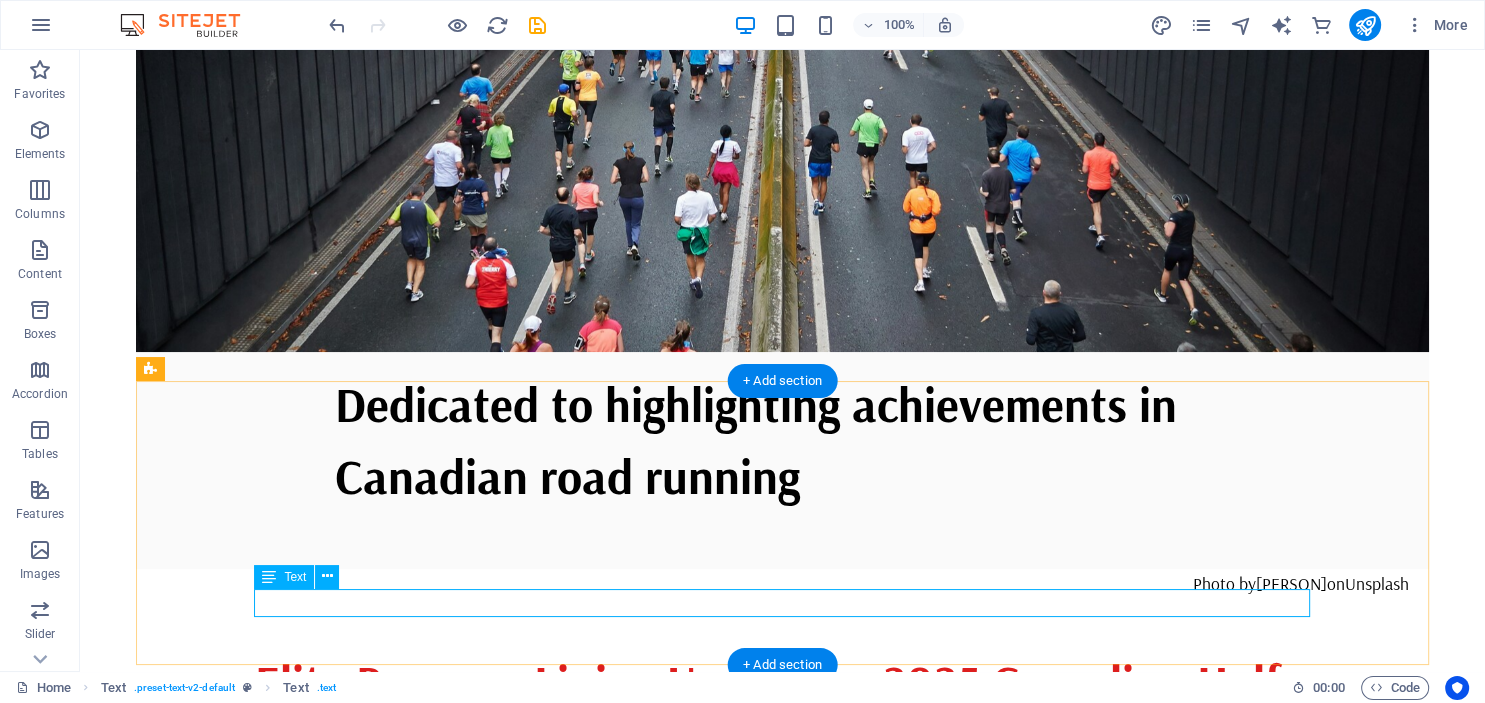 click on "[FIRST] [LAST] announced on his Instagram" at bounding box center (783, 804) 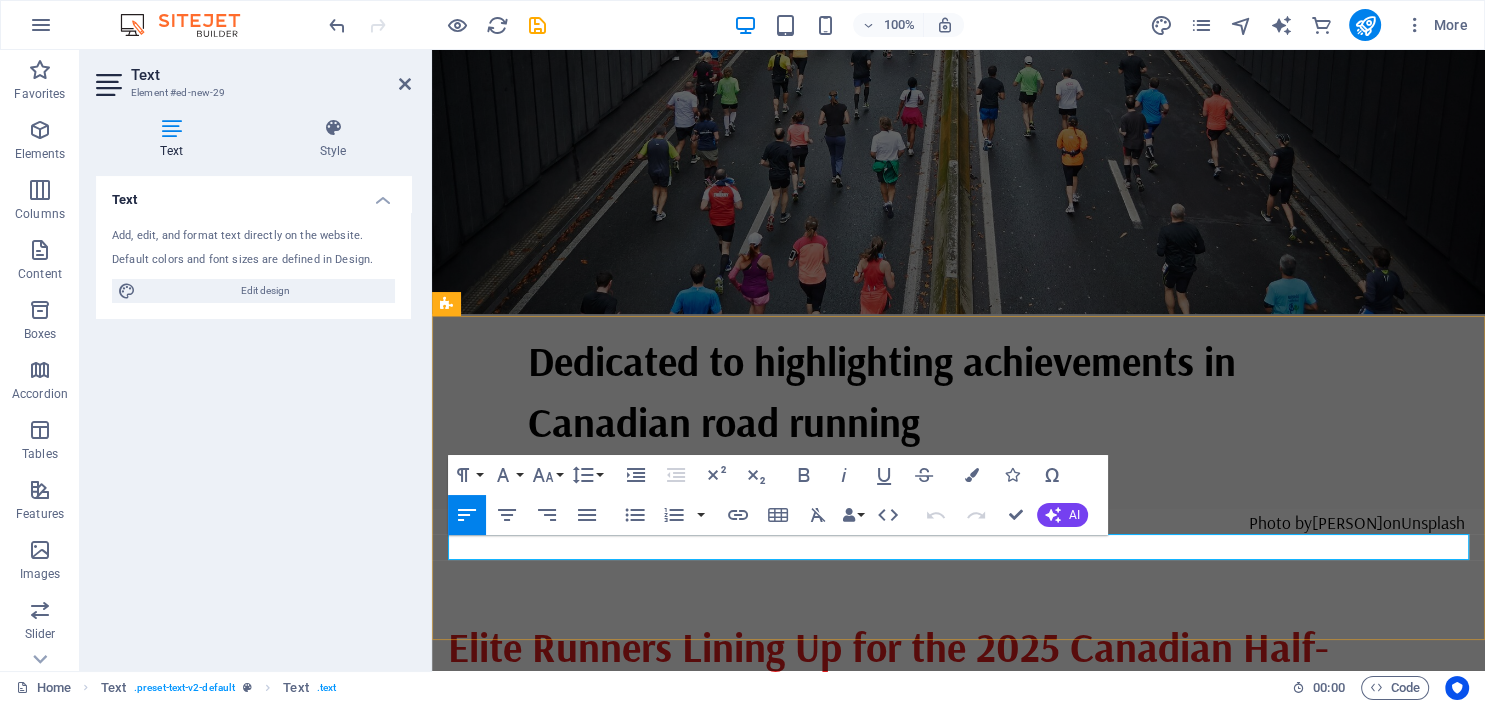 click on "[FIRST] [LAST] announced on his Instagram" at bounding box center (958, 751) 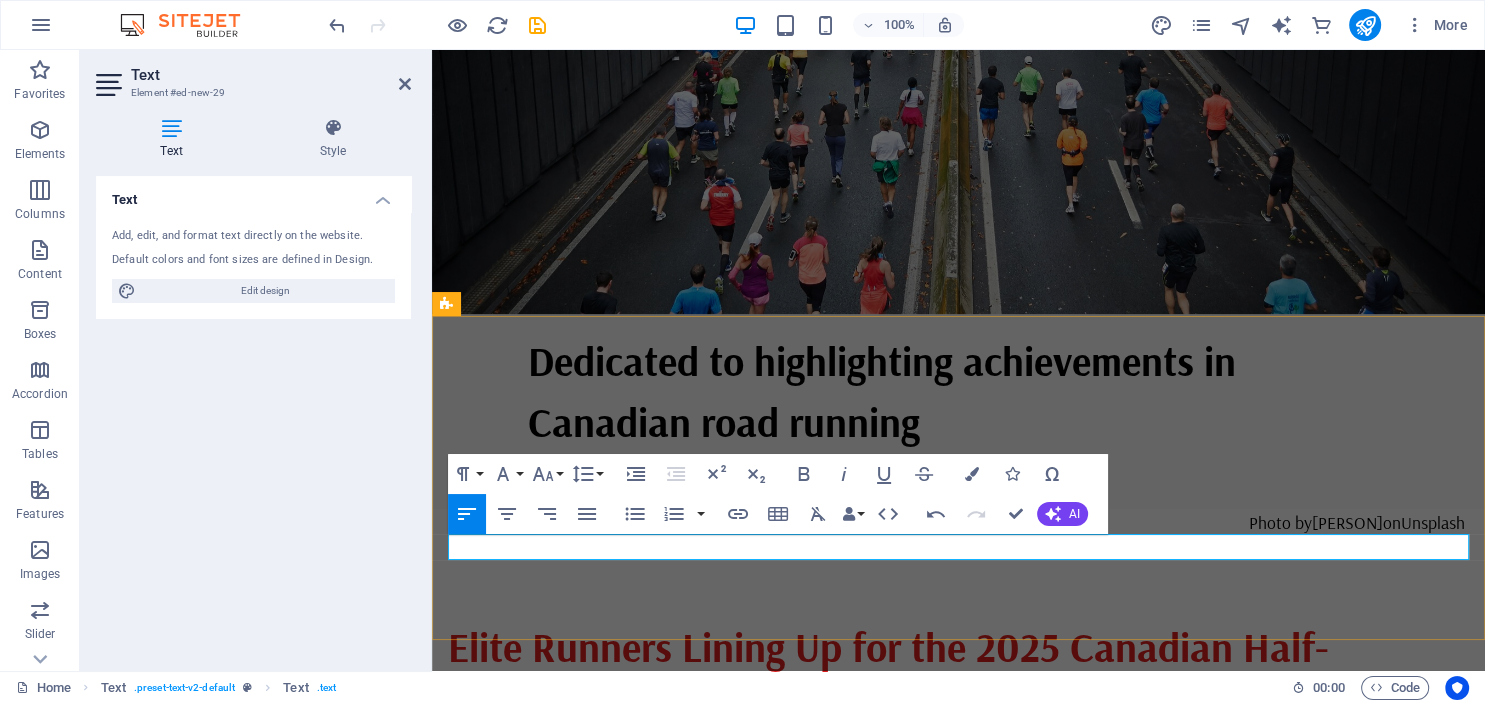 type 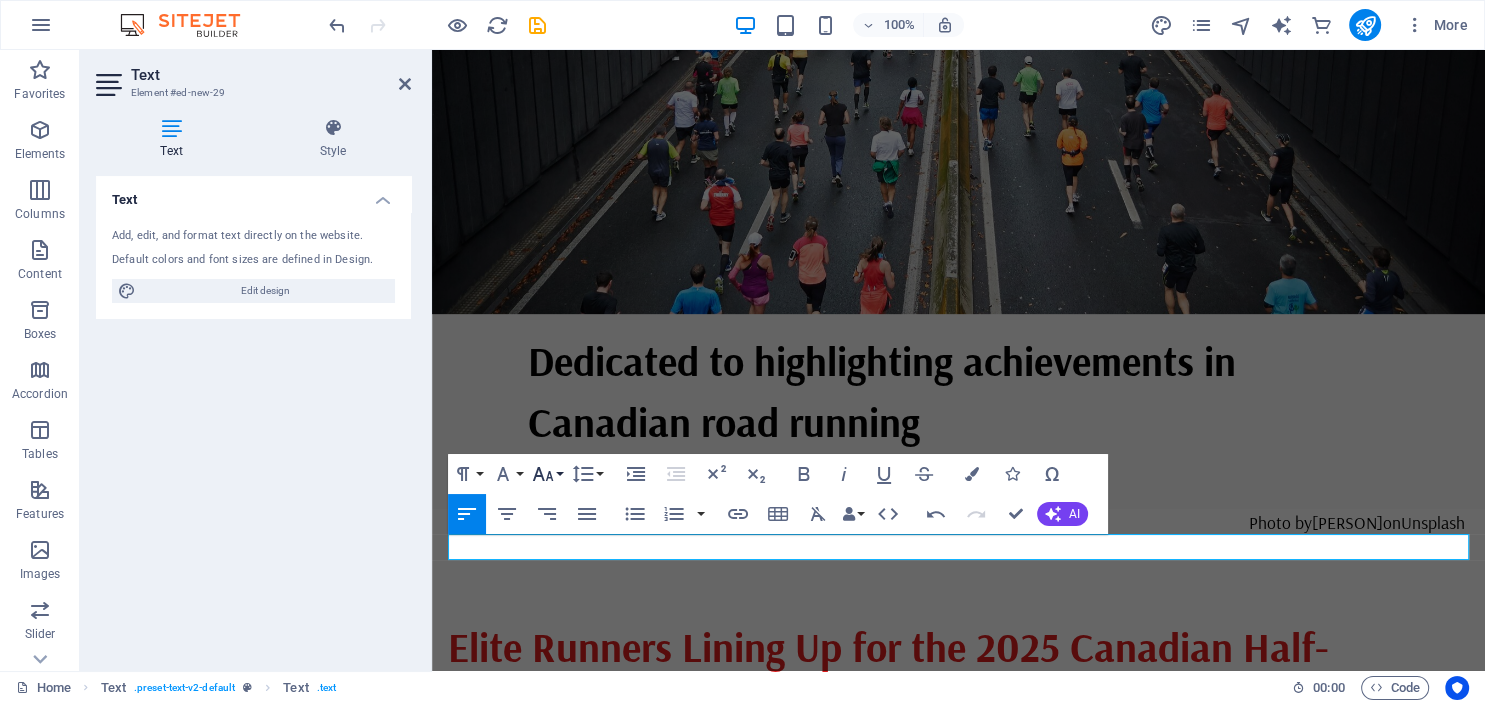 click on "Font Size" at bounding box center (547, 474) 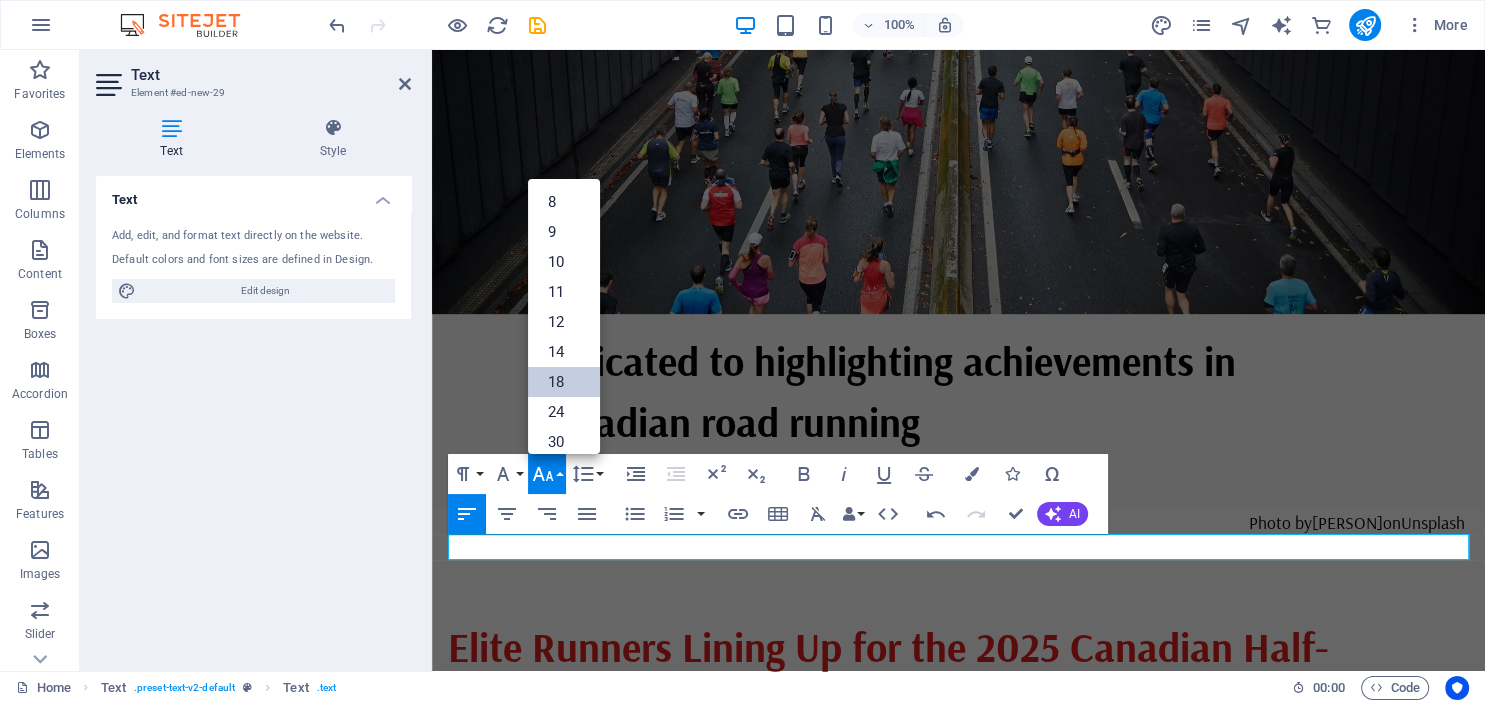 click on "18" at bounding box center (564, 382) 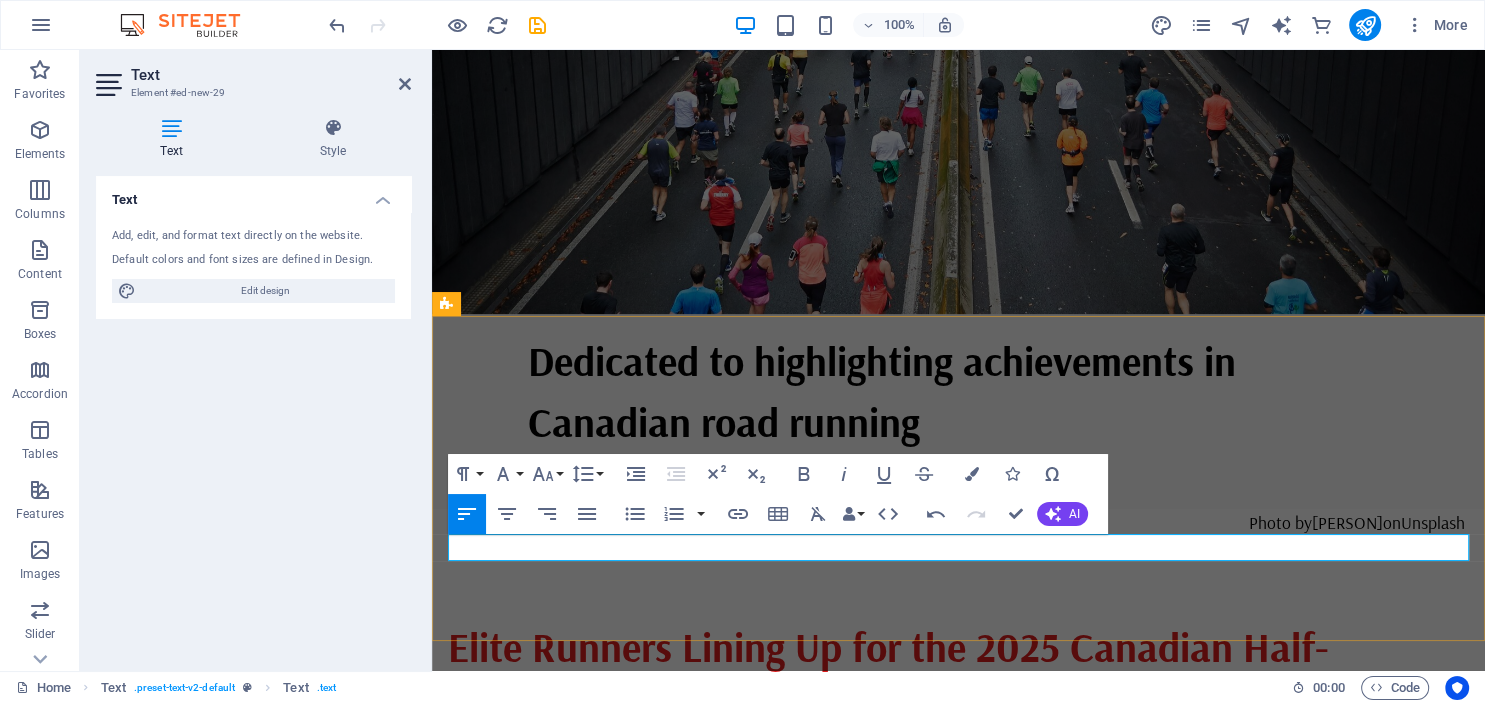click on "​" at bounding box center (958, 751) 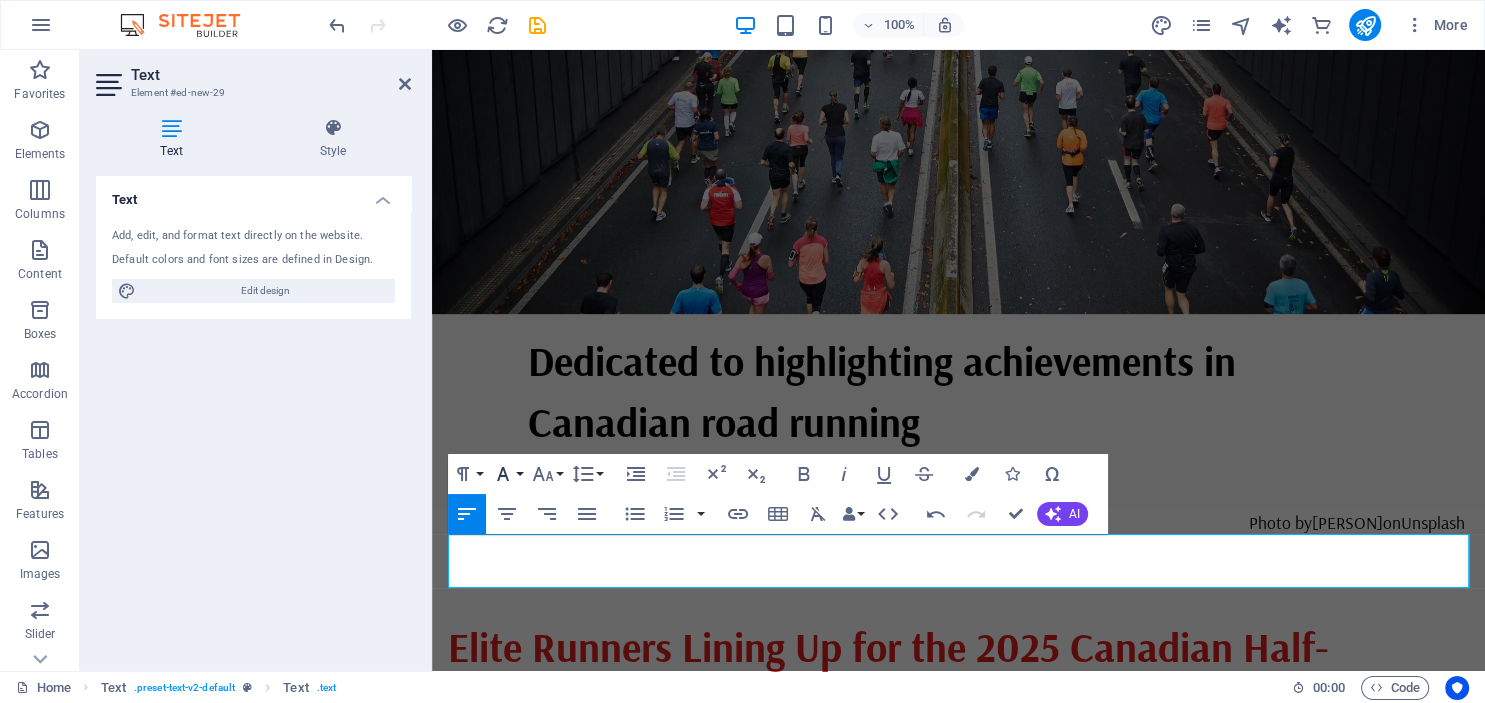 click on "Font Family" at bounding box center (507, 474) 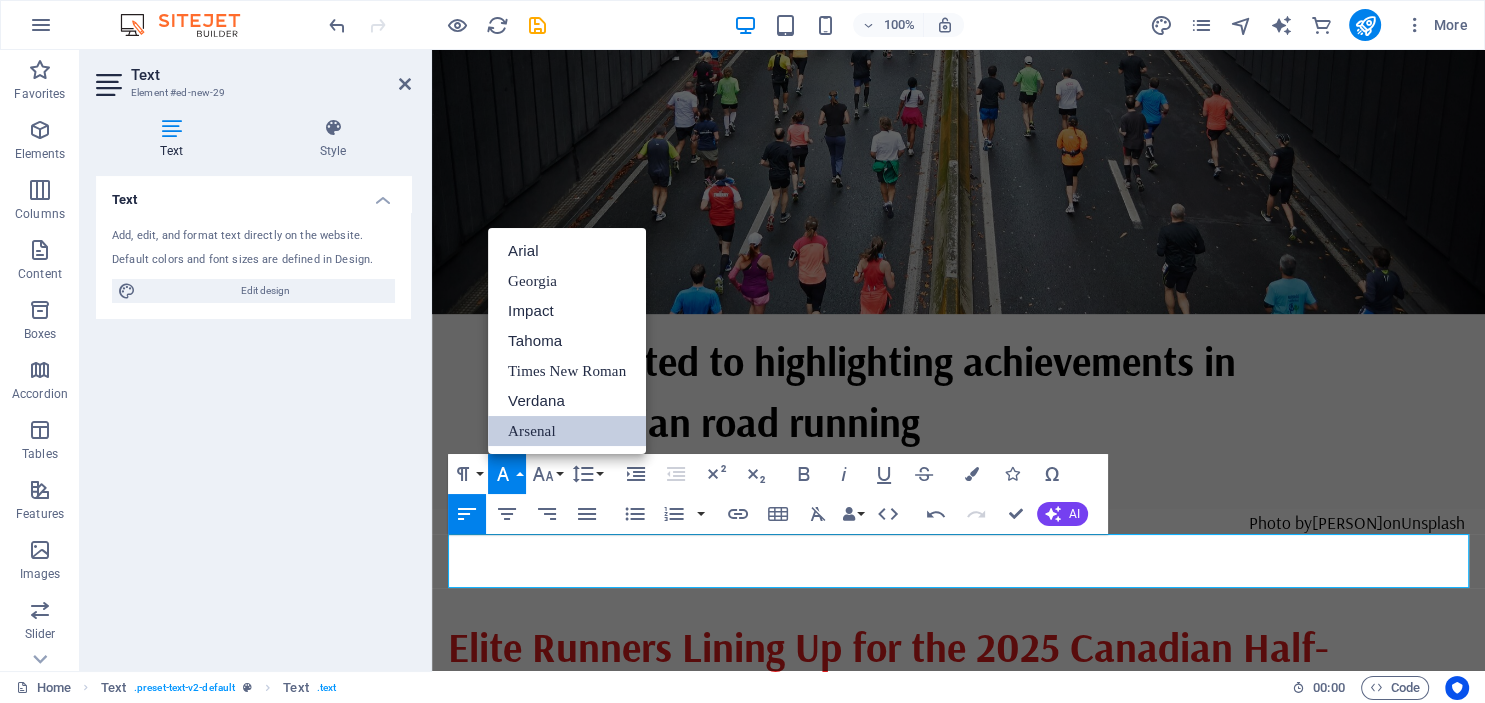 scroll, scrollTop: 0, scrollLeft: 0, axis: both 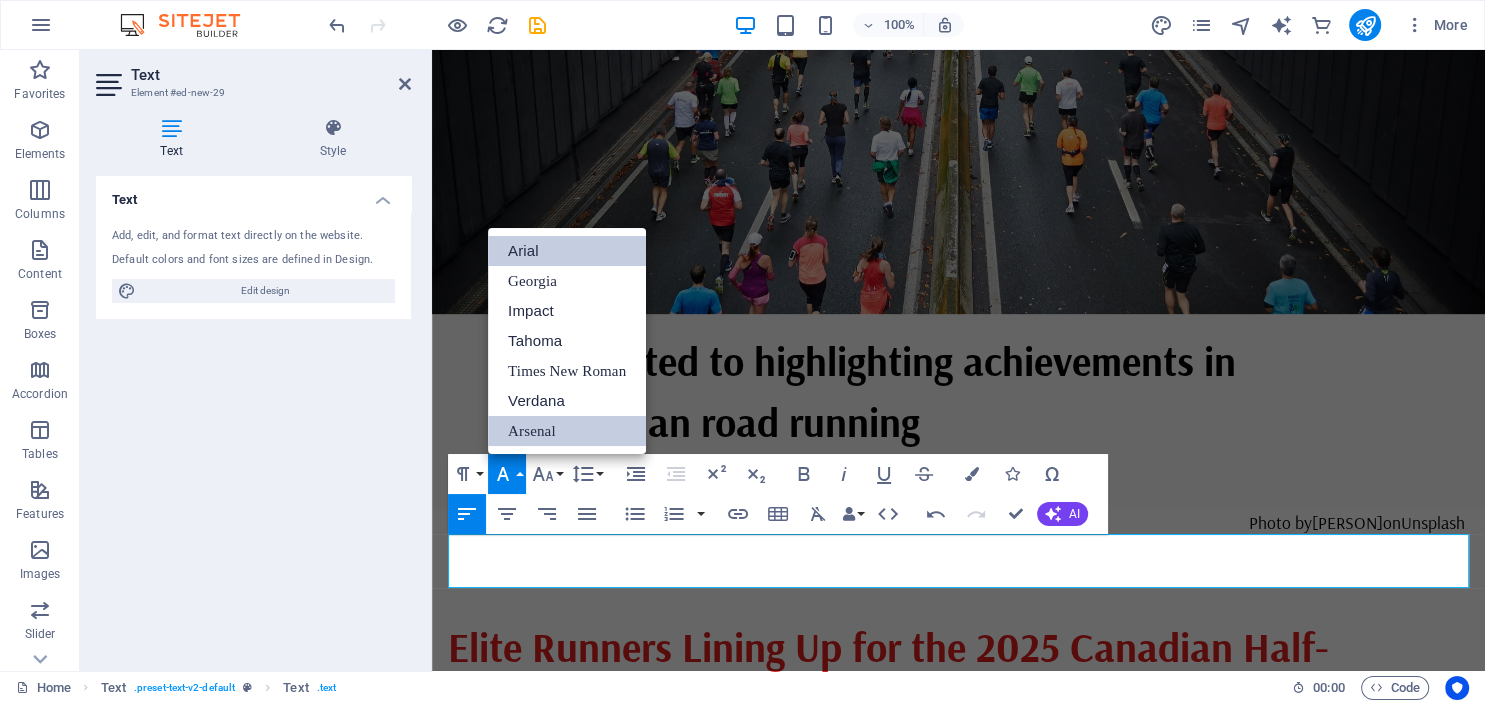 click on "Arial" at bounding box center (567, 251) 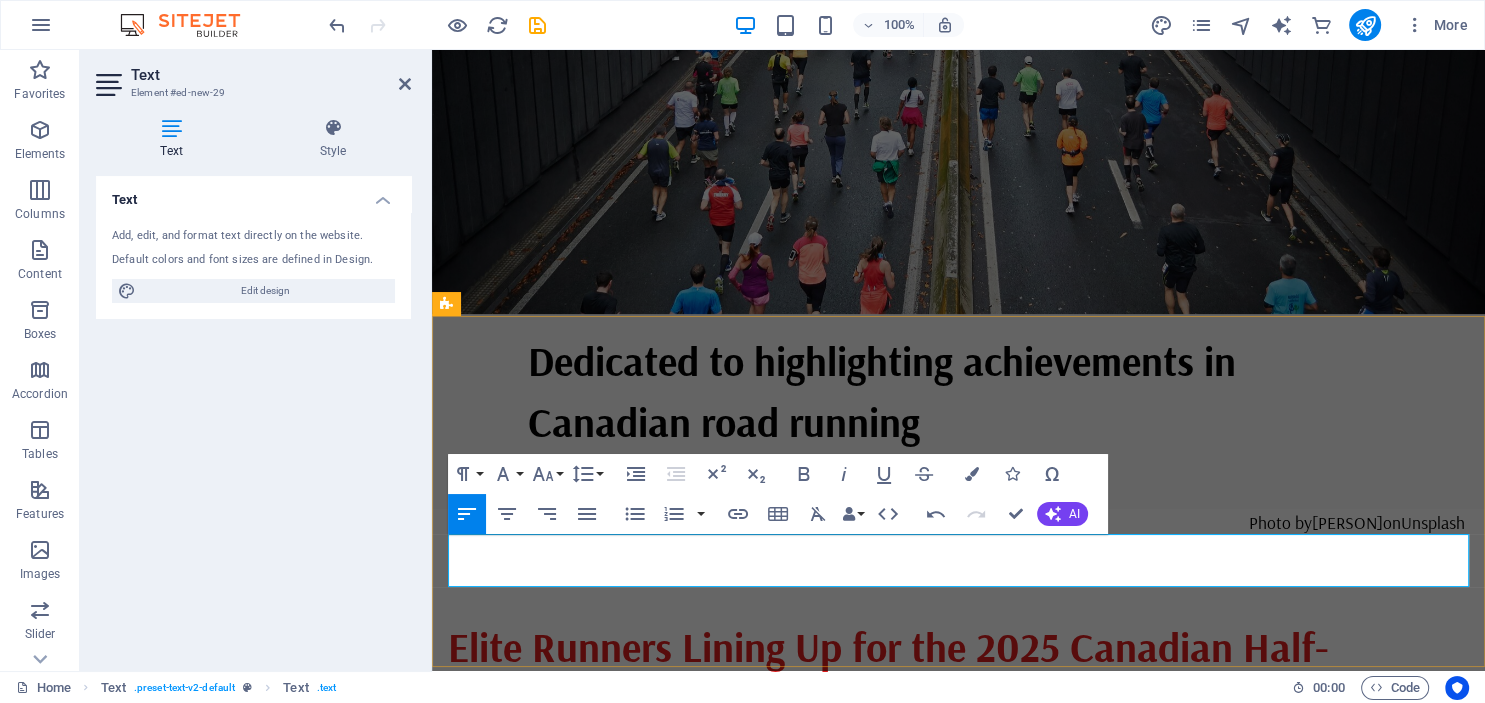 click on "Elite athletes are starting to commit to running the 2025 Canadian Half-Marathon Championships to be held in [CITY] on August 15." at bounding box center (958, 779) 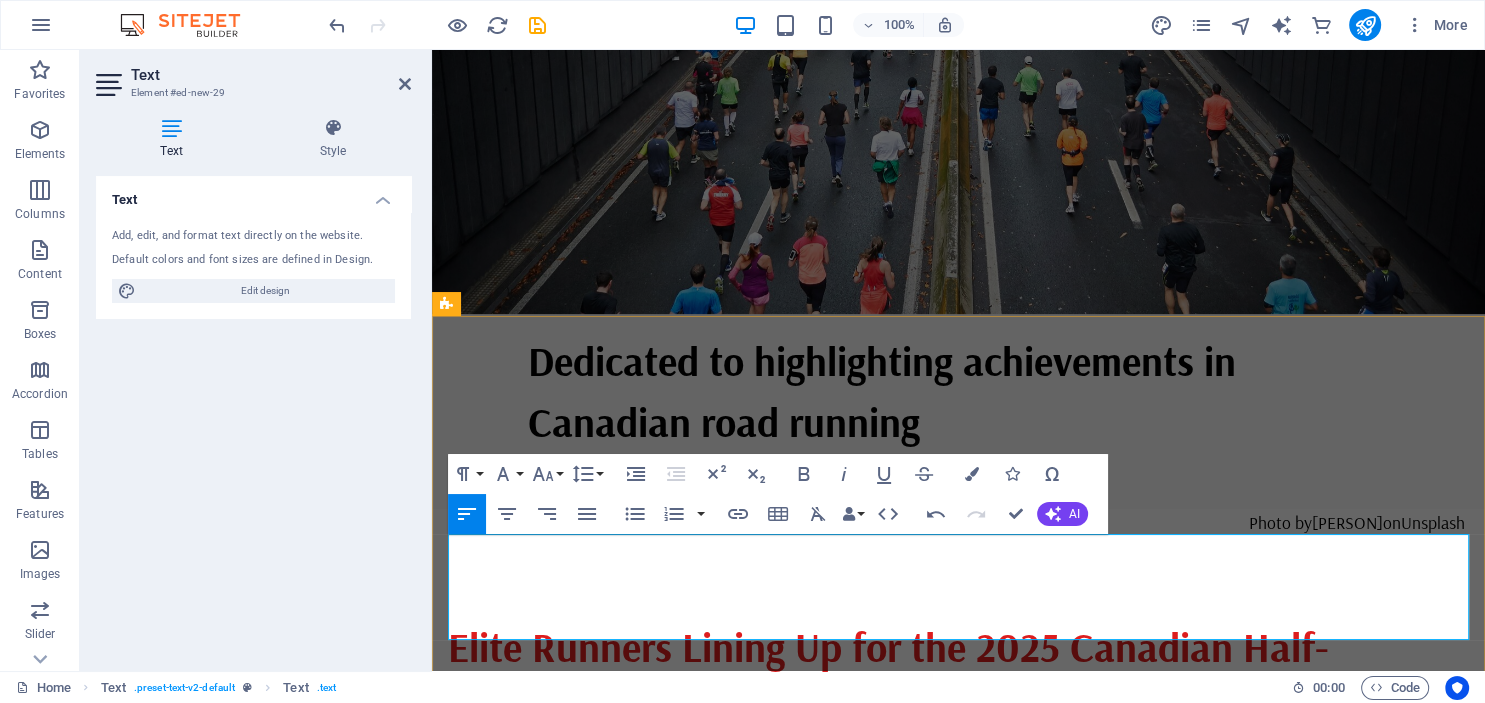 click on "August 4, 2025" at bounding box center (507, 752) 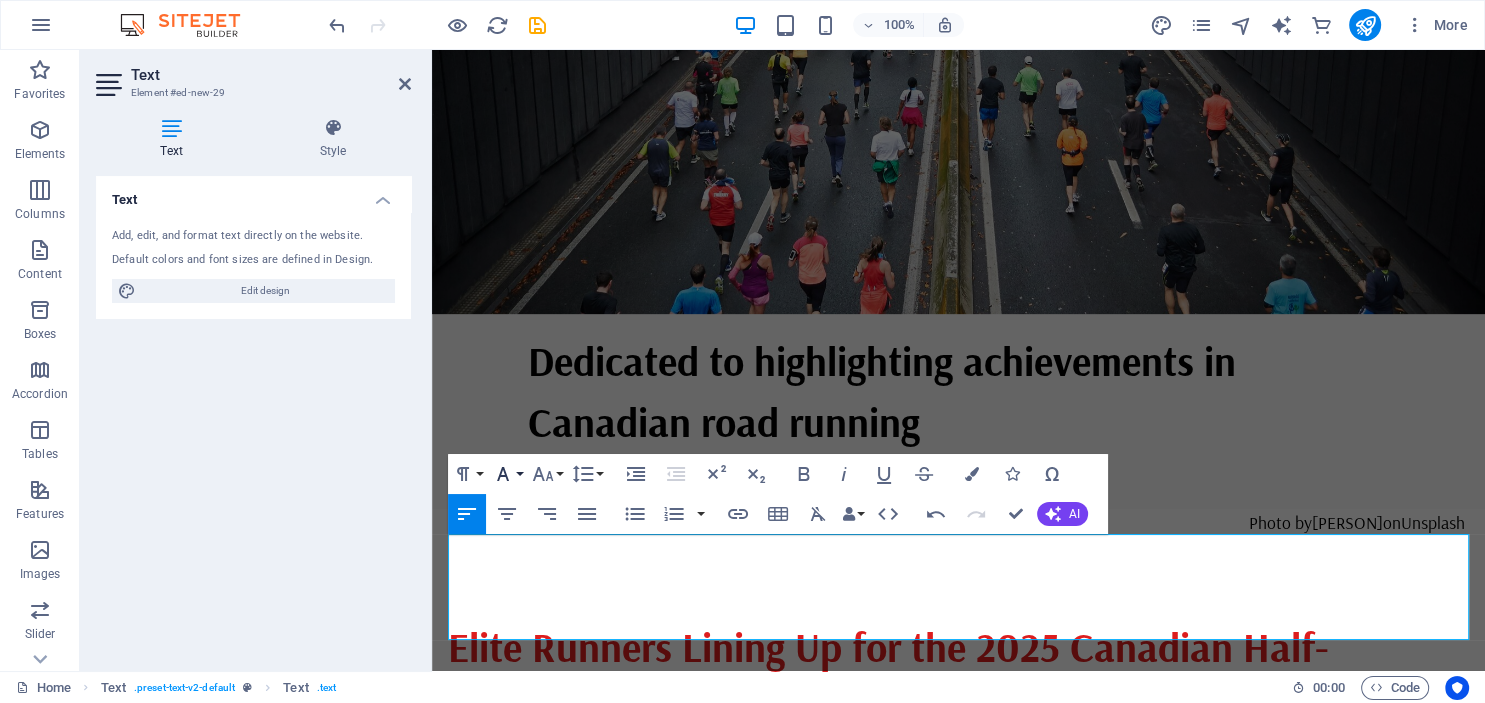 click on "Font Family" at bounding box center (507, 474) 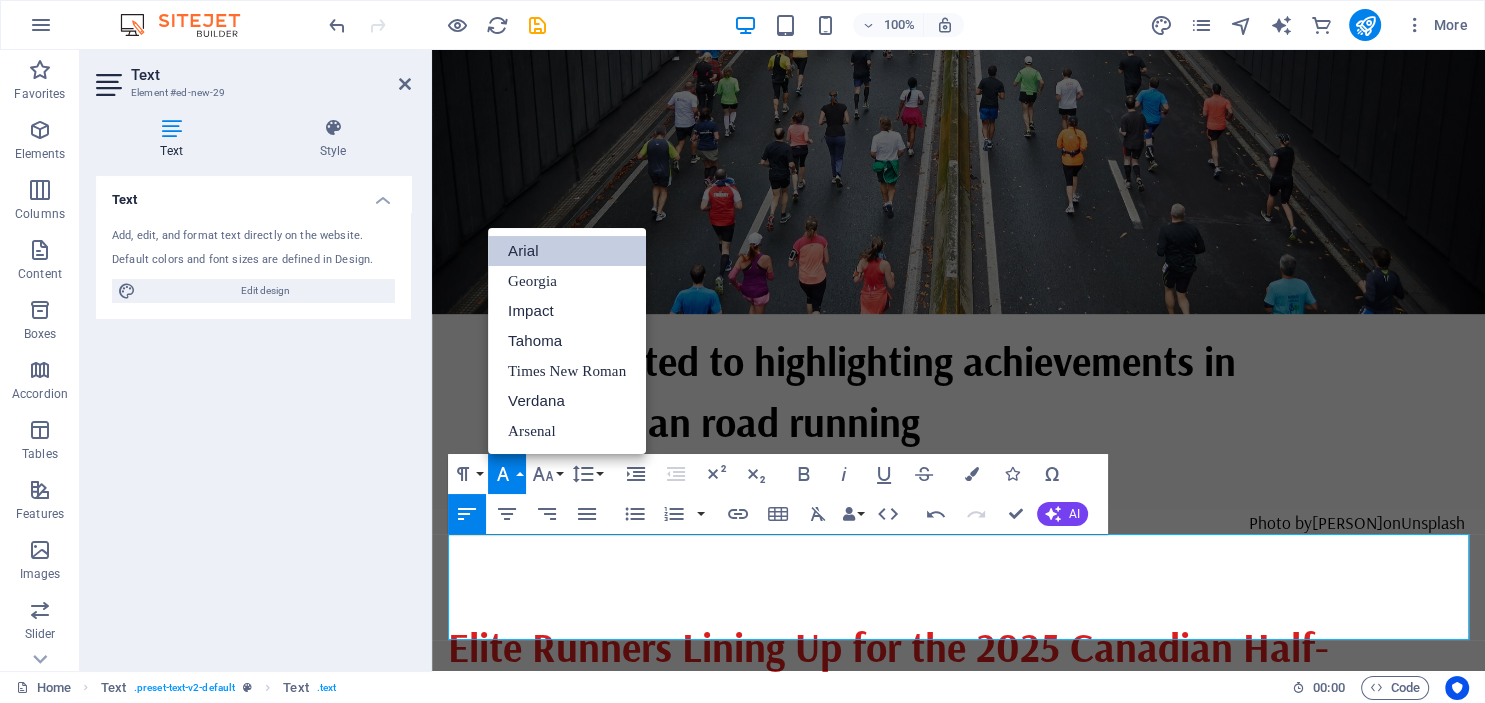 scroll, scrollTop: 0, scrollLeft: 0, axis: both 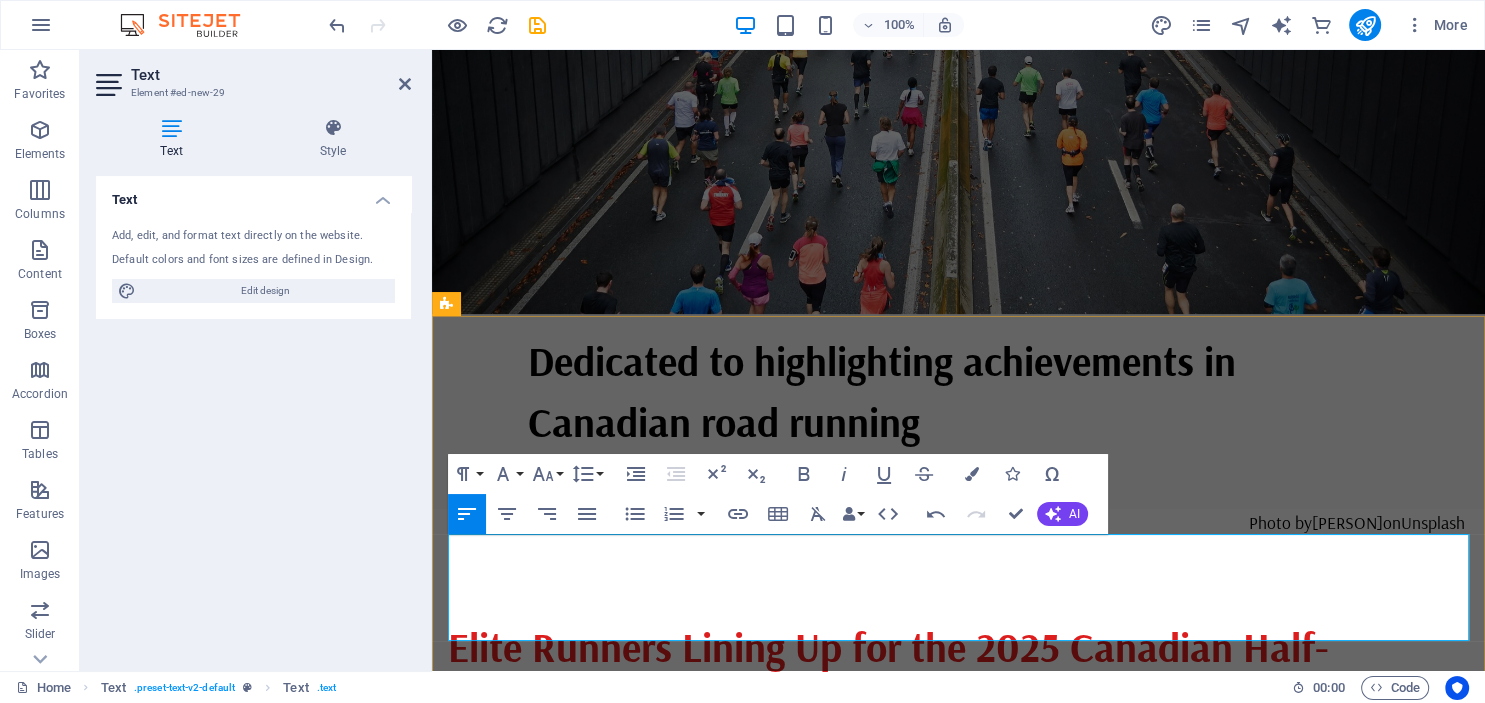 click on "Elite athletes are starting to commit to running the 2025 Canadian Half-Marathon Championships to be held in [CITY] on August 15. The [CITY] Marathon Instagram site indicates that [FIRST] [LAST], [FIRST] [LAST], [FIRST] [LAST], [FIRST] [LAST], and [FIRST] [LAST] plan to participate. With a" at bounding box center (958, 807) 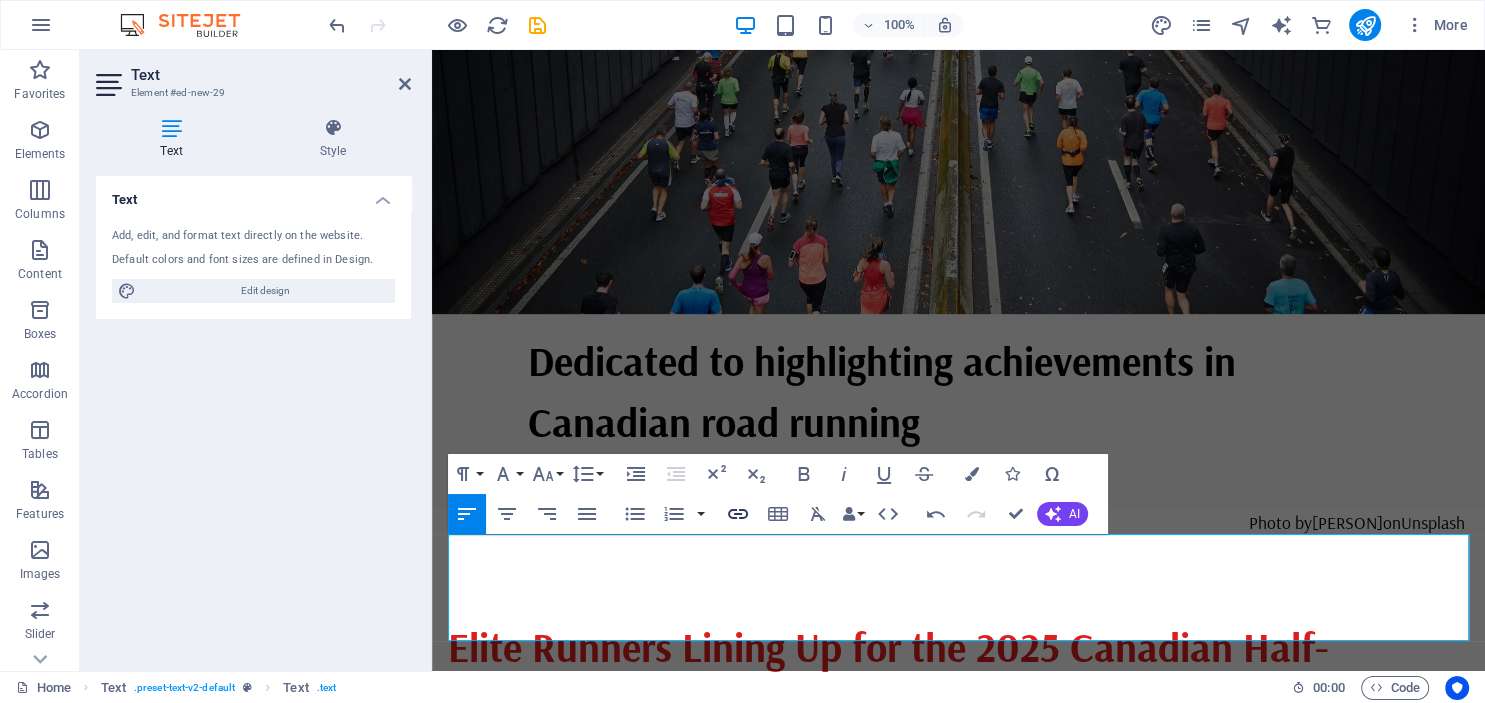 click on "Insert Link" at bounding box center (738, 514) 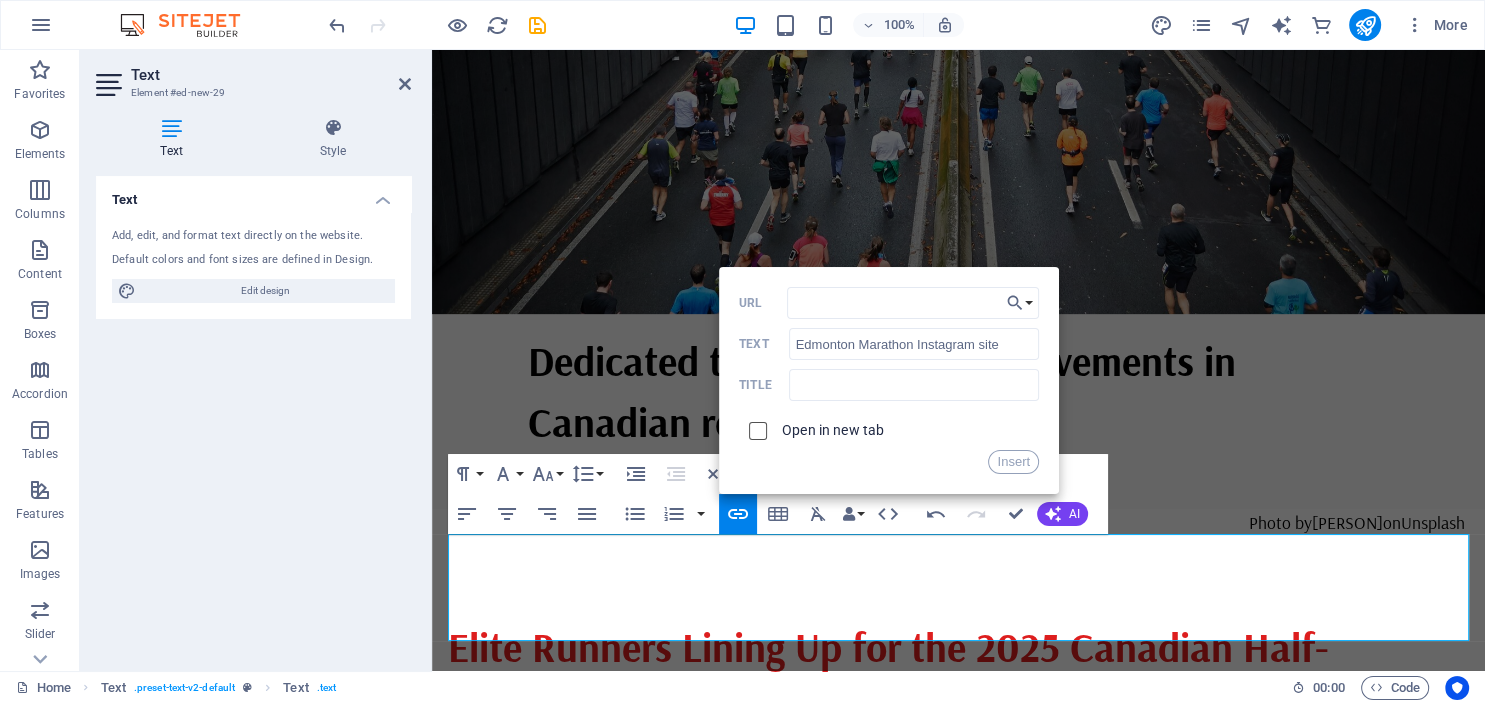 click at bounding box center (755, 428) 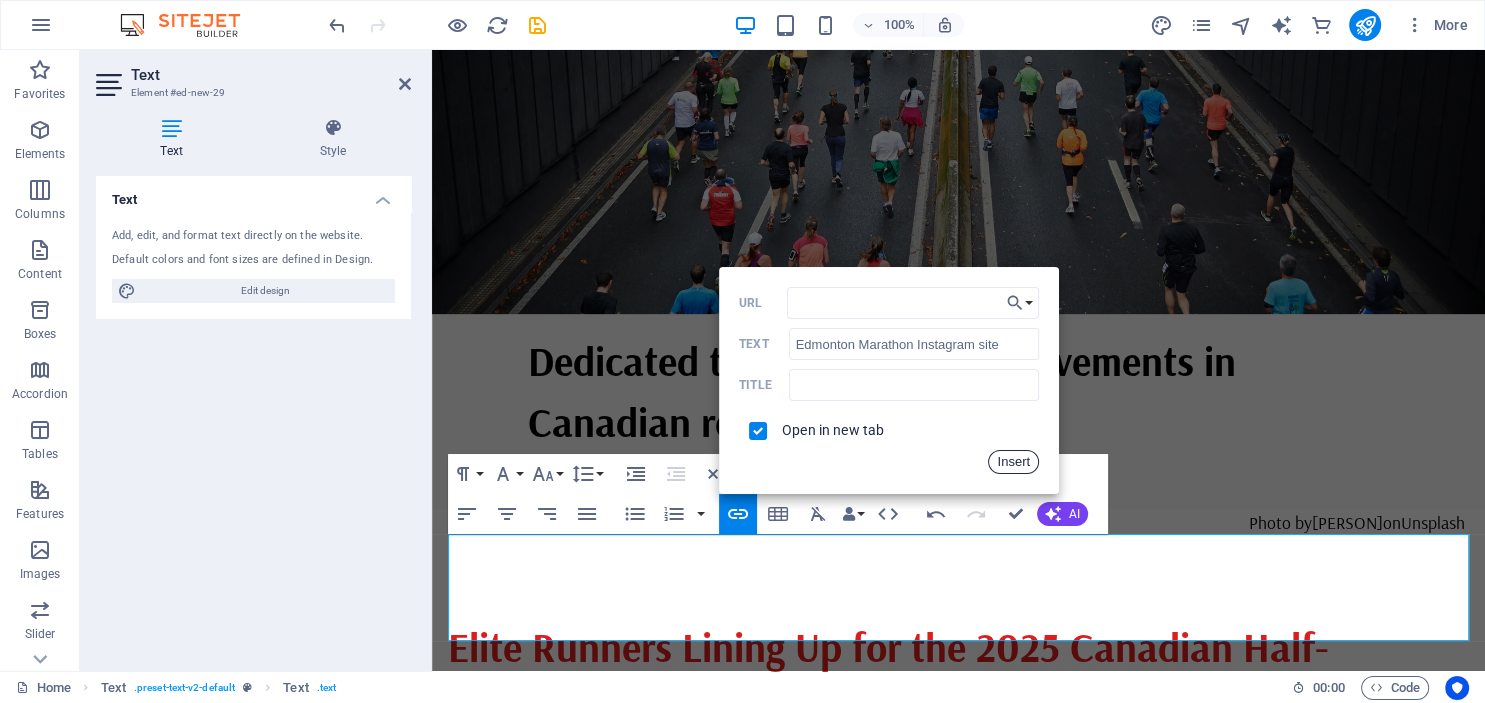 click on "Insert" at bounding box center [1013, 462] 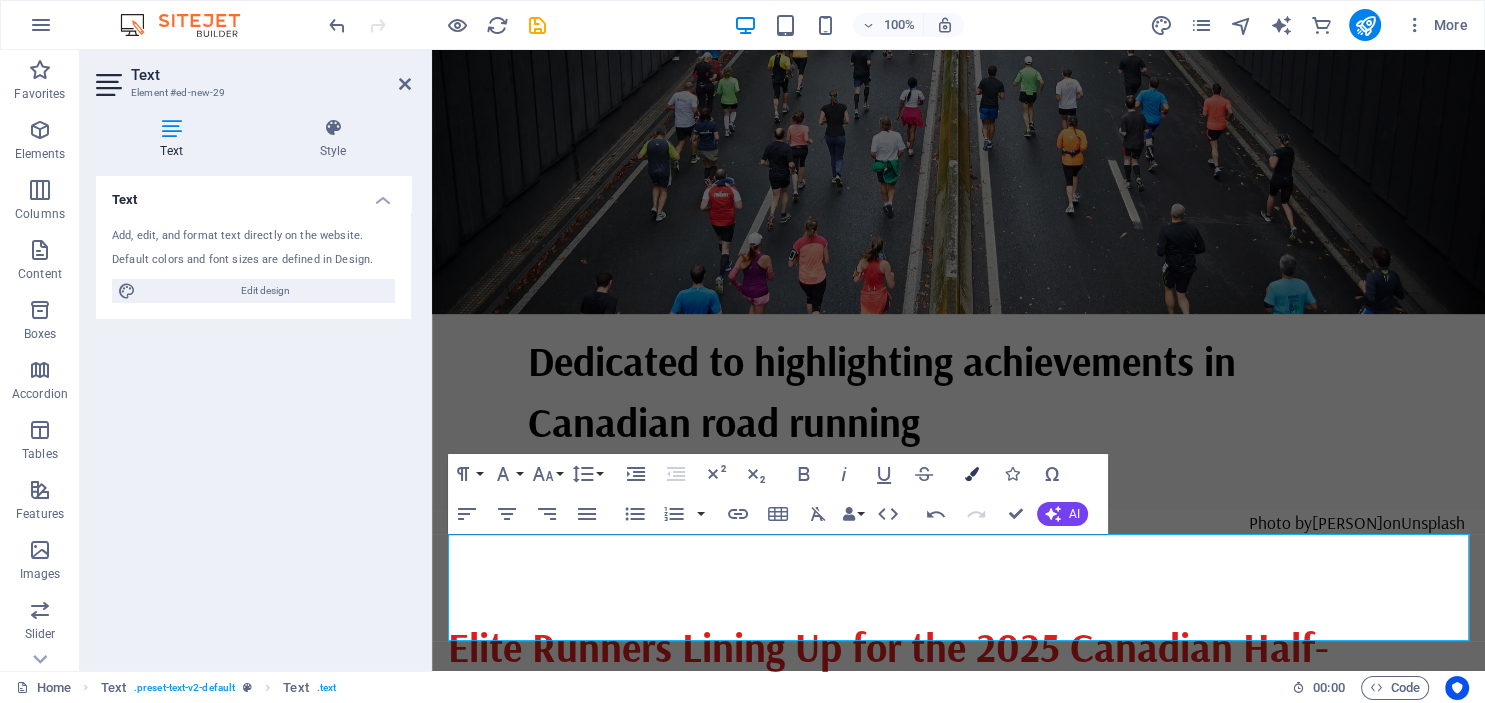 click on "Colors" at bounding box center [972, 474] 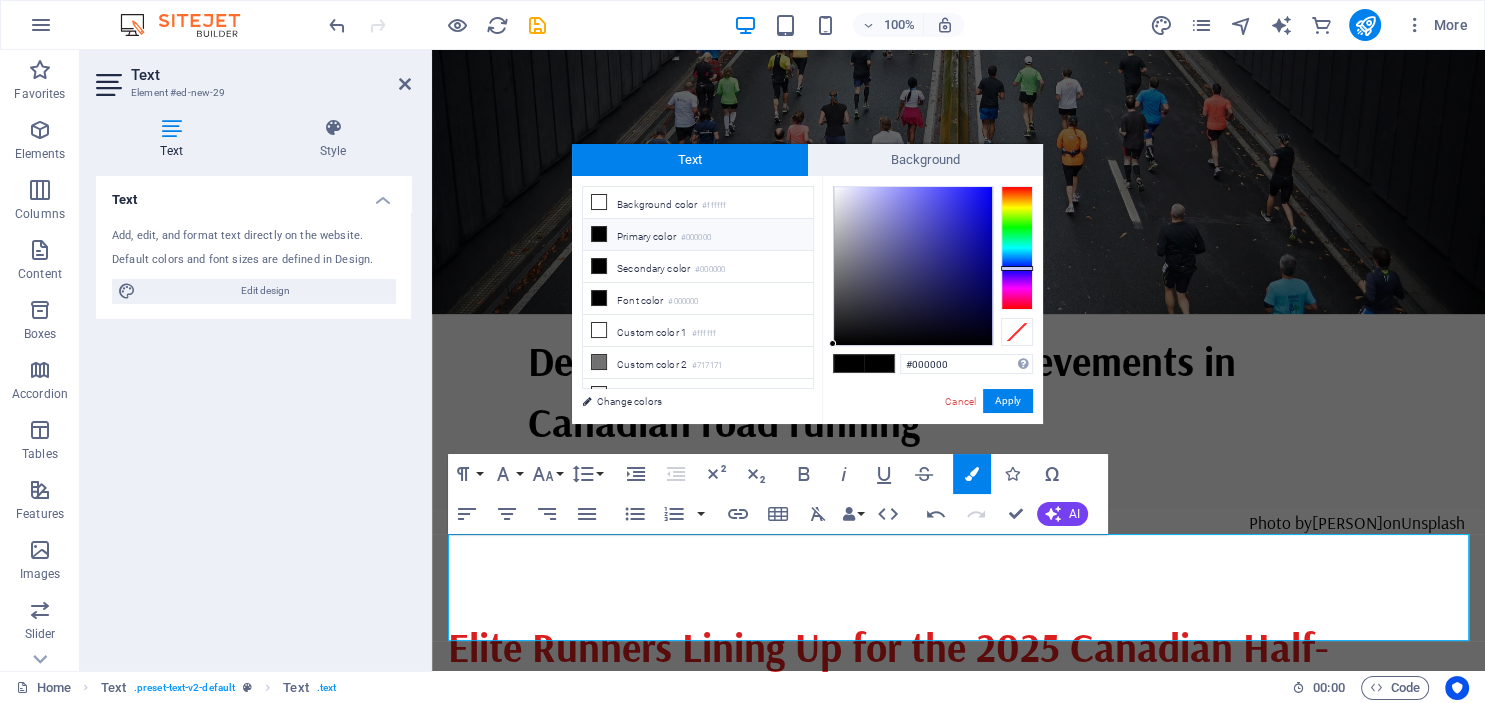 click at bounding box center (1017, 248) 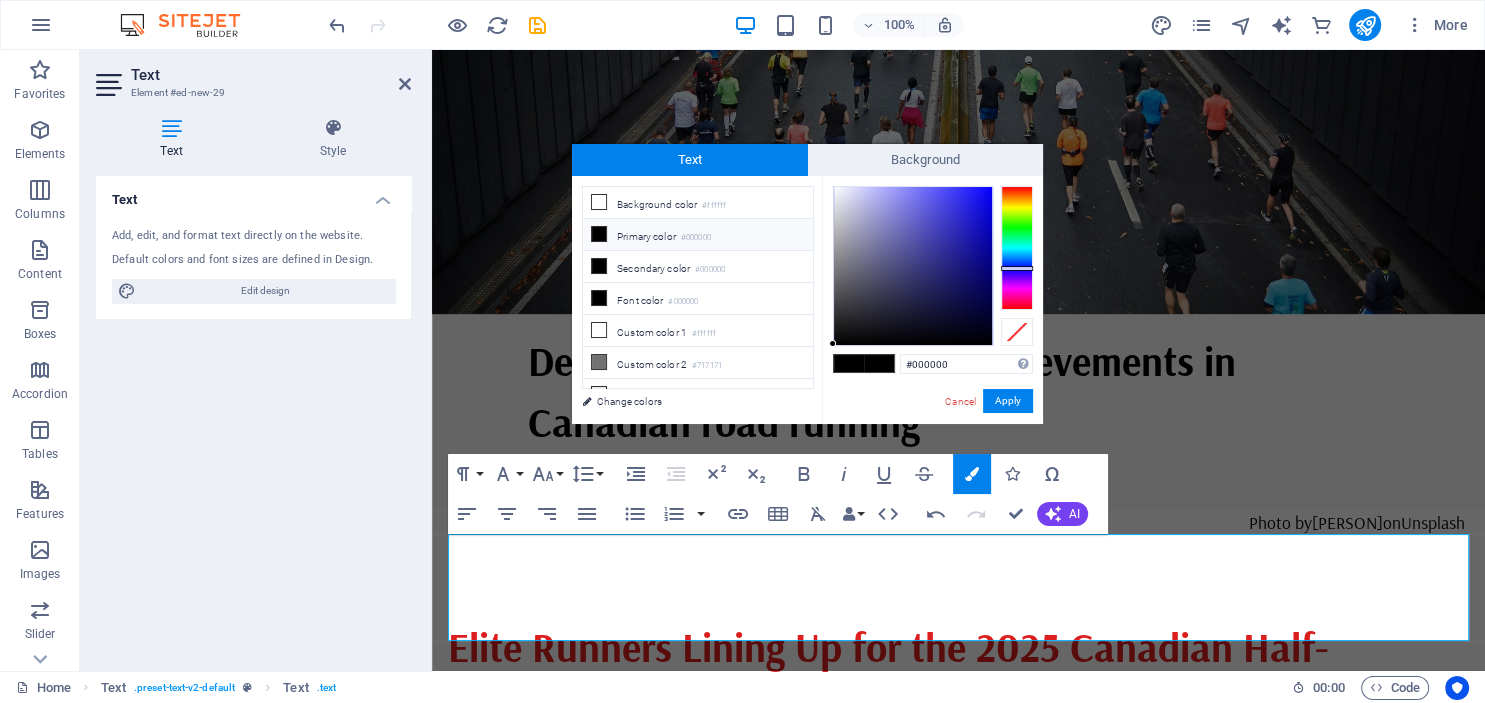 type on "#2421d7" 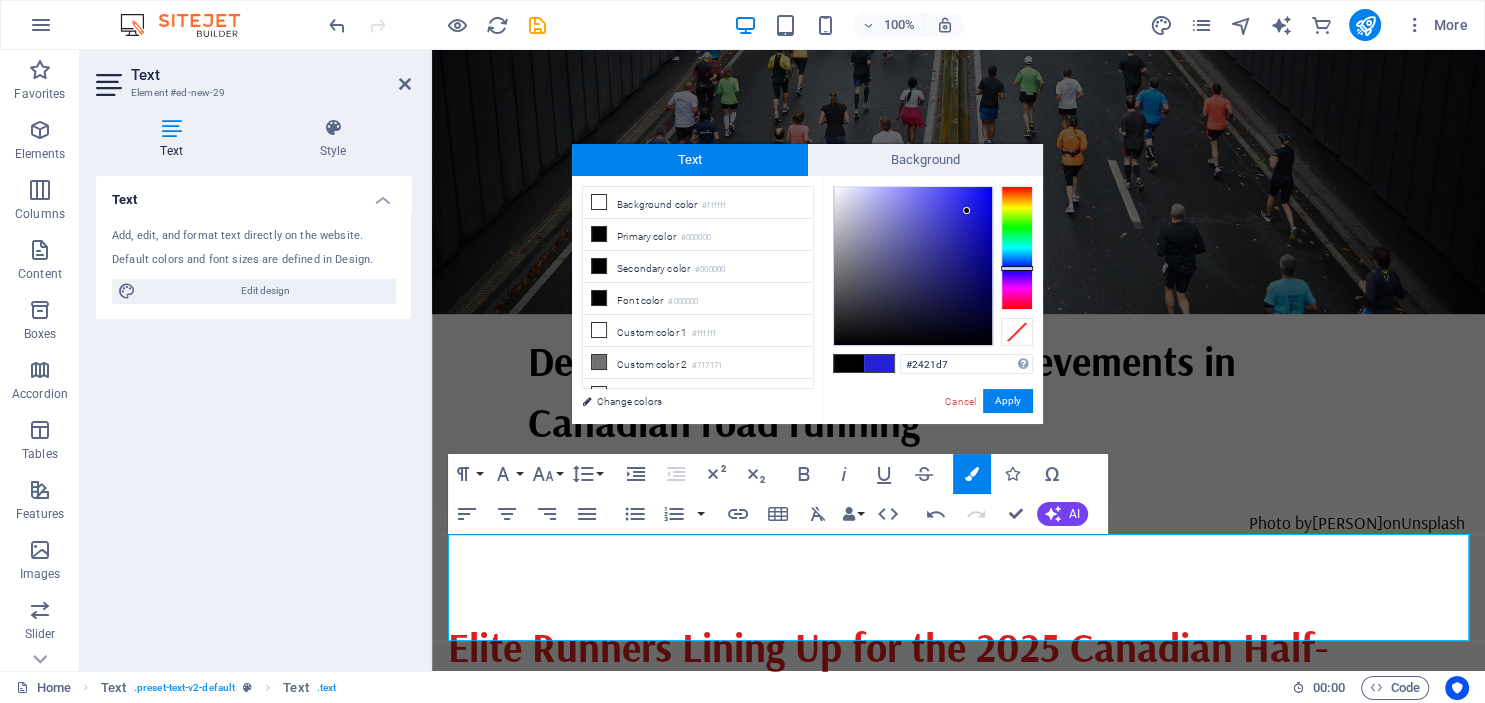 click at bounding box center (913, 266) 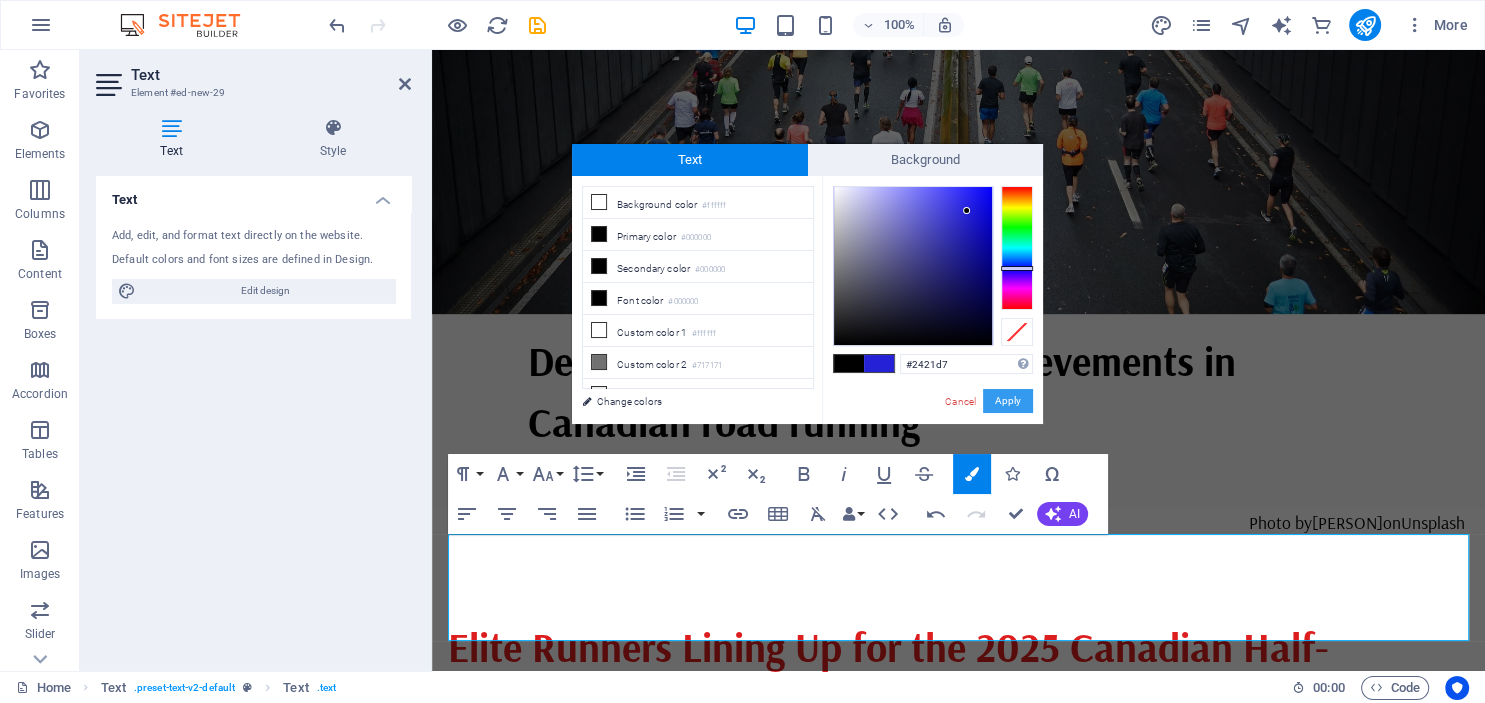 click on "Apply" at bounding box center (1008, 401) 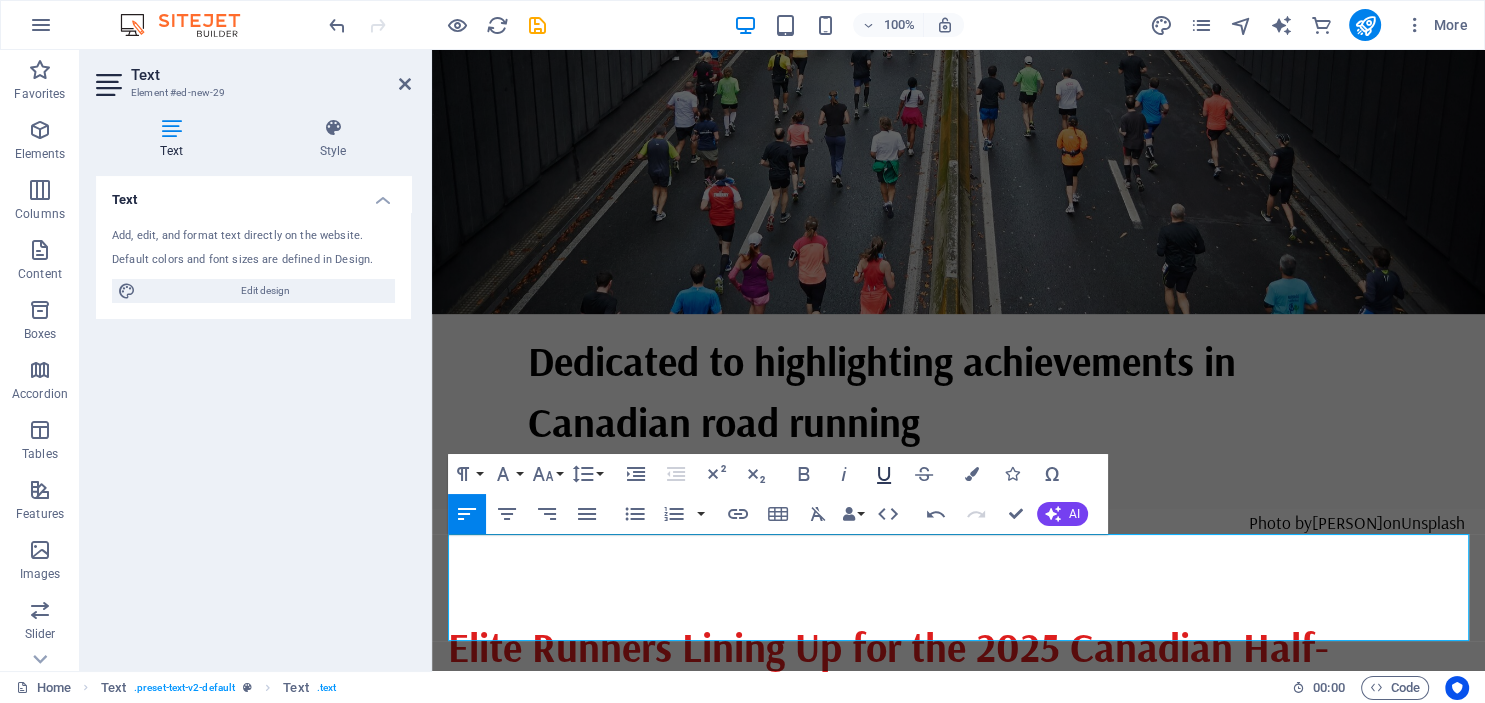 click 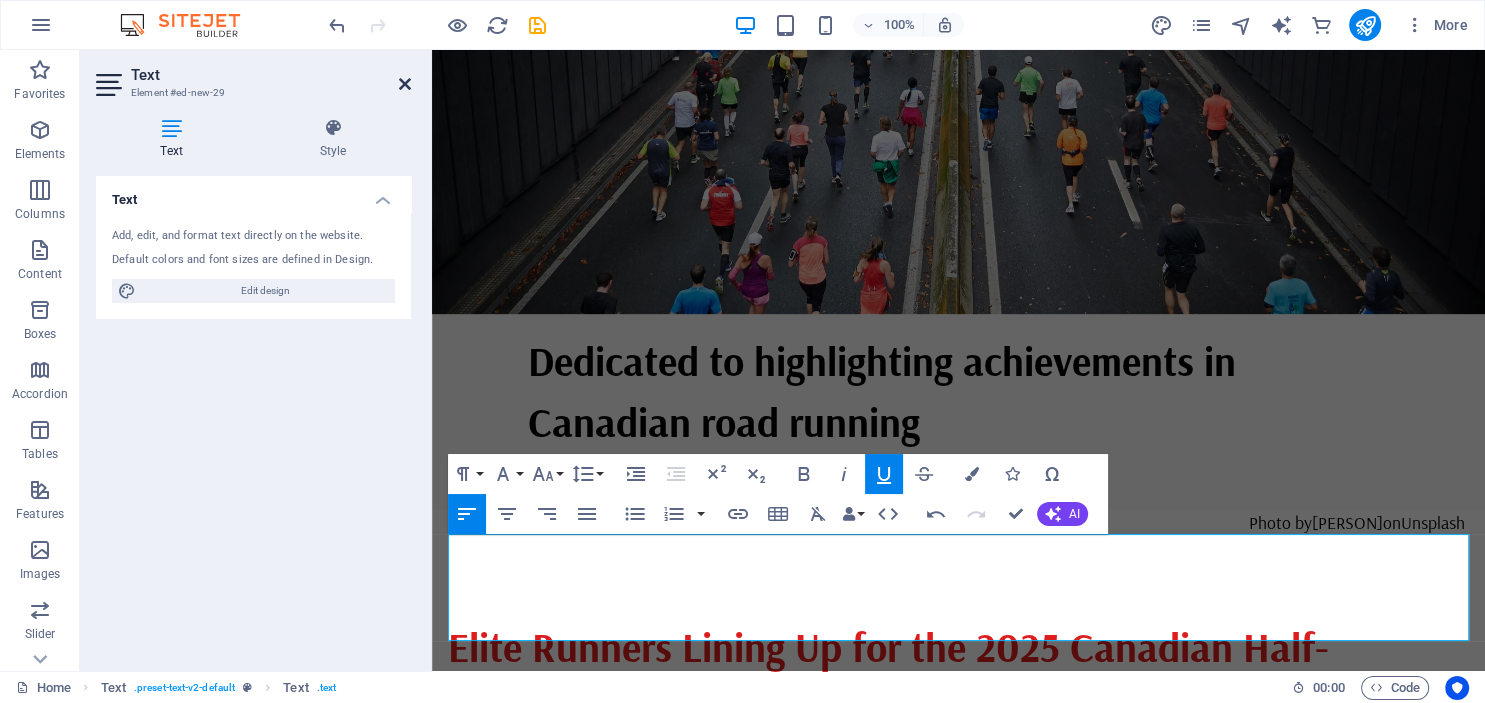 click at bounding box center [405, 84] 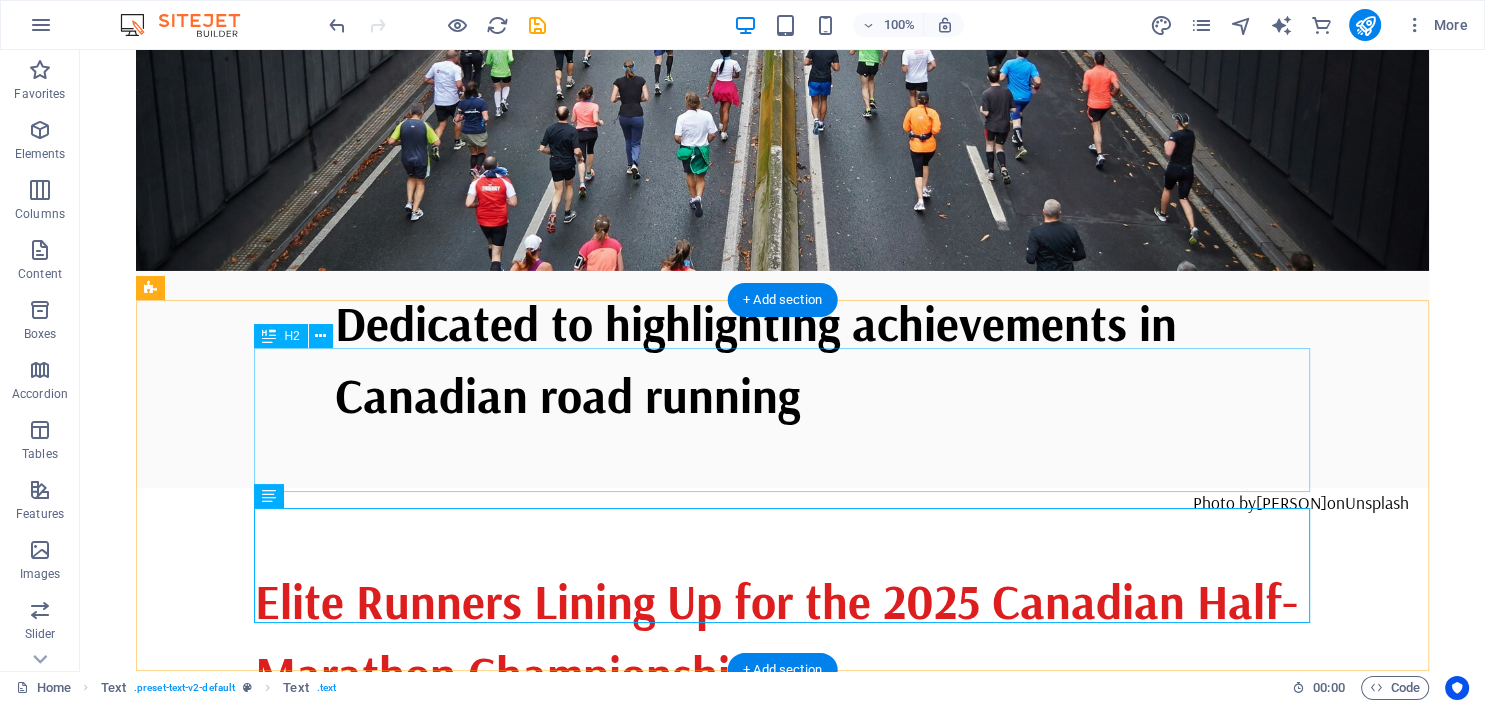 scroll, scrollTop: 733, scrollLeft: 0, axis: vertical 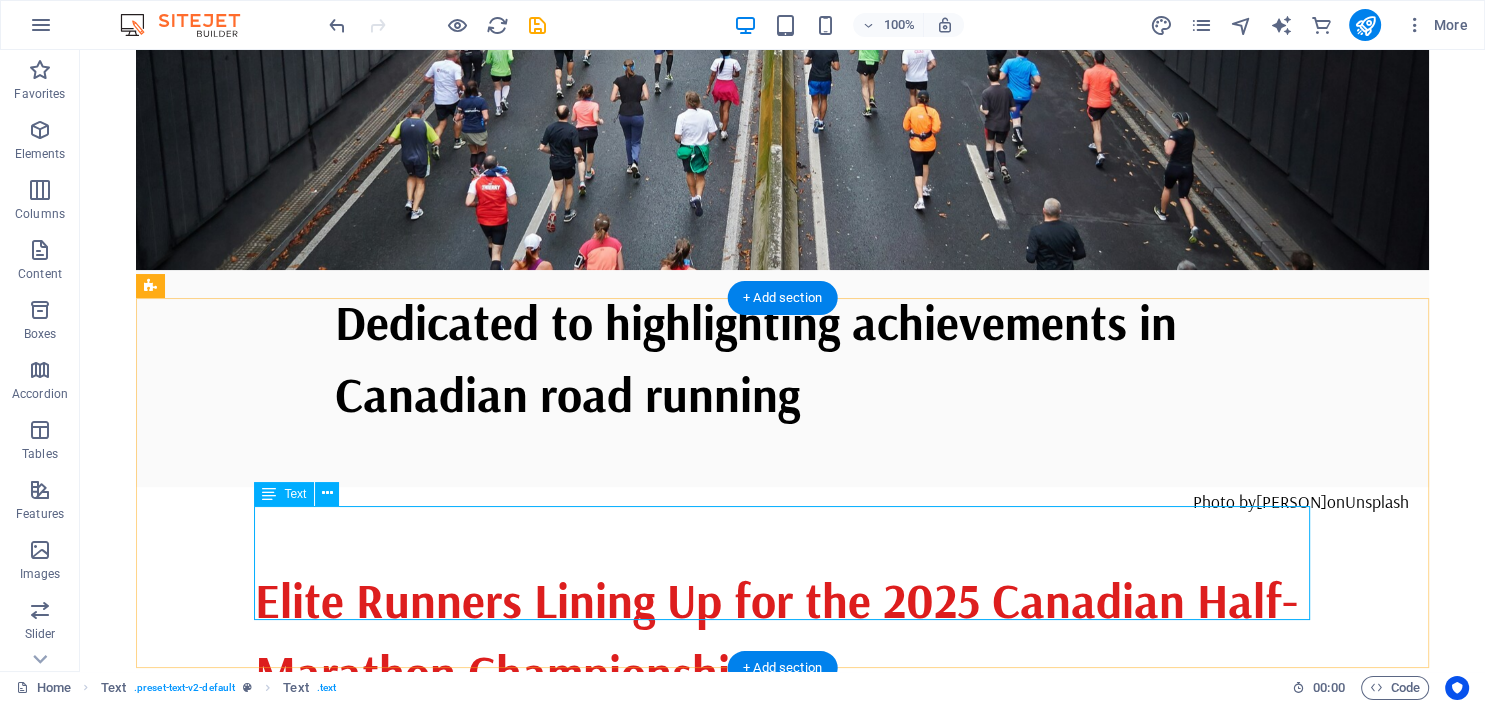 click on "August 4, 2025 Elite athletes are starting to commit to running the 2025 Canadian Half-Marathon Championships to be held in [CITY] on August 15. The  [CITY] Marathon Instagram site  indicates that [FIRST] [LAST], [FIRST] [LAST], [FIRST] [LAST], [FIRST] [LAST], [FIRST] [LAST], and [FIRST] [LAST] plan to participate. With a purse of over $10,000 on the line, this should be a very competitive field." at bounding box center (783, 766) 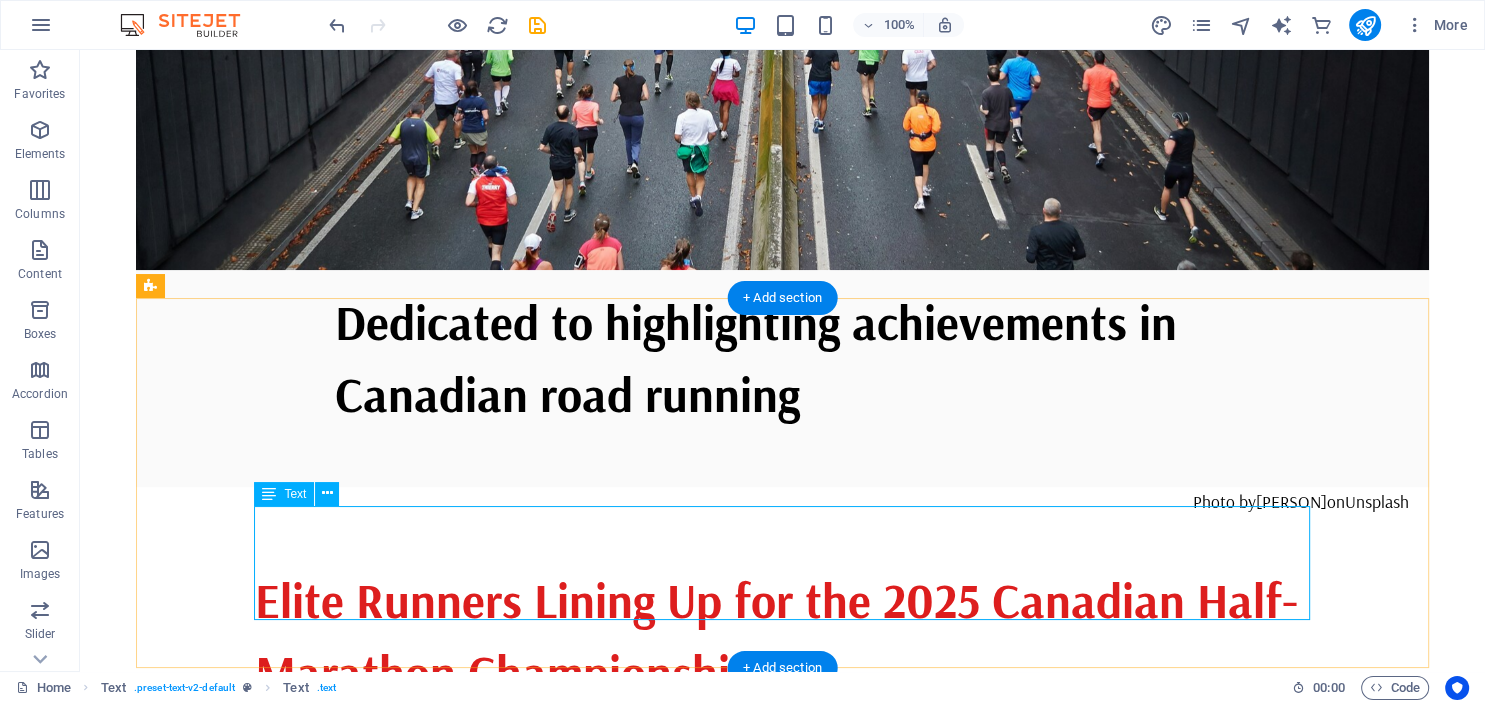click on "August 4, 2025 Elite athletes are starting to commit to running the 2025 Canadian Half-Marathon Championships to be held in [CITY] on August 15. The  [CITY] Marathon Instagram site  indicates that [FIRST] [LAST], [FIRST] [LAST], [FIRST] [LAST], [FIRST] [LAST], [FIRST] [LAST], and [FIRST] [LAST] plan to participate. With a purse of over $10,000 on the line, this should be a very competitive field." at bounding box center (783, 766) 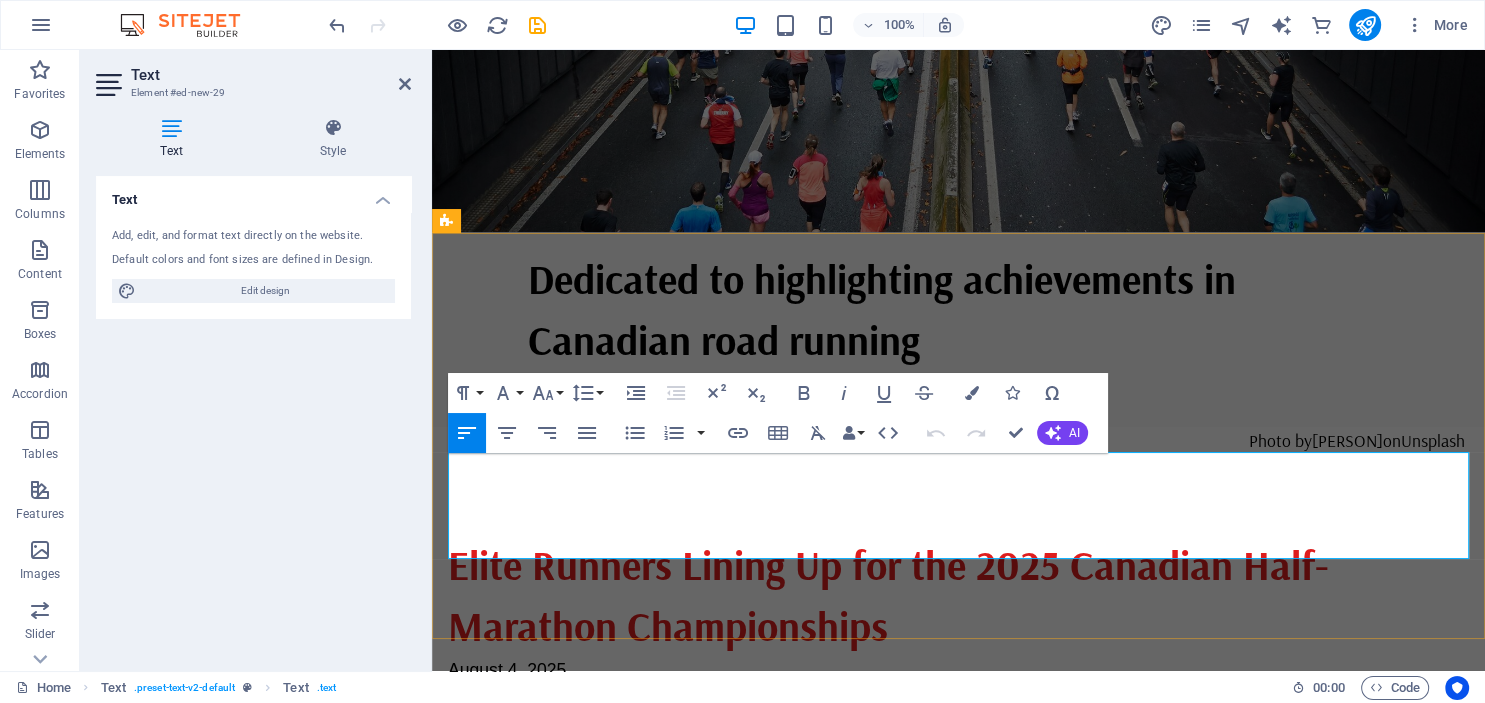 click on "Elite athletes are starting to commit to running the 2025 Canadian Half-Marathon Championships to be held in [CITY] on August 15. The  [CITY] Marathon Instagram site  indicates that [FIRST] [LAST], [FIRST] [LAST], [FIRST] [LAST], [FIRST] [LAST], [FIRST] [LAST], and [FIRST] [LAST] plan to participate. With a purse of over $10,000 on the line, this should be a very competitive field." at bounding box center (955, 739) 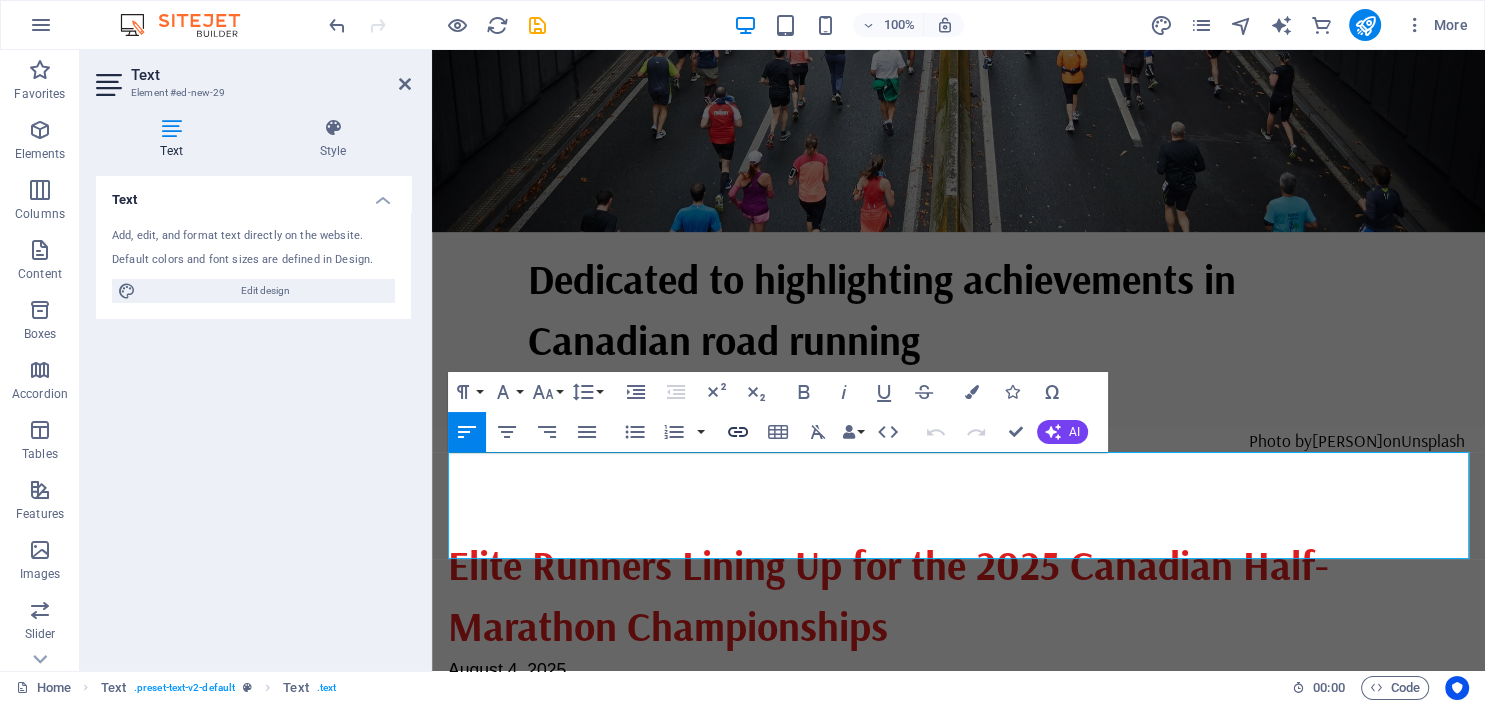 click 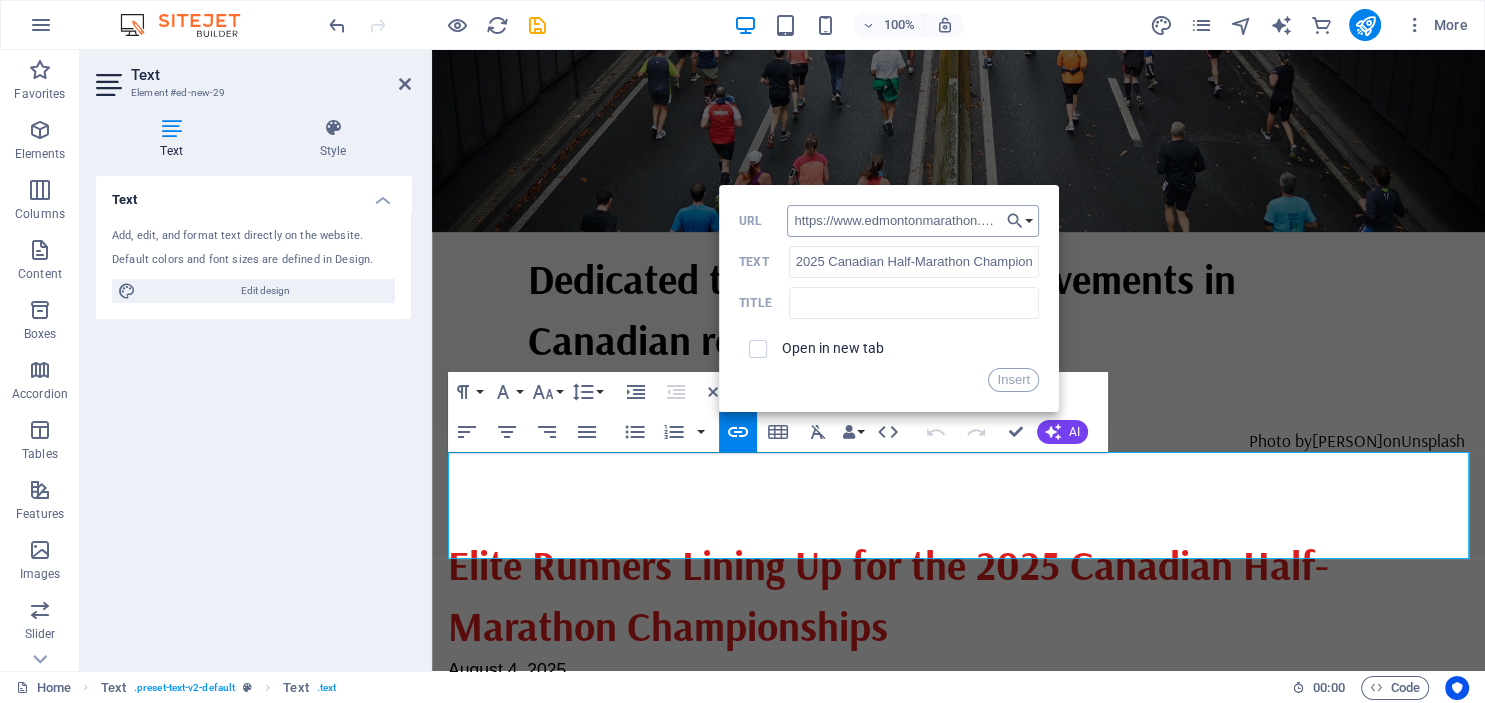 scroll, scrollTop: 0, scrollLeft: 233, axis: horizontal 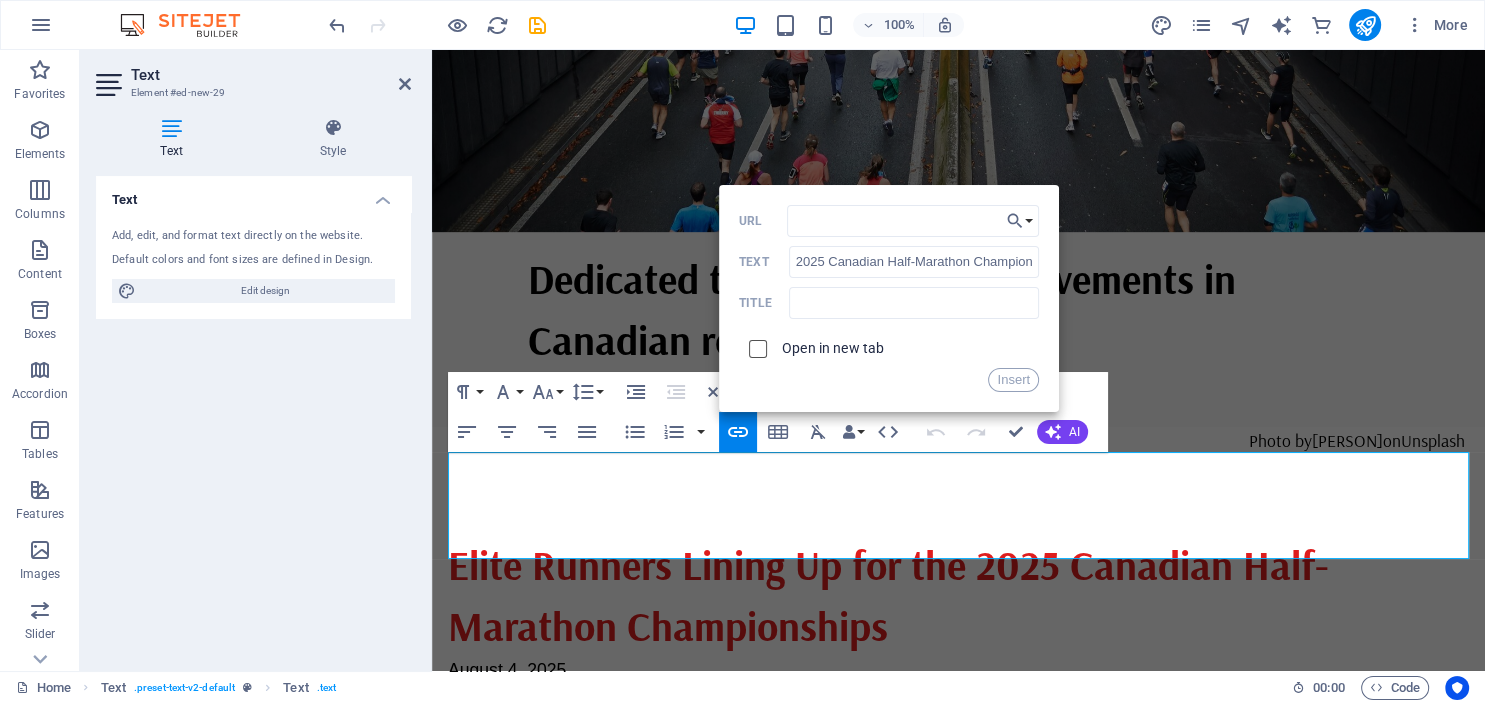 type on "https://www.edmontonmarathon.ca/canadian-half-marathon-championships" 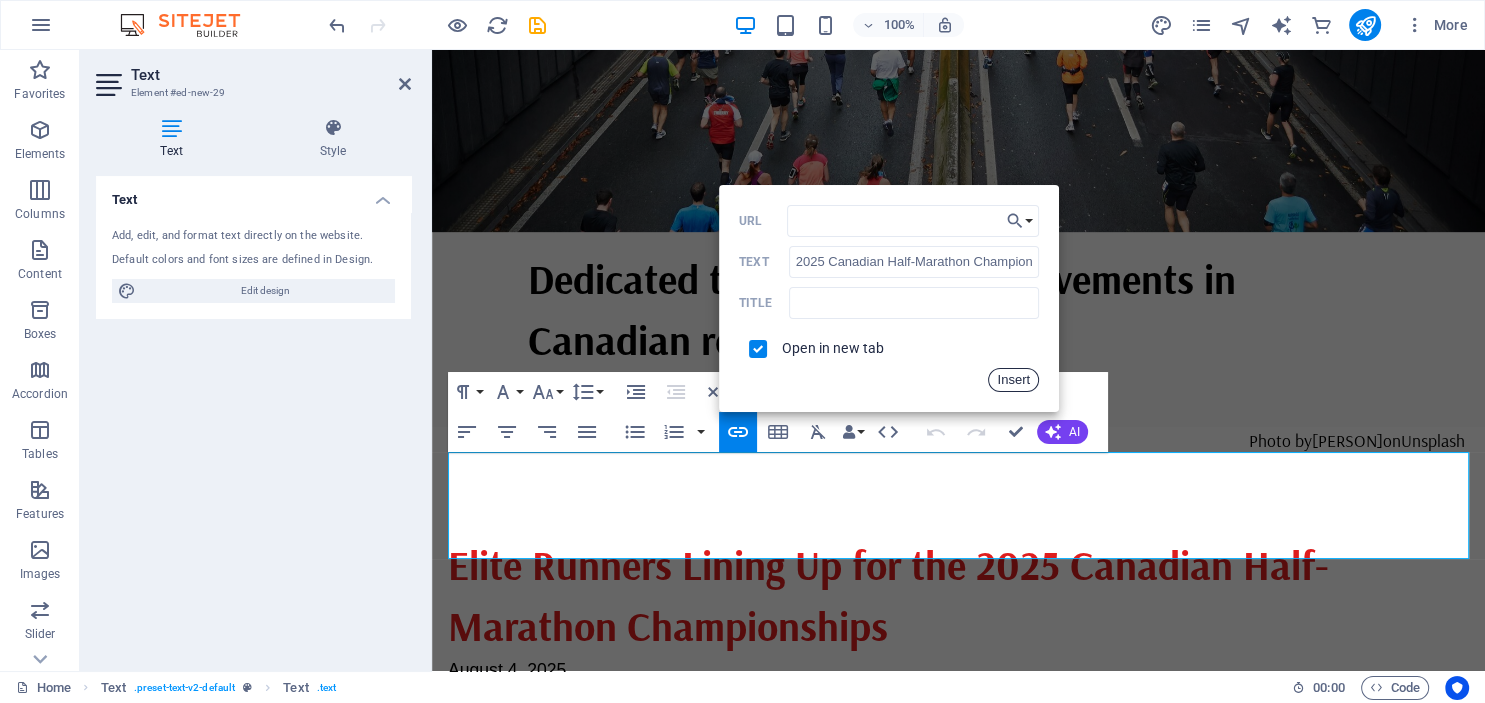 click on "Insert" at bounding box center [1013, 380] 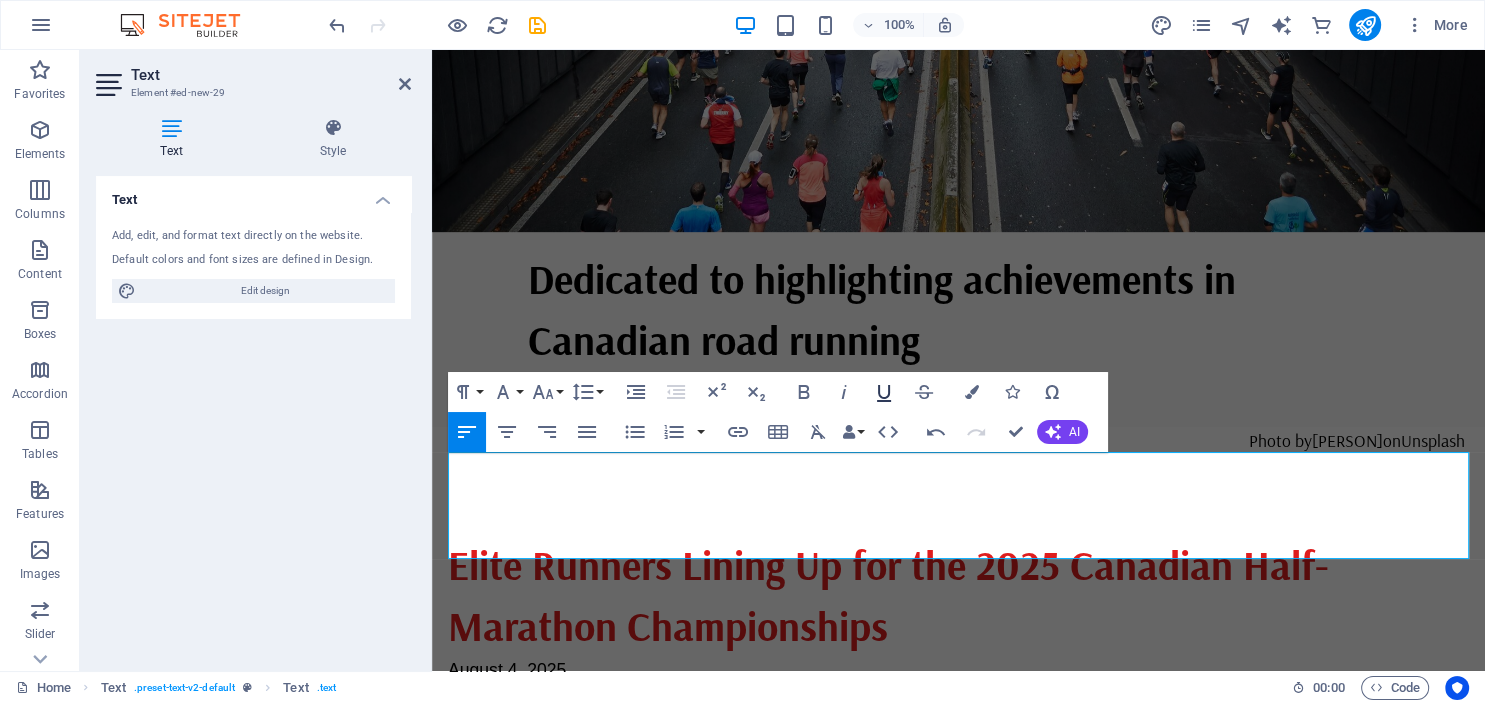 click 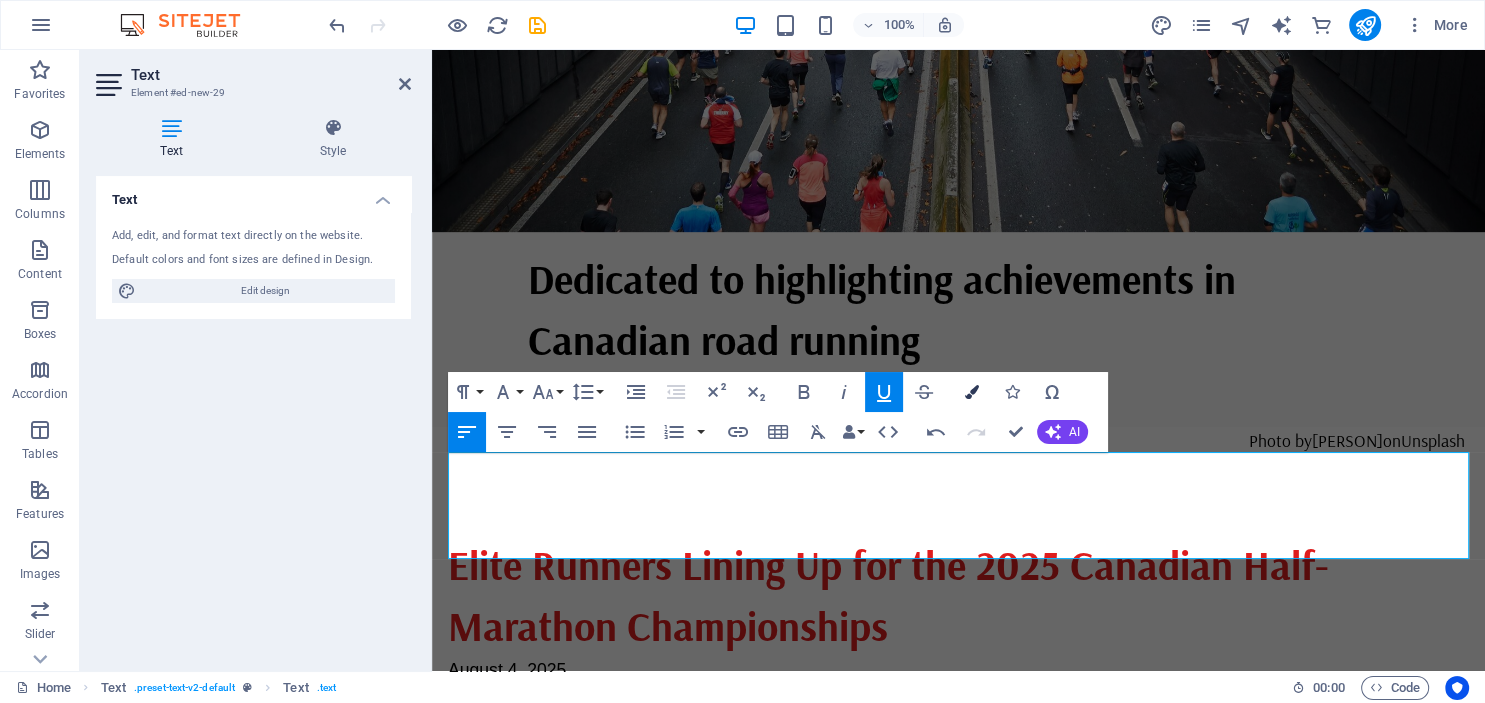 click at bounding box center [972, 392] 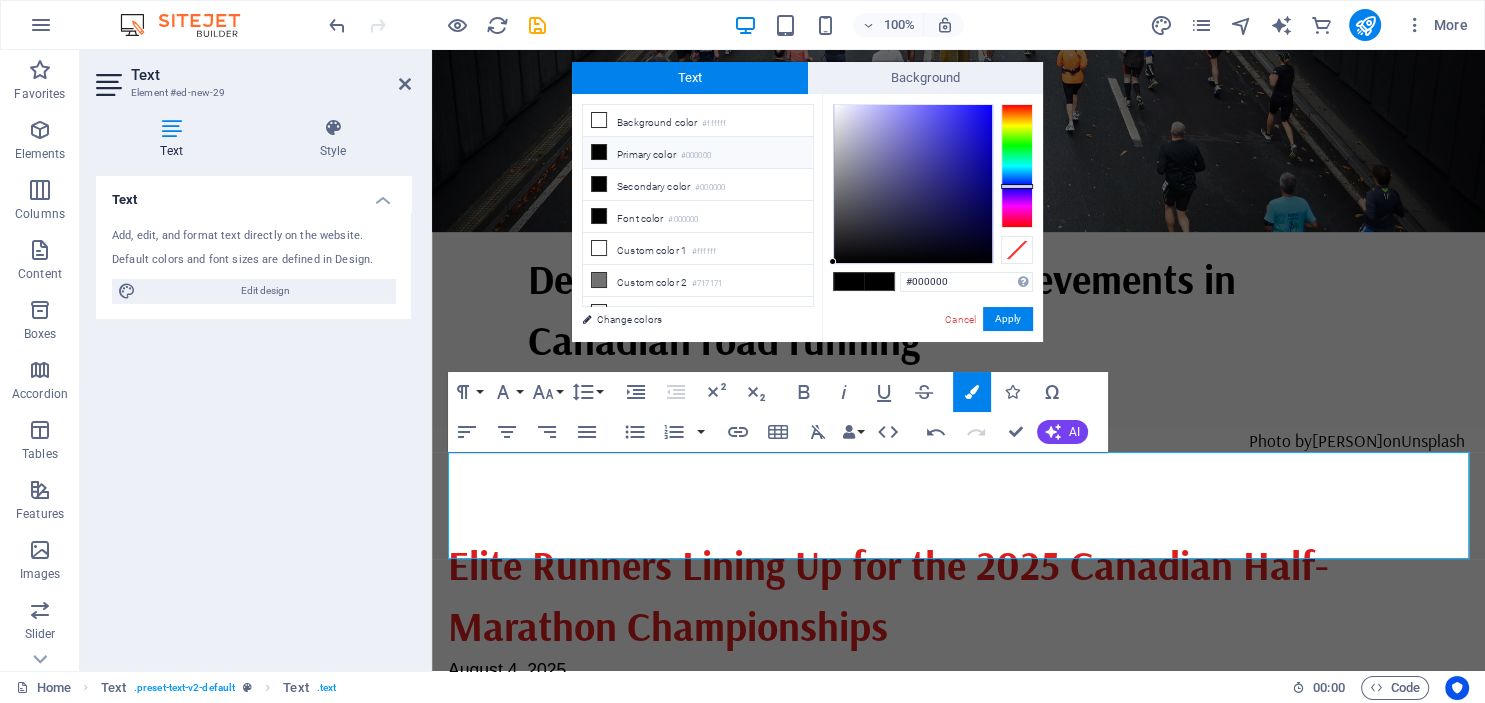 click at bounding box center [1017, 166] 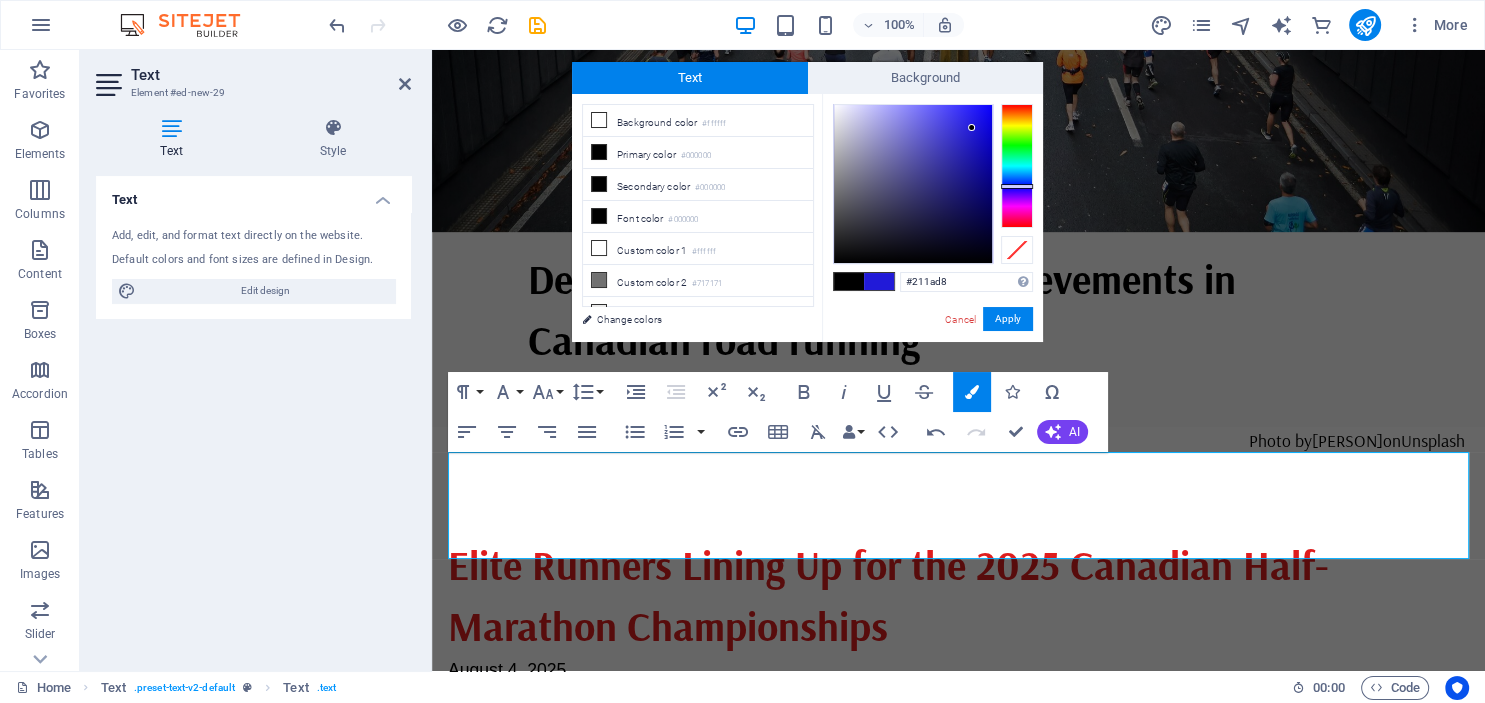 click at bounding box center (913, 184) 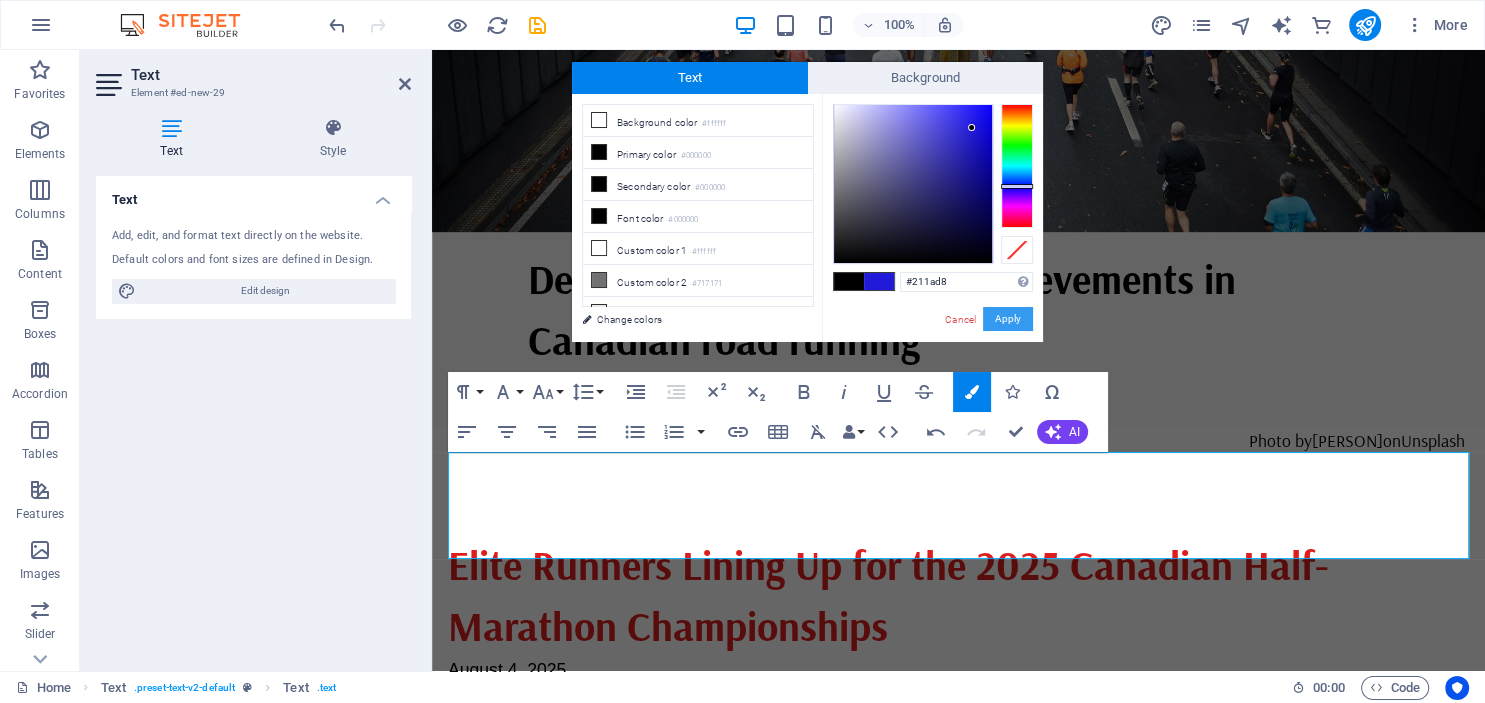 click on "Apply" at bounding box center (1008, 319) 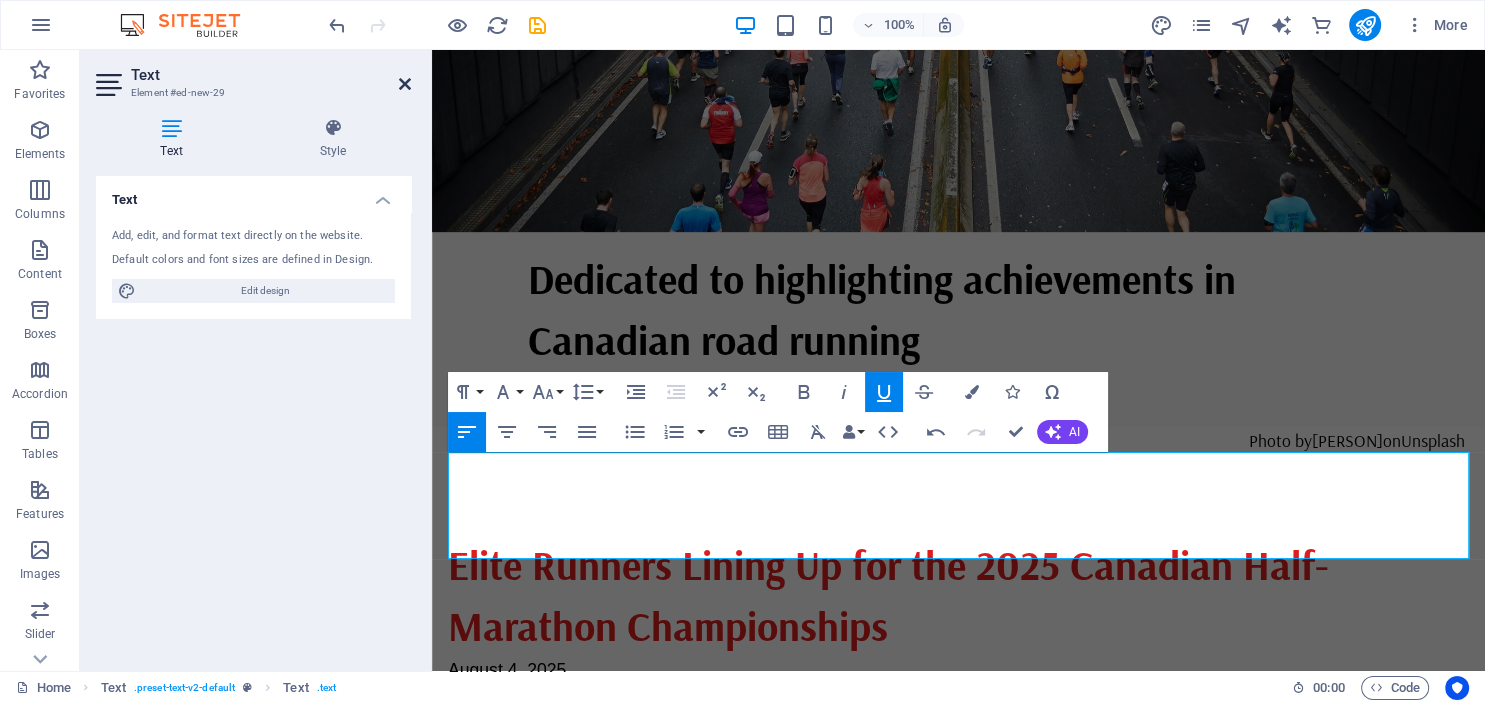 click at bounding box center (405, 84) 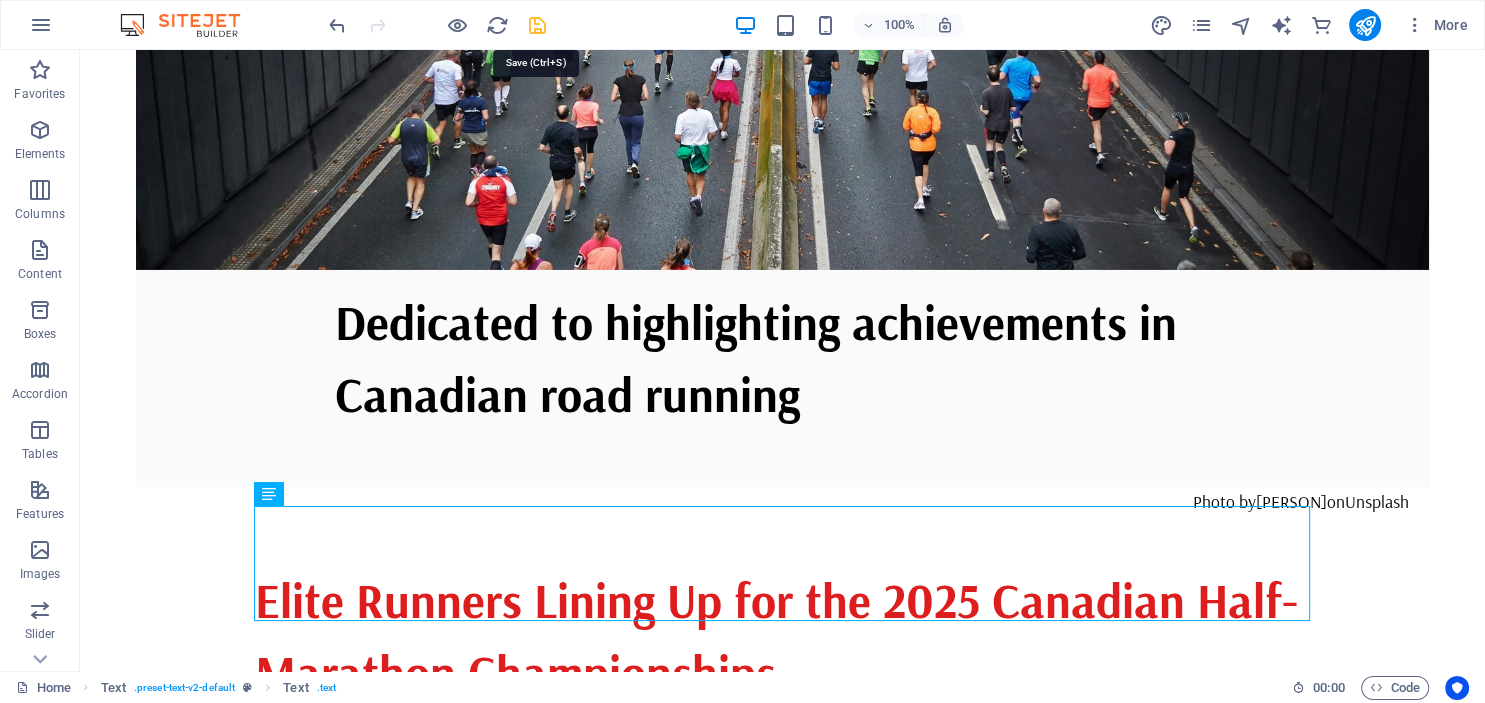 click at bounding box center [537, 25] 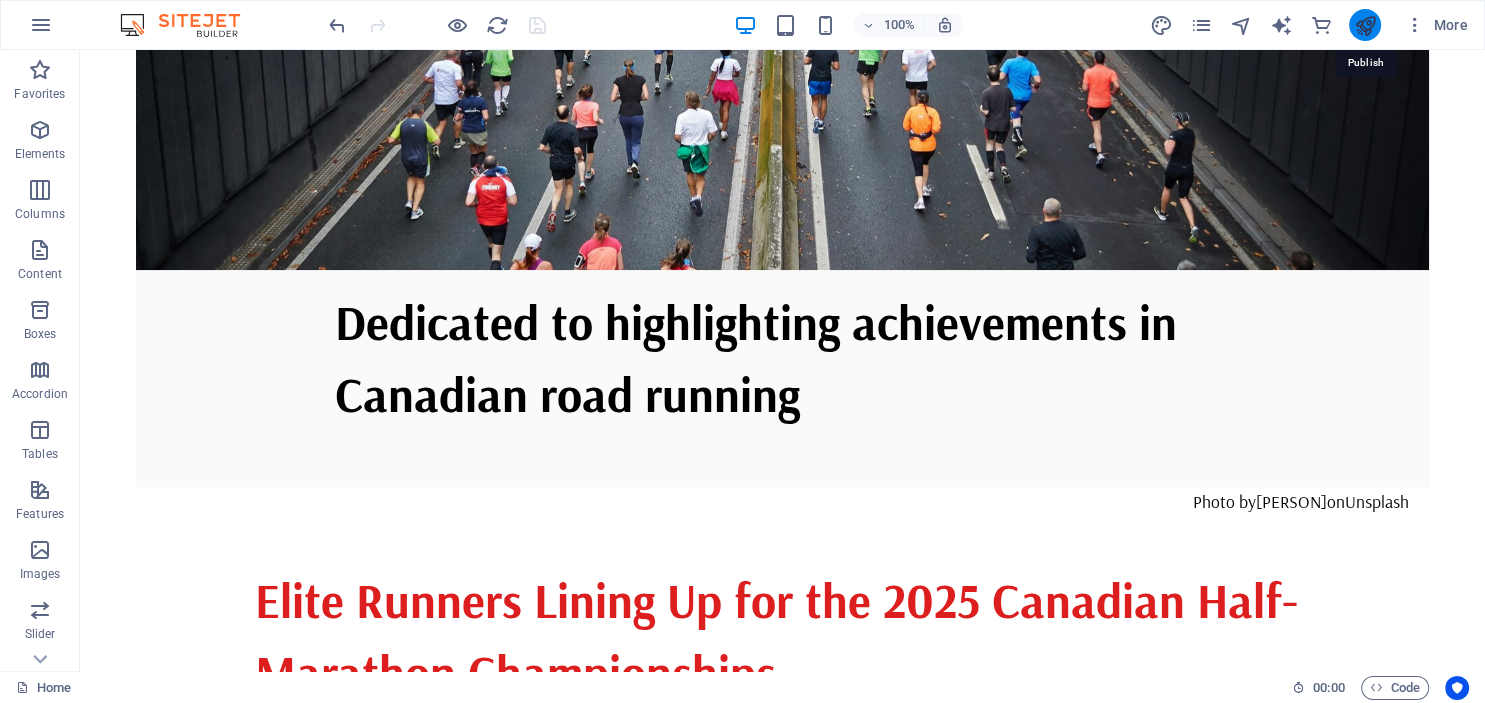 click at bounding box center (1364, 25) 